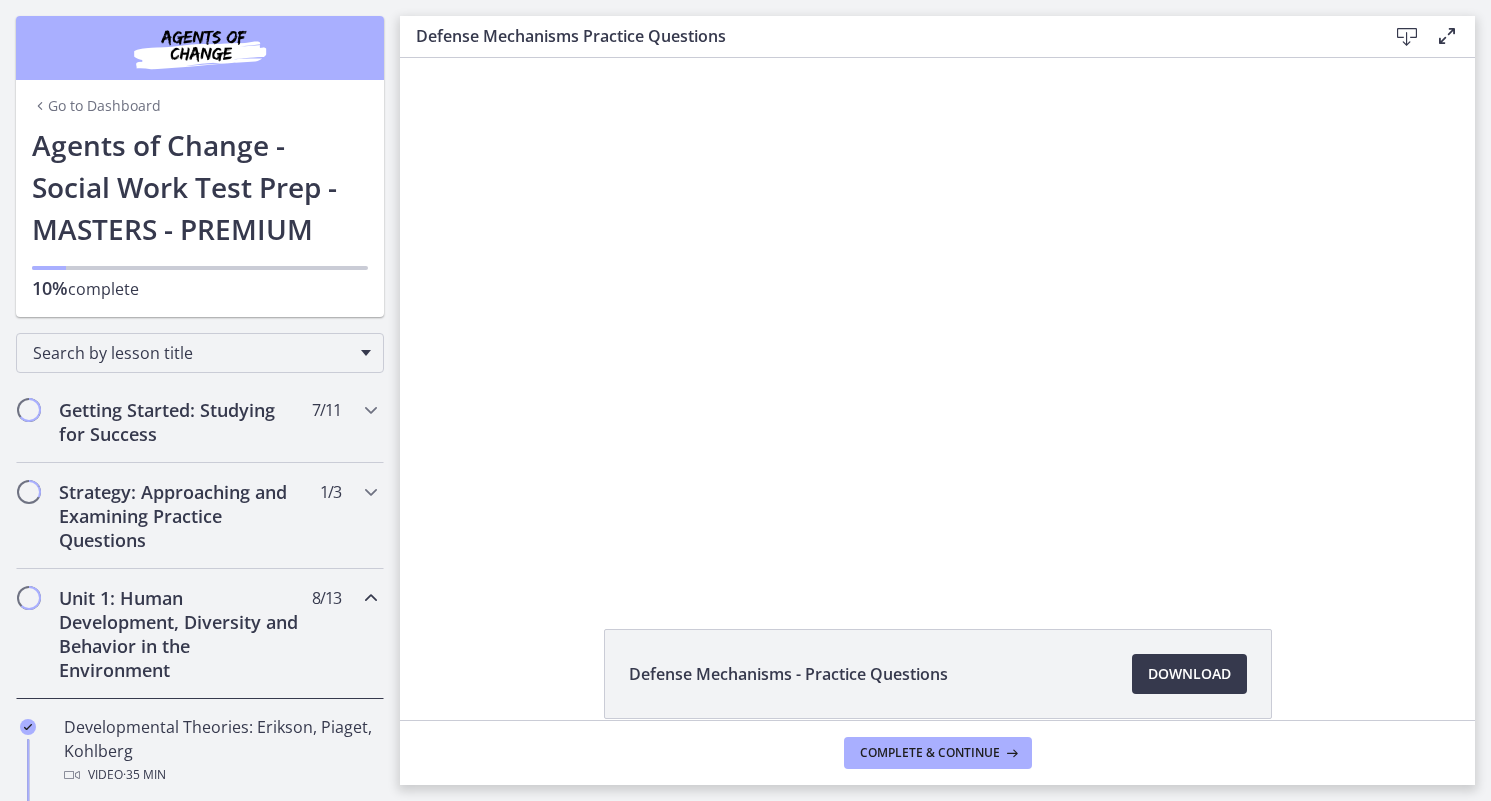 scroll, scrollTop: 0, scrollLeft: 0, axis: both 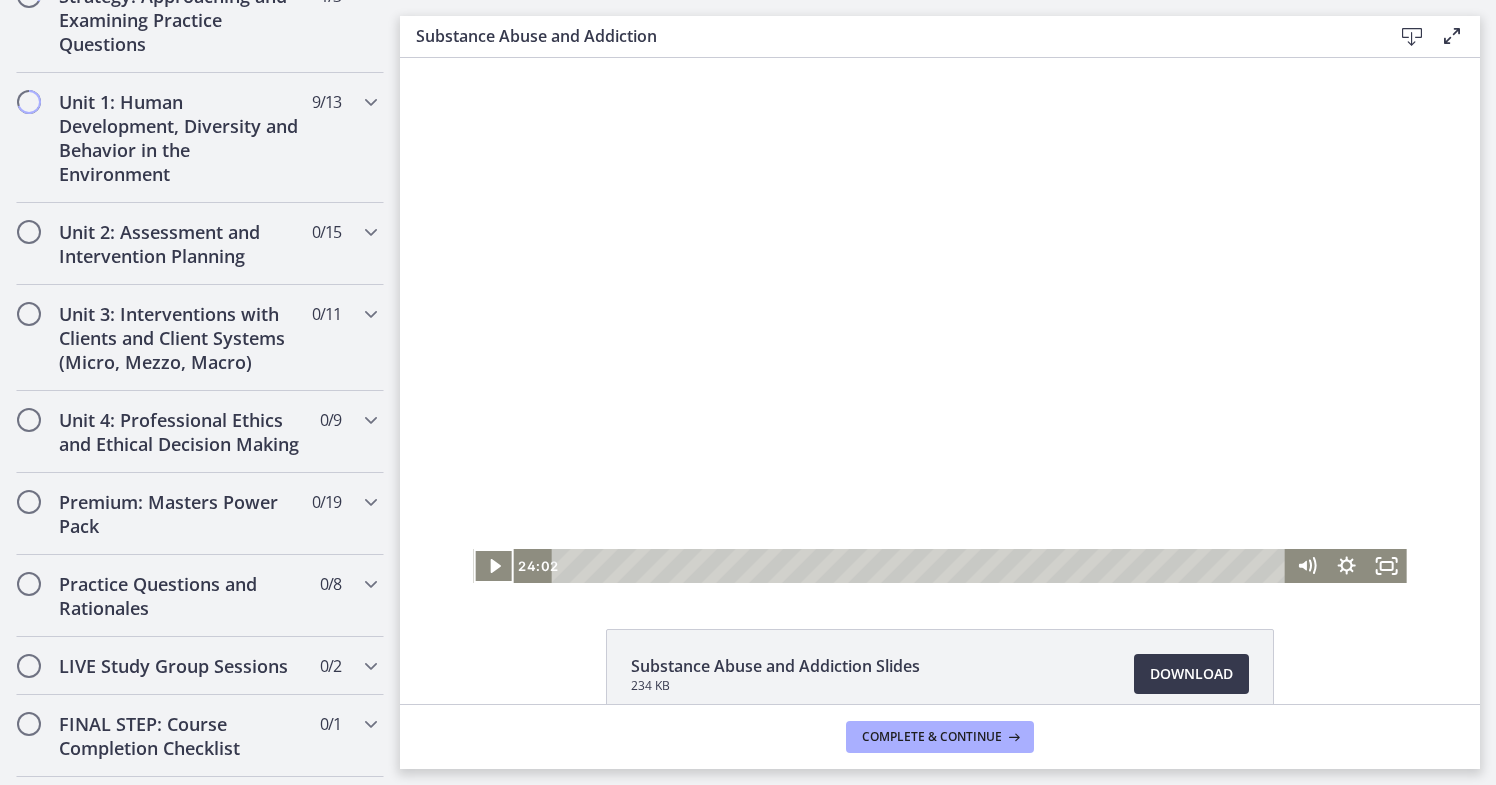 type 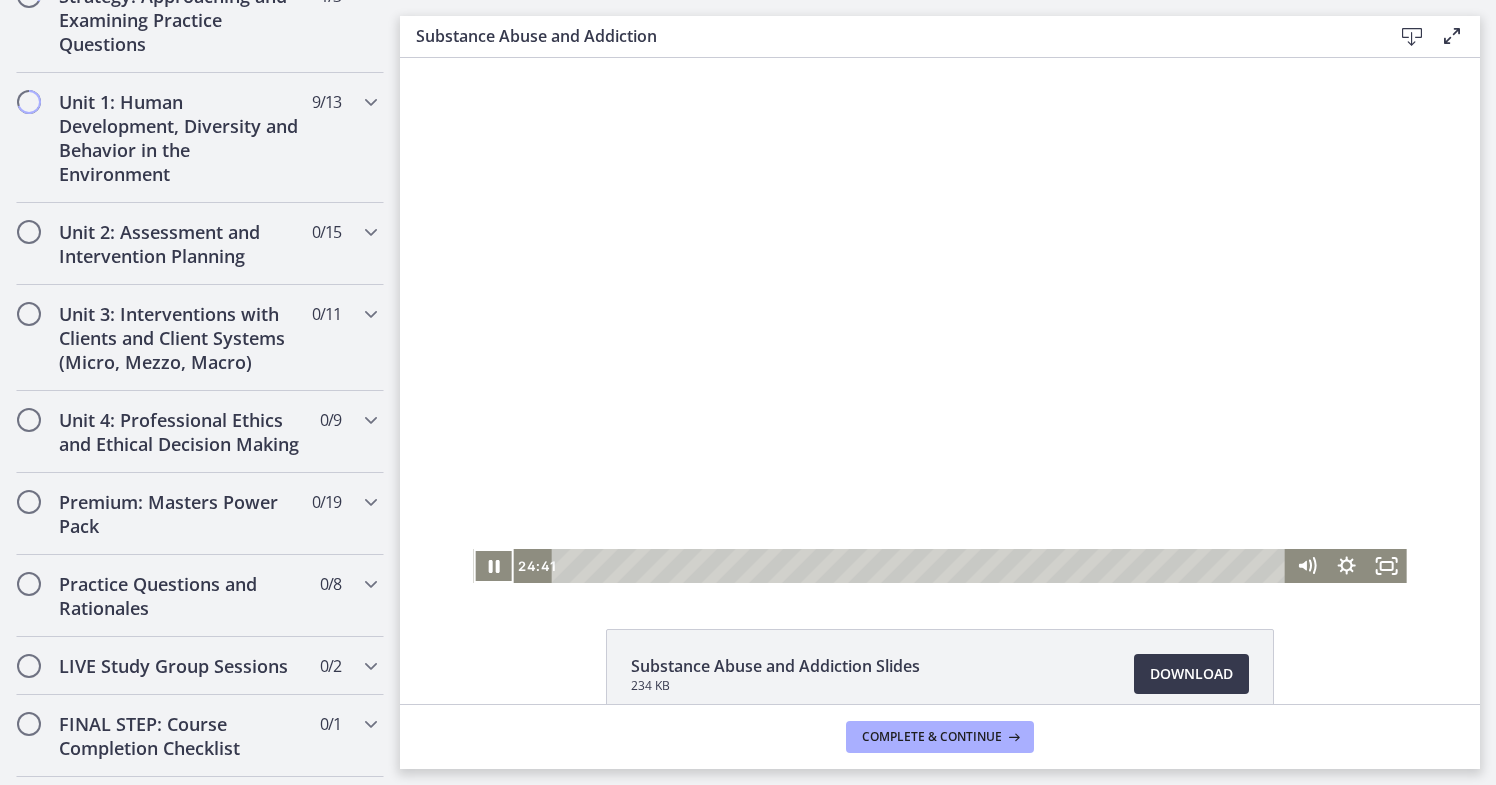 click at bounding box center (493, 566) 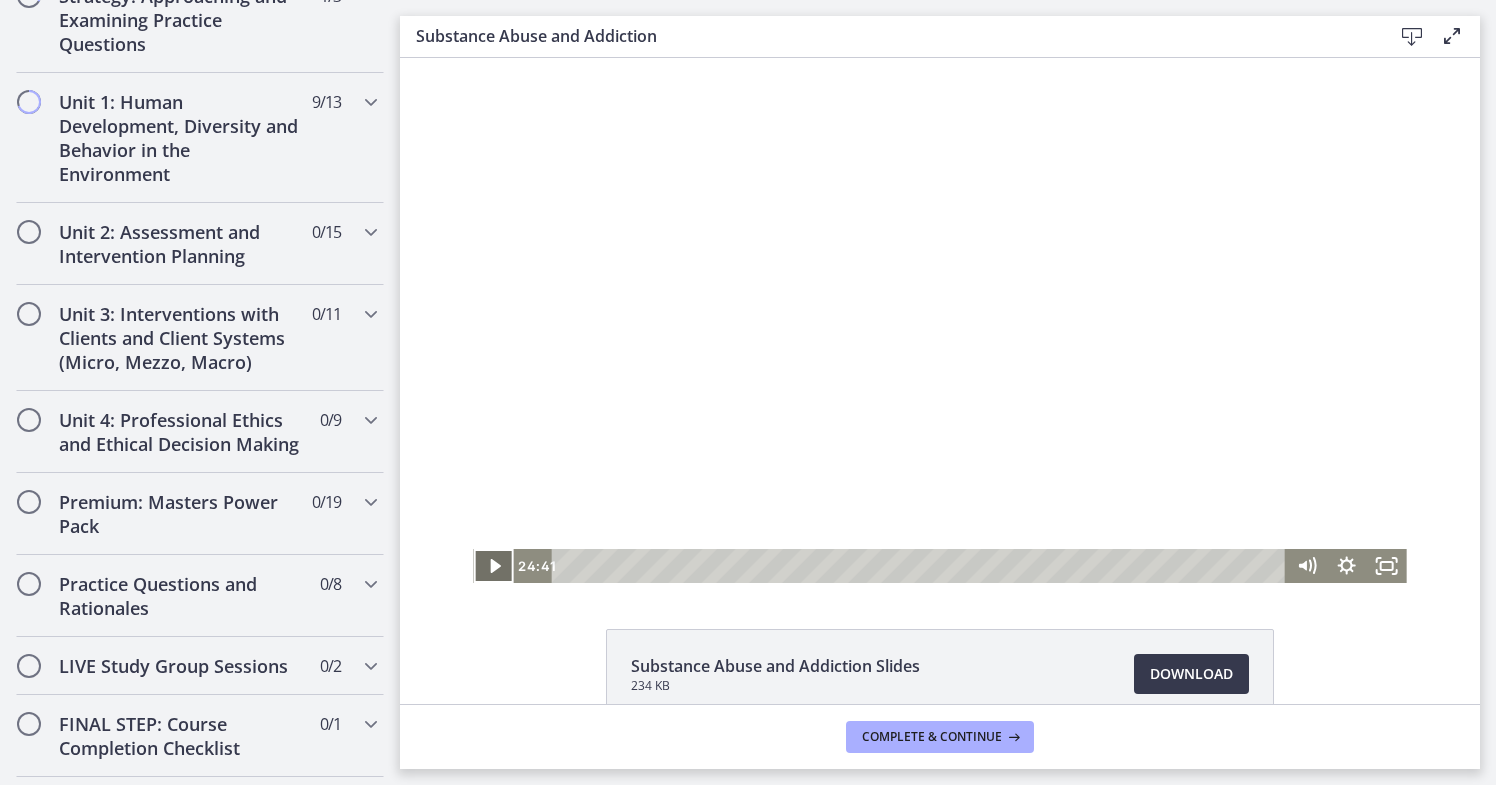 click 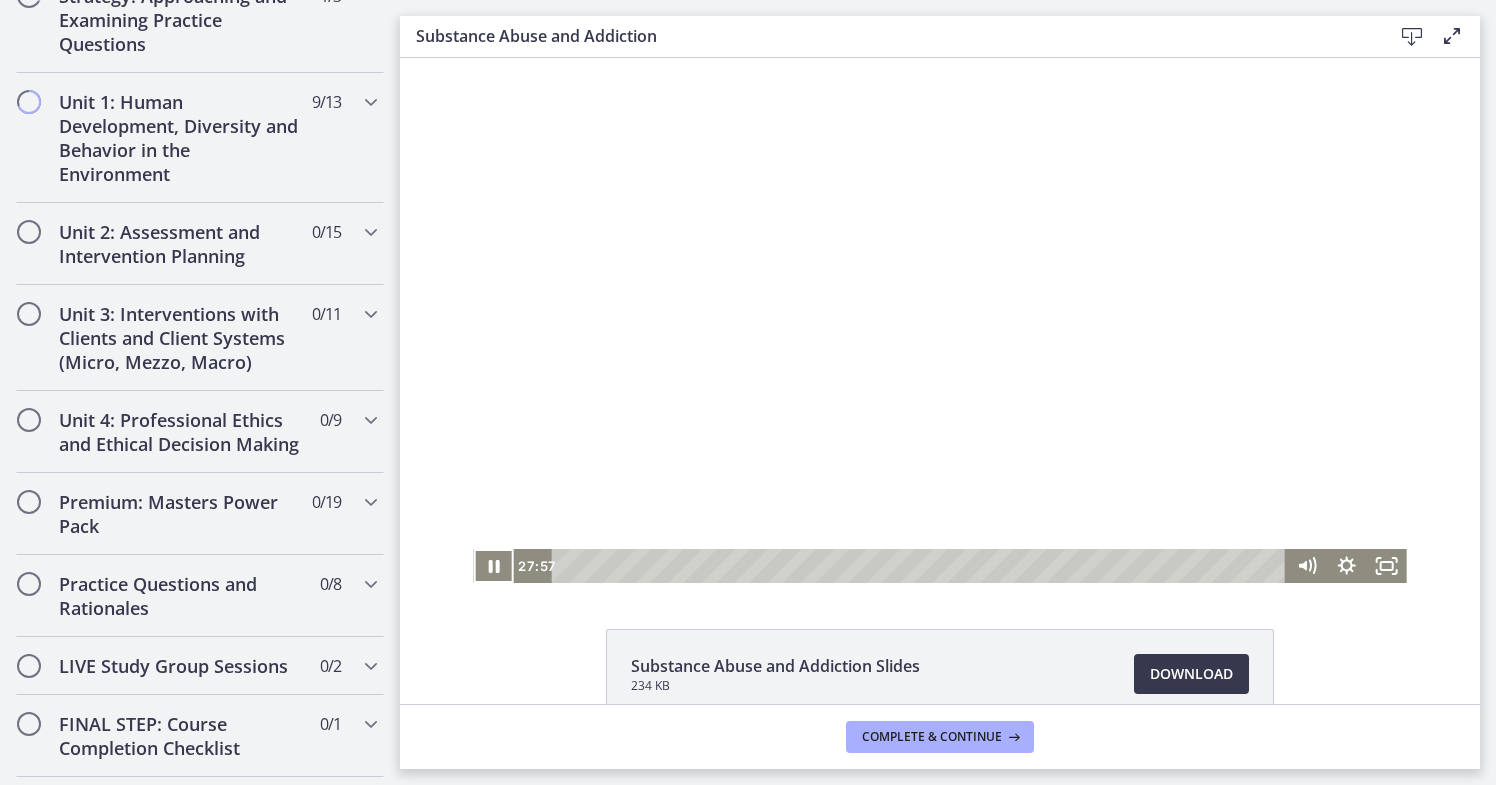 click at bounding box center [939, 320] 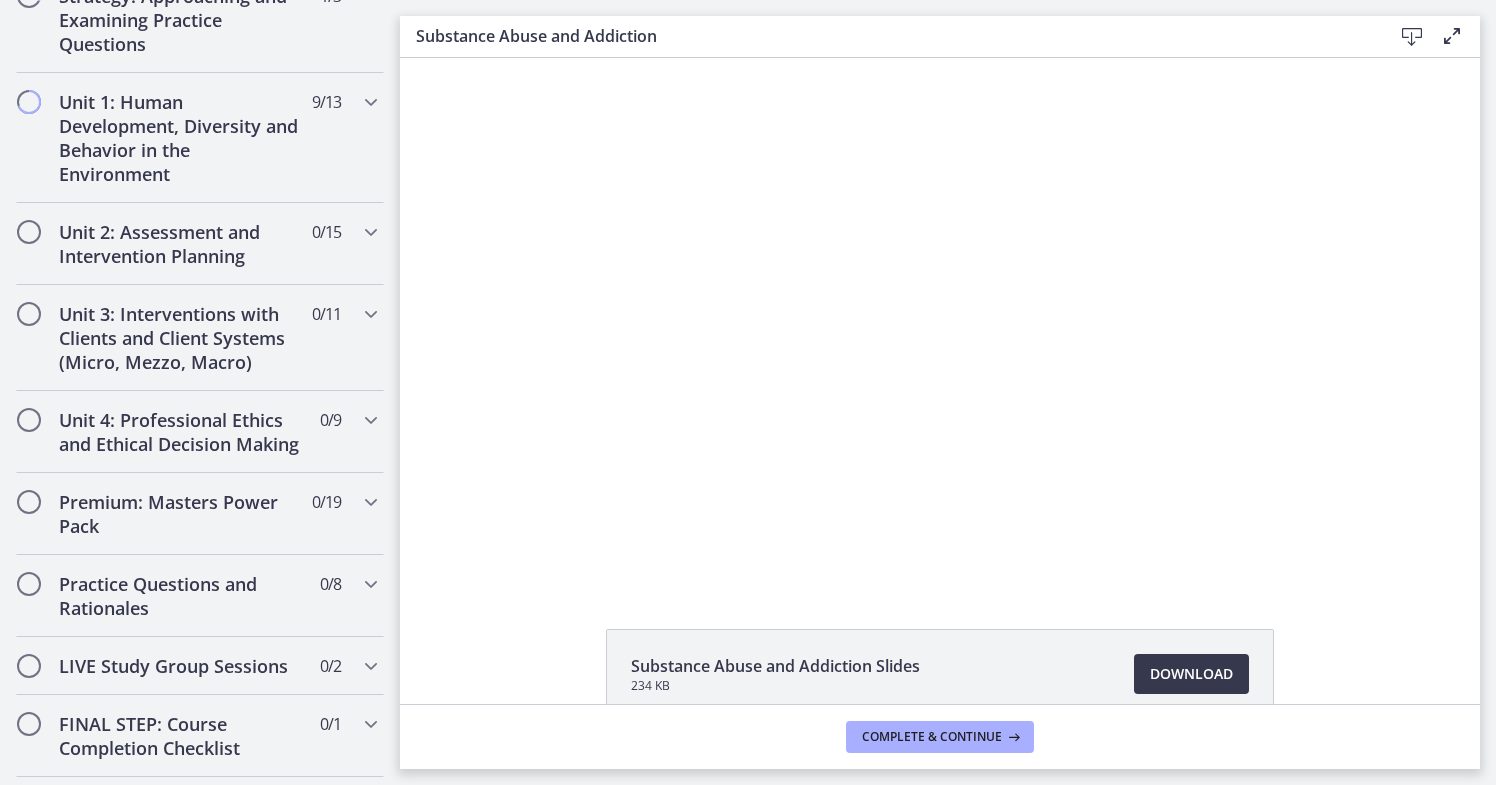 type 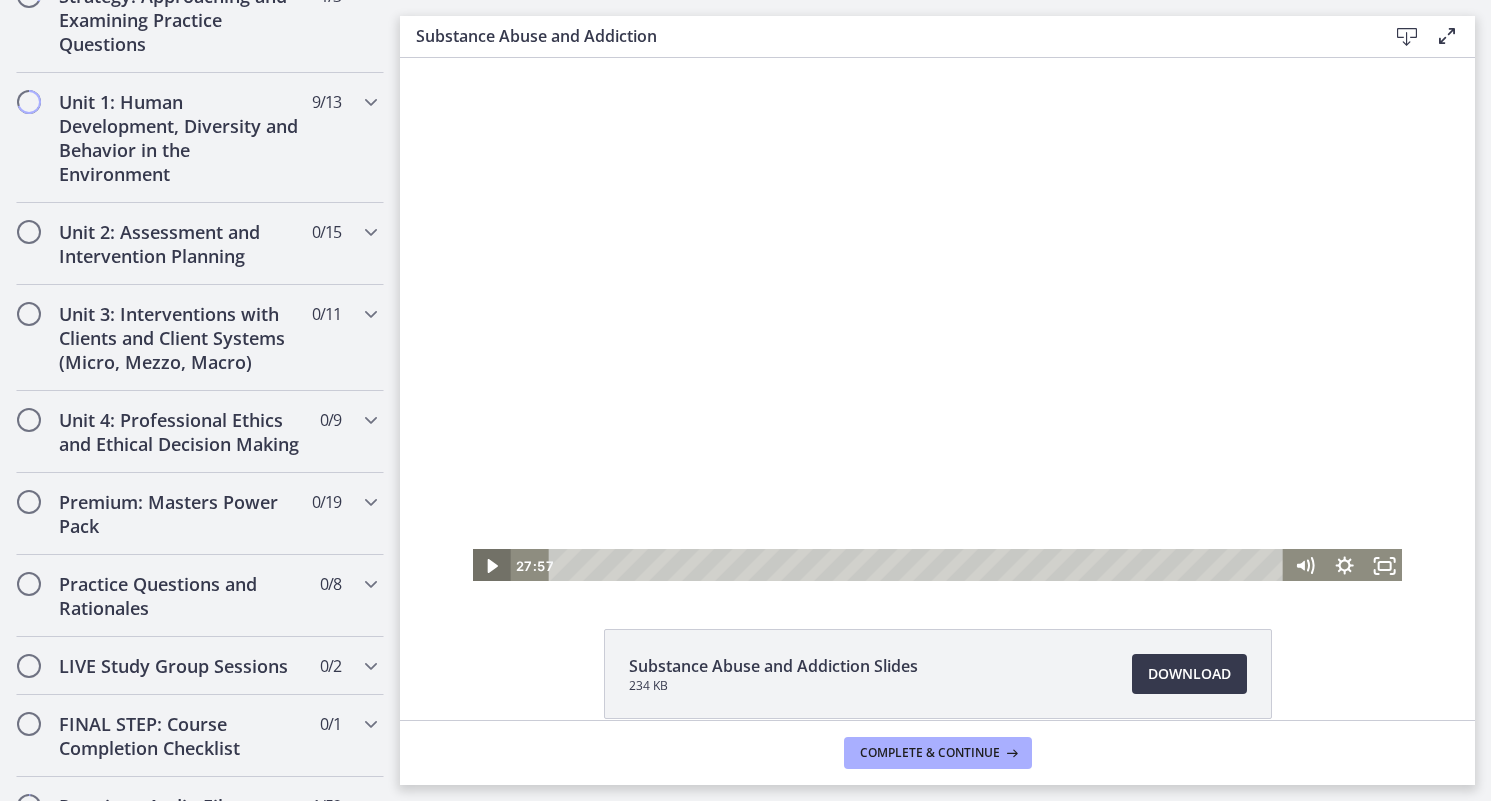 click 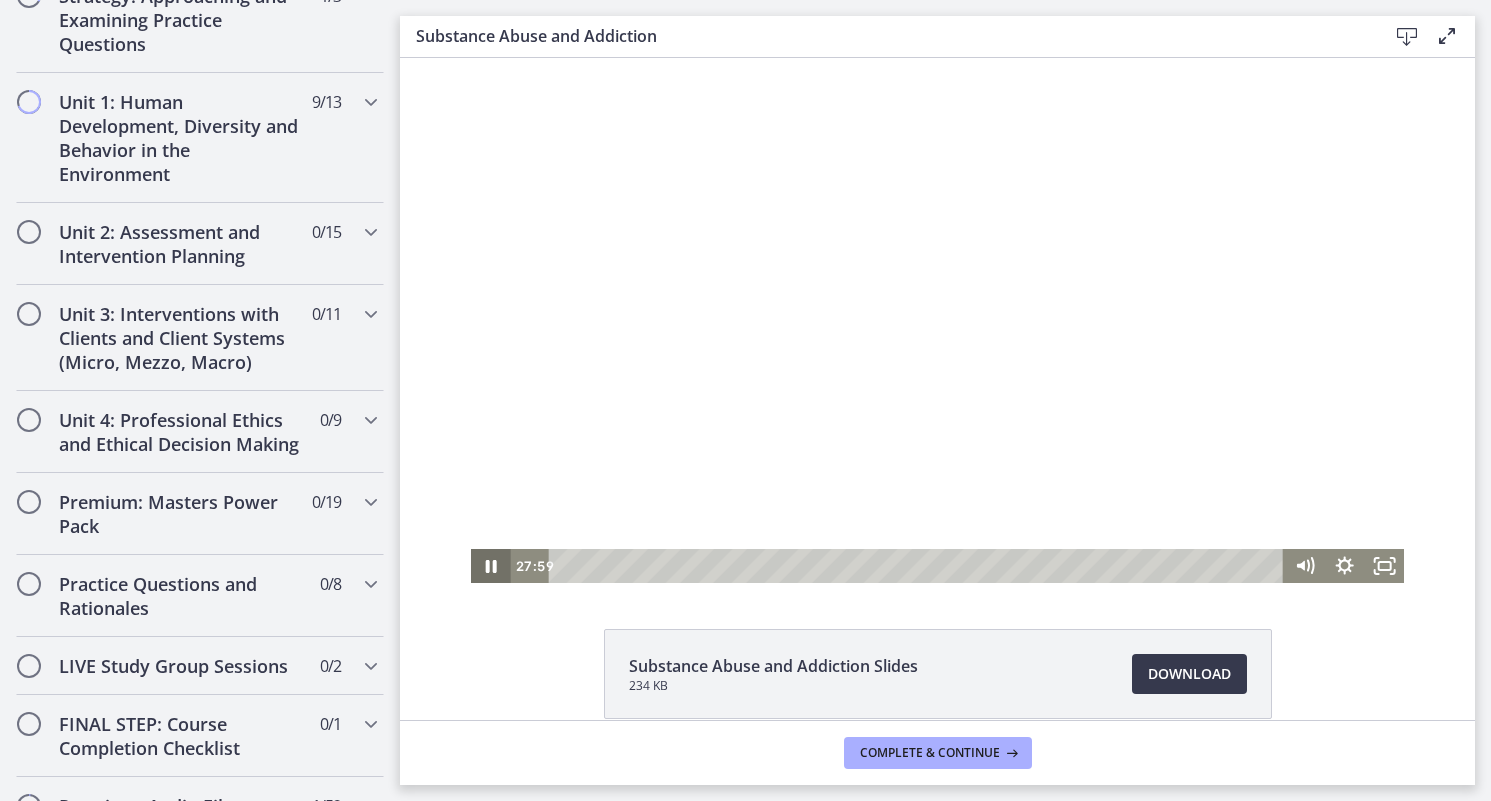 click 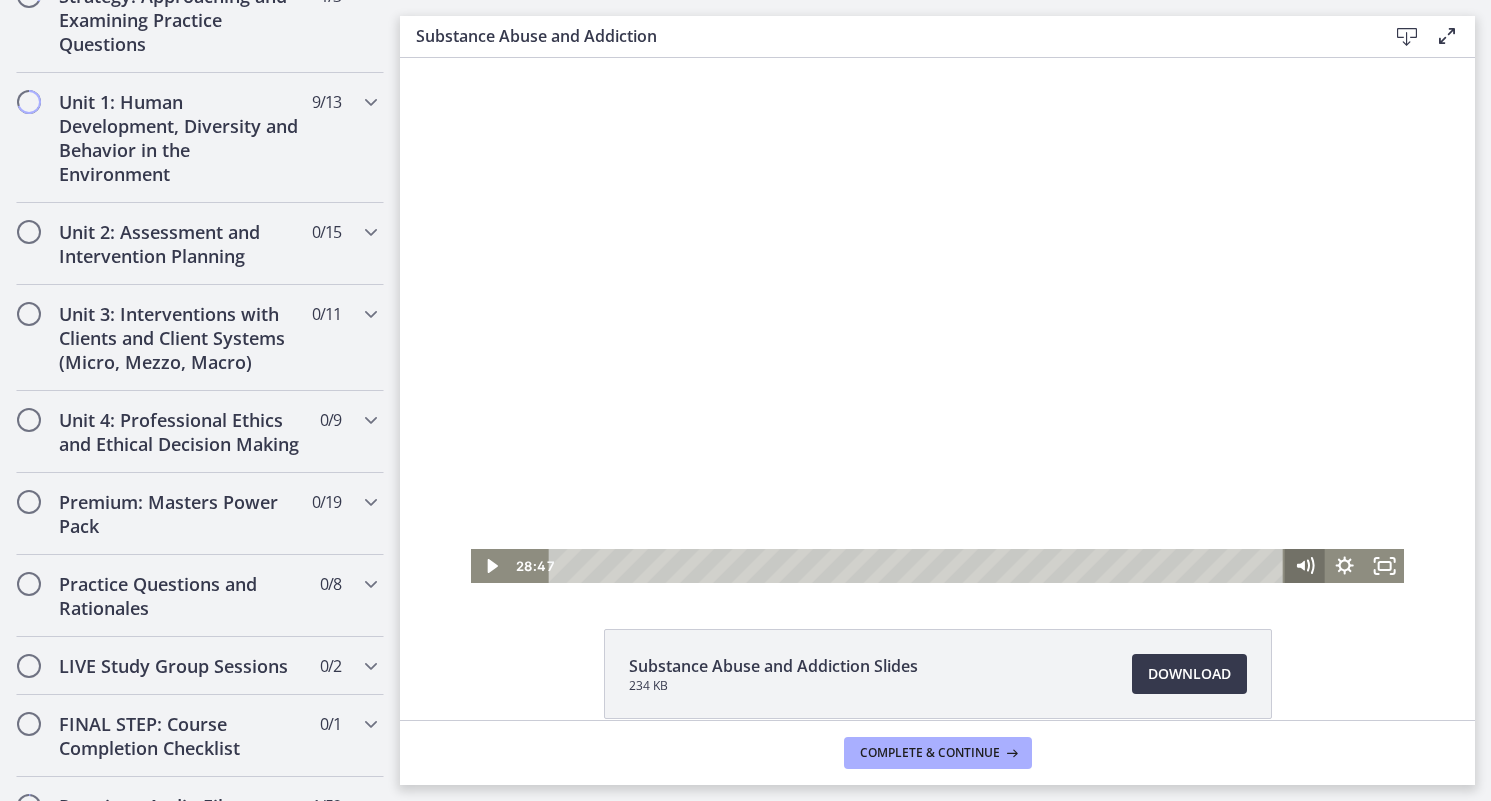 click on "28:47 28:47" at bounding box center (937, 566) 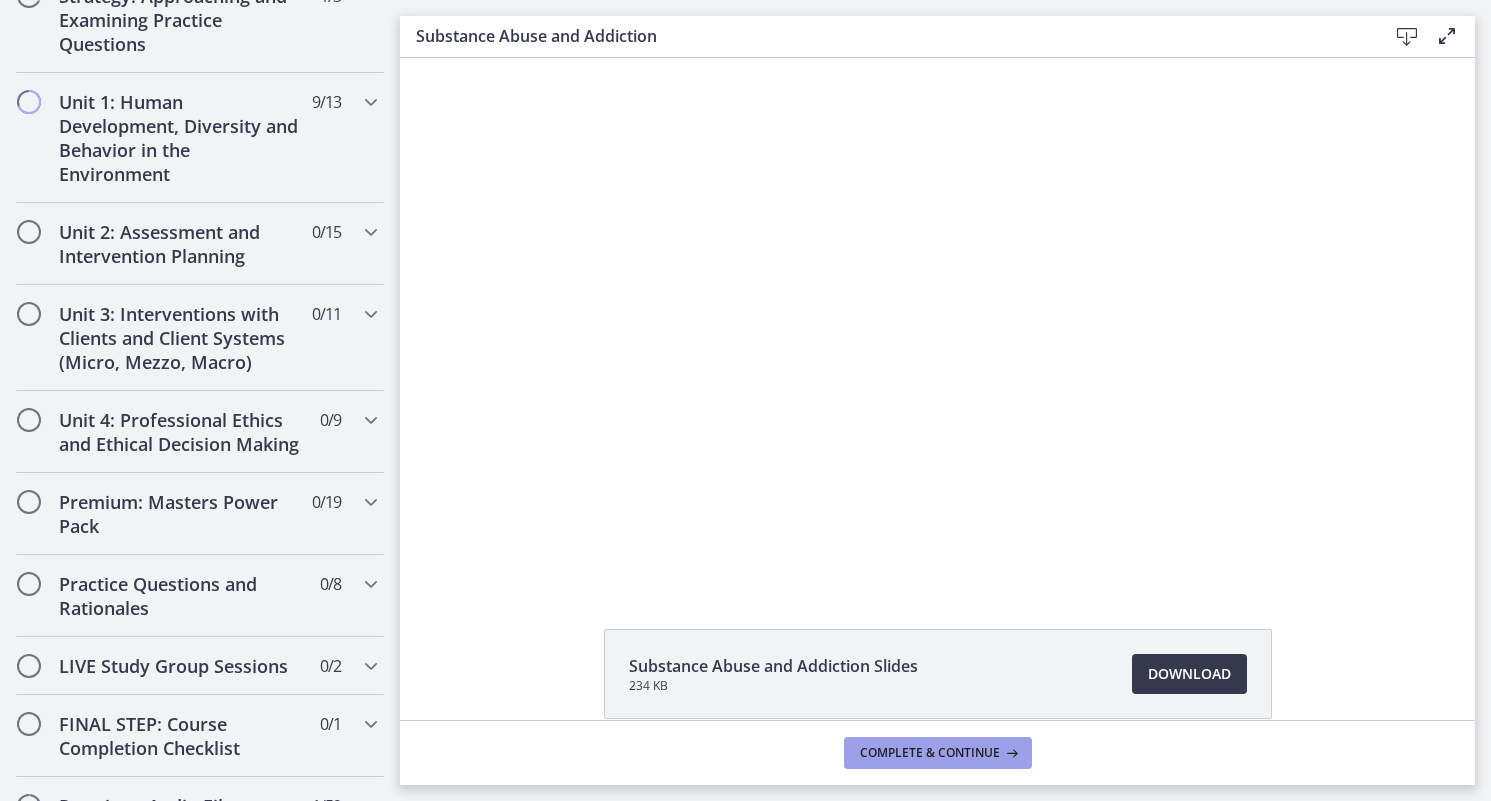 click on "Complete & continue" at bounding box center (930, 753) 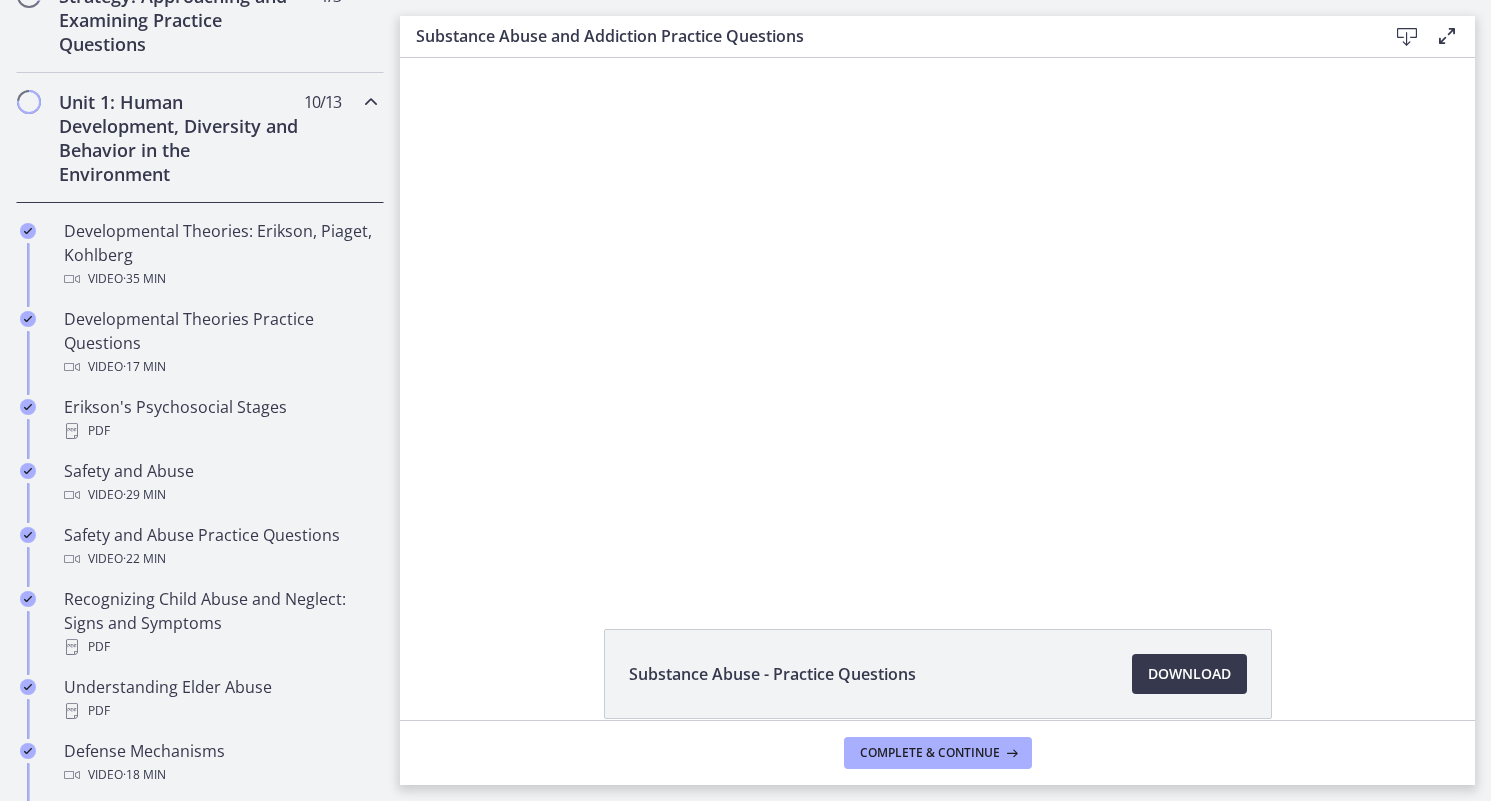 scroll, scrollTop: 0, scrollLeft: 0, axis: both 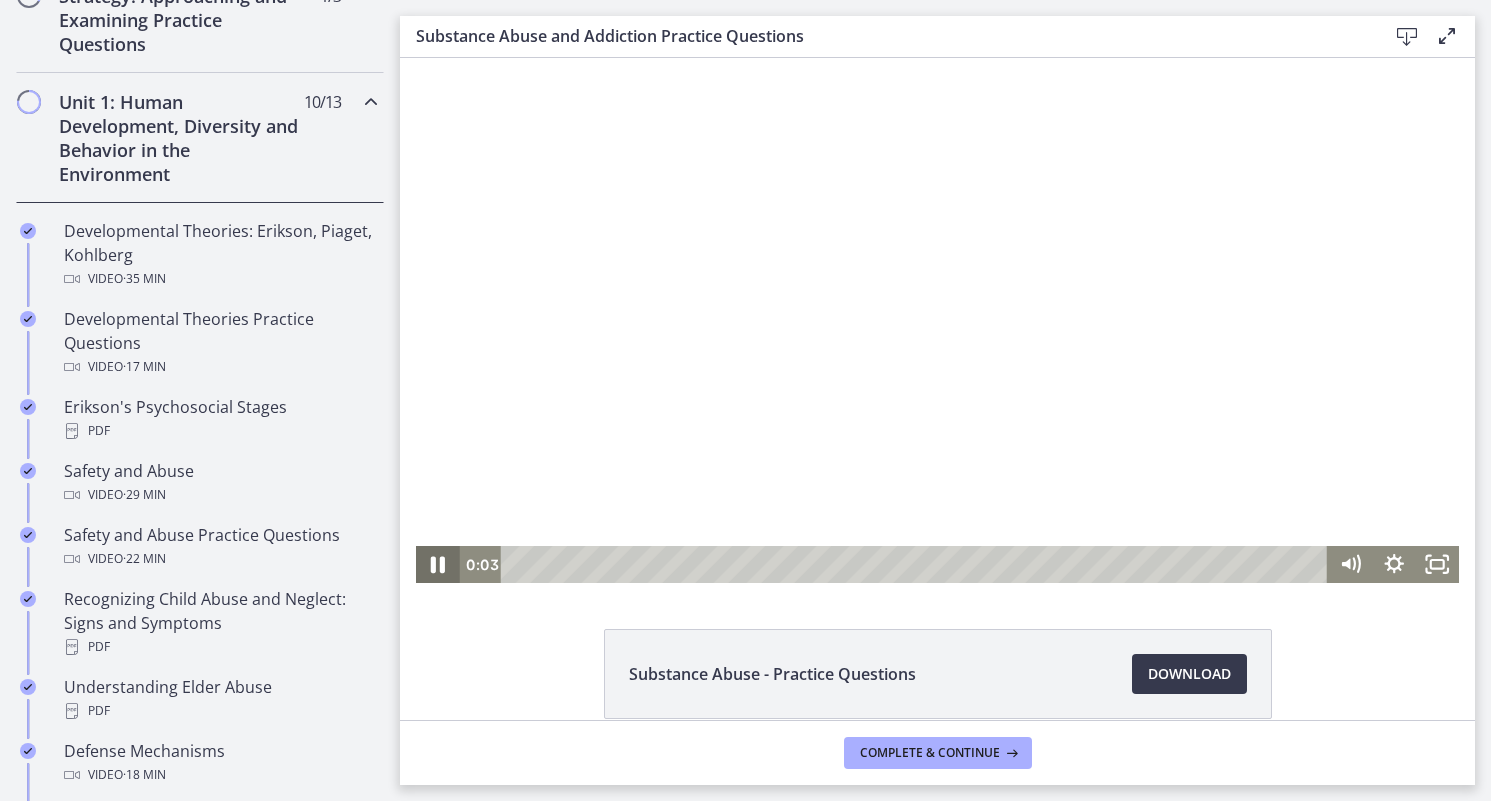click 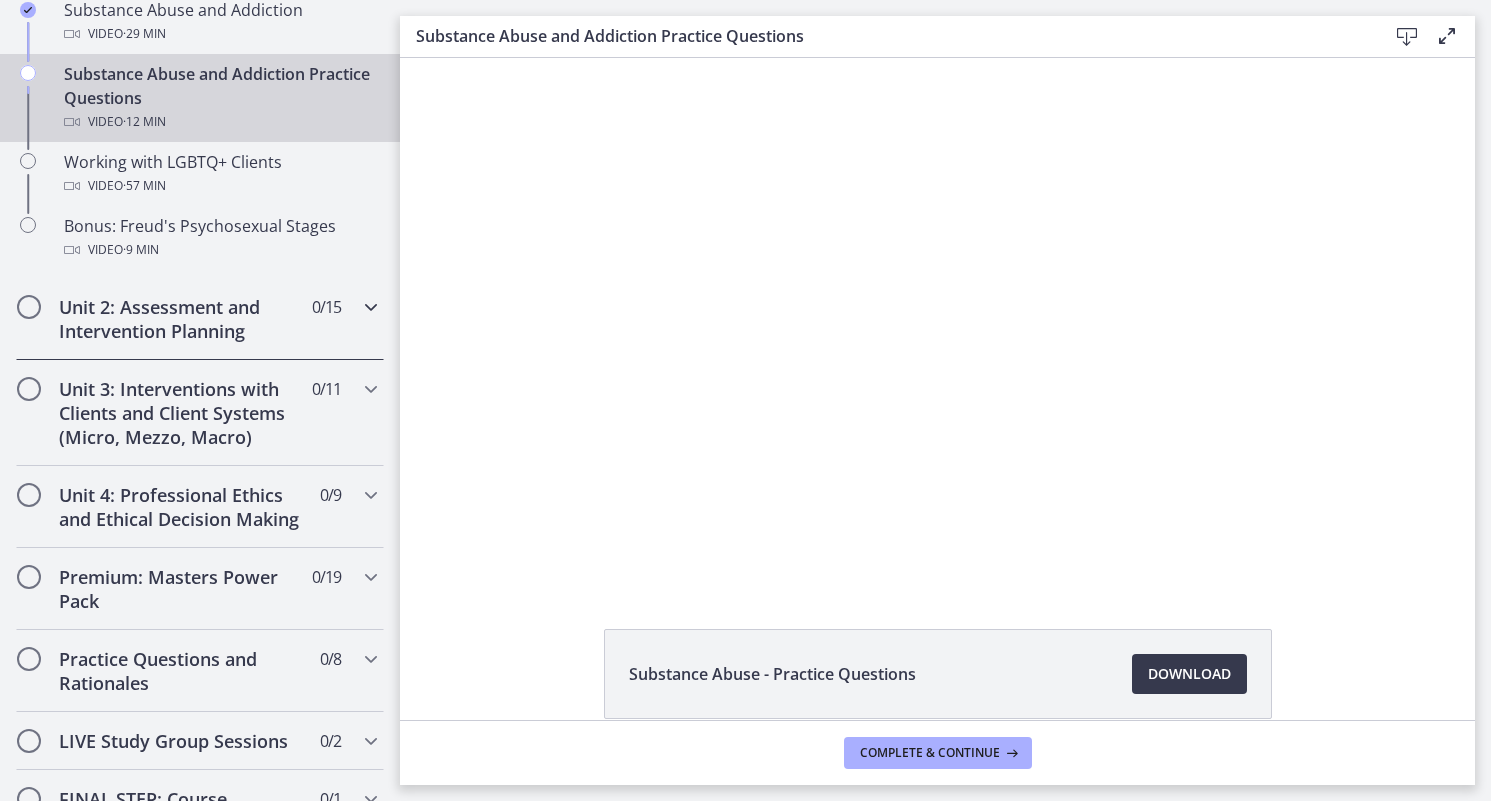 scroll, scrollTop: 1359, scrollLeft: 0, axis: vertical 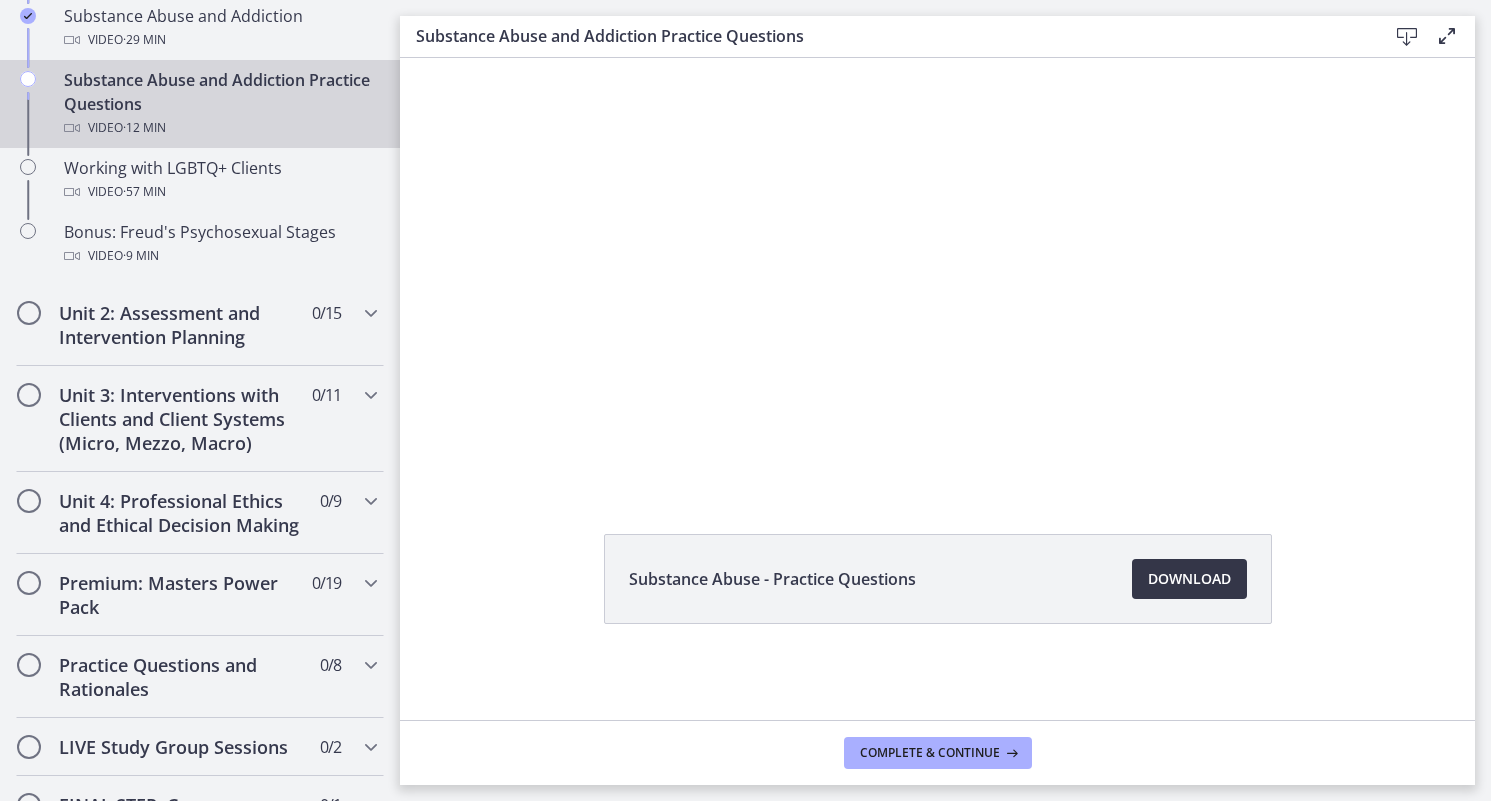 click on "Download
Opens in a new window" at bounding box center (1189, 579) 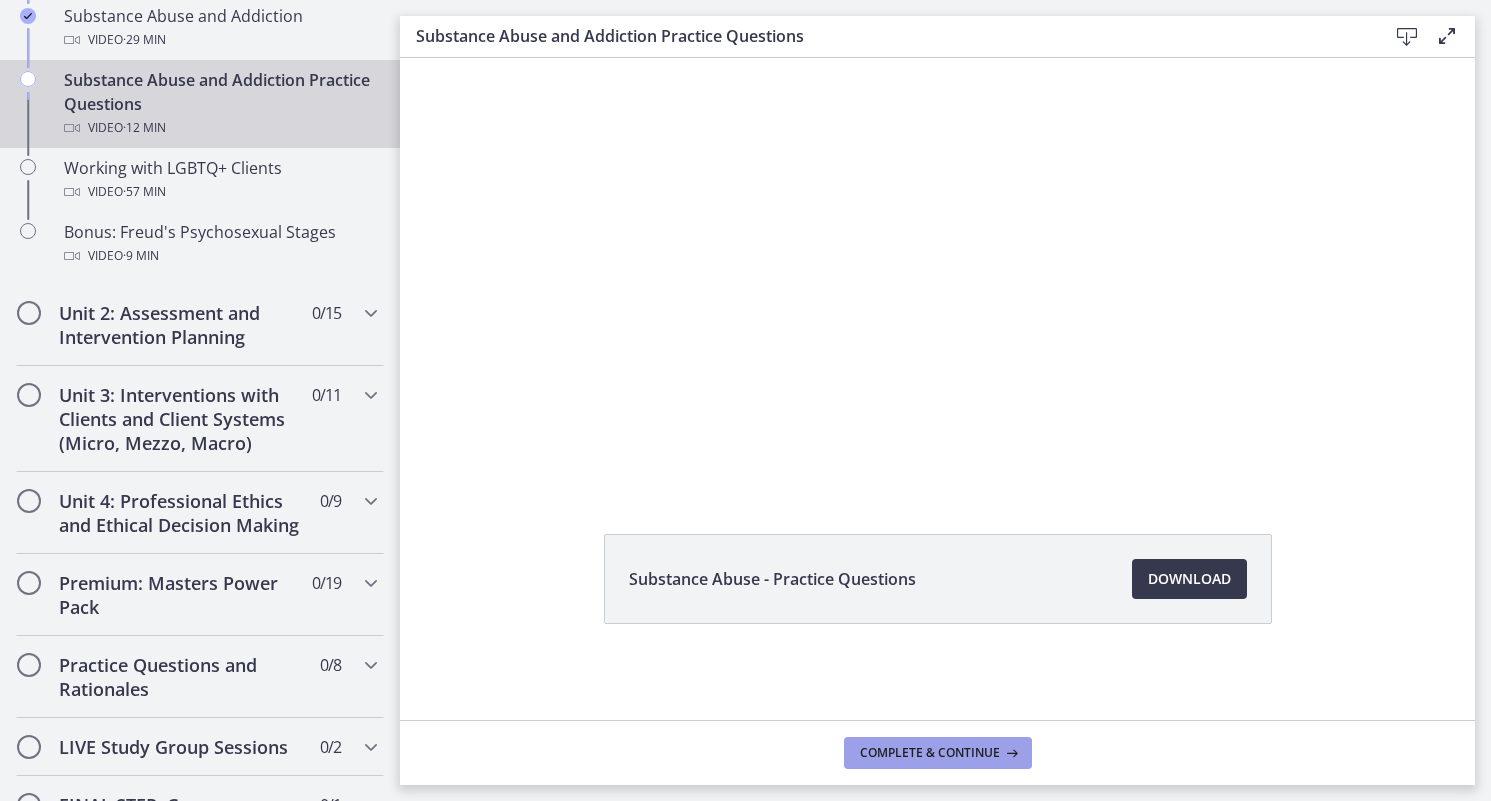 click on "Complete & continue" at bounding box center [930, 753] 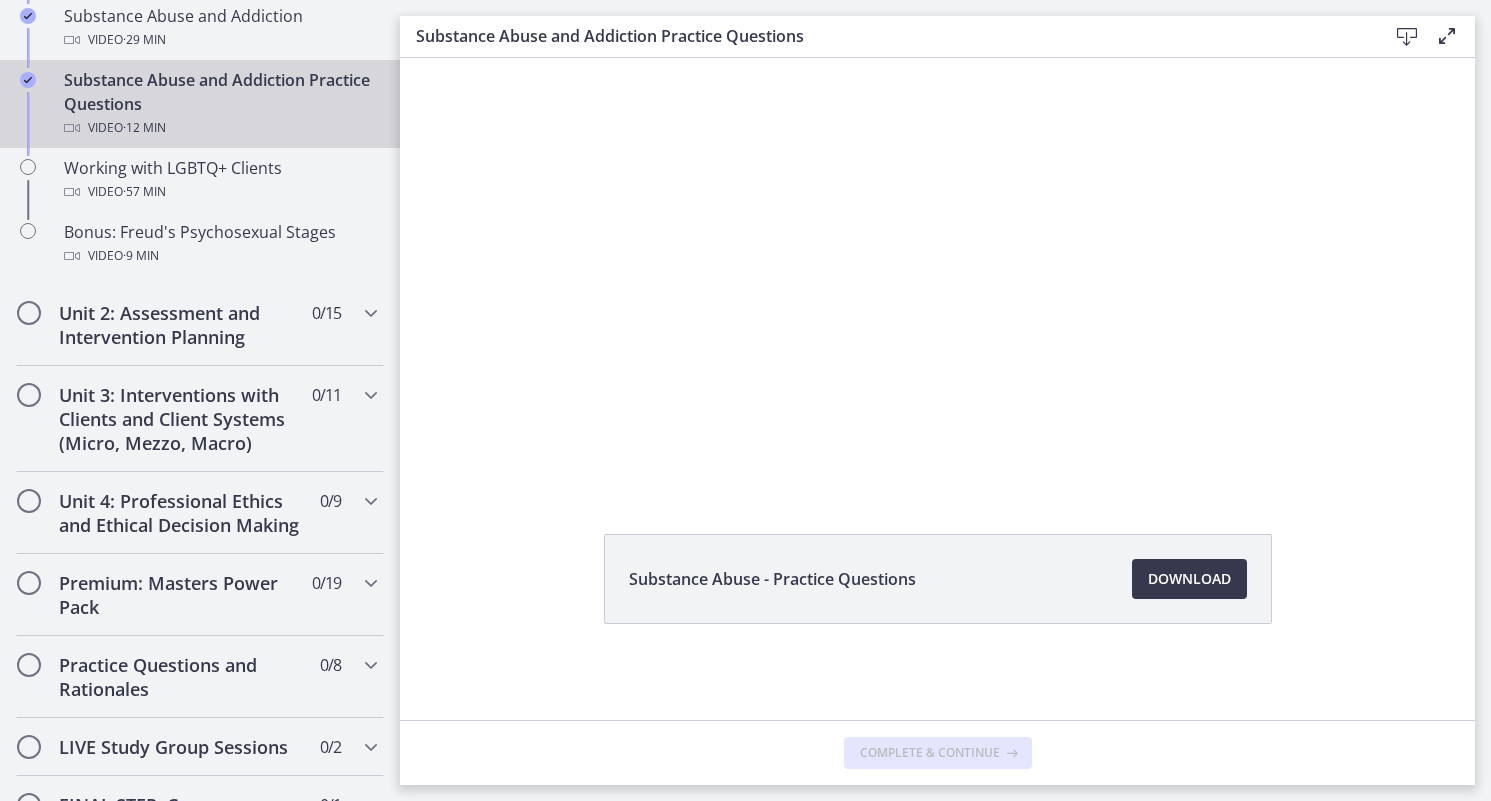 scroll, scrollTop: 0, scrollLeft: 0, axis: both 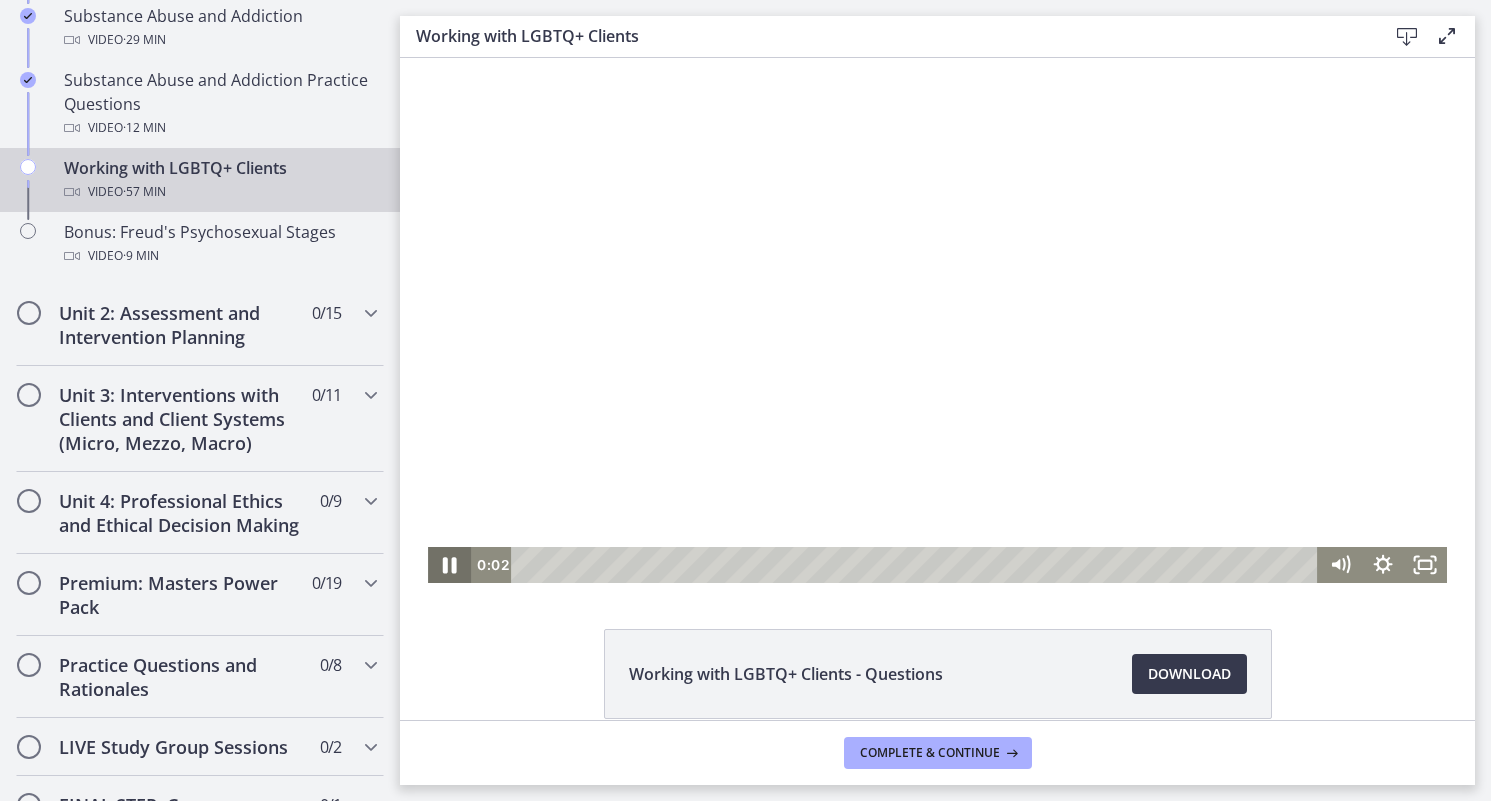click 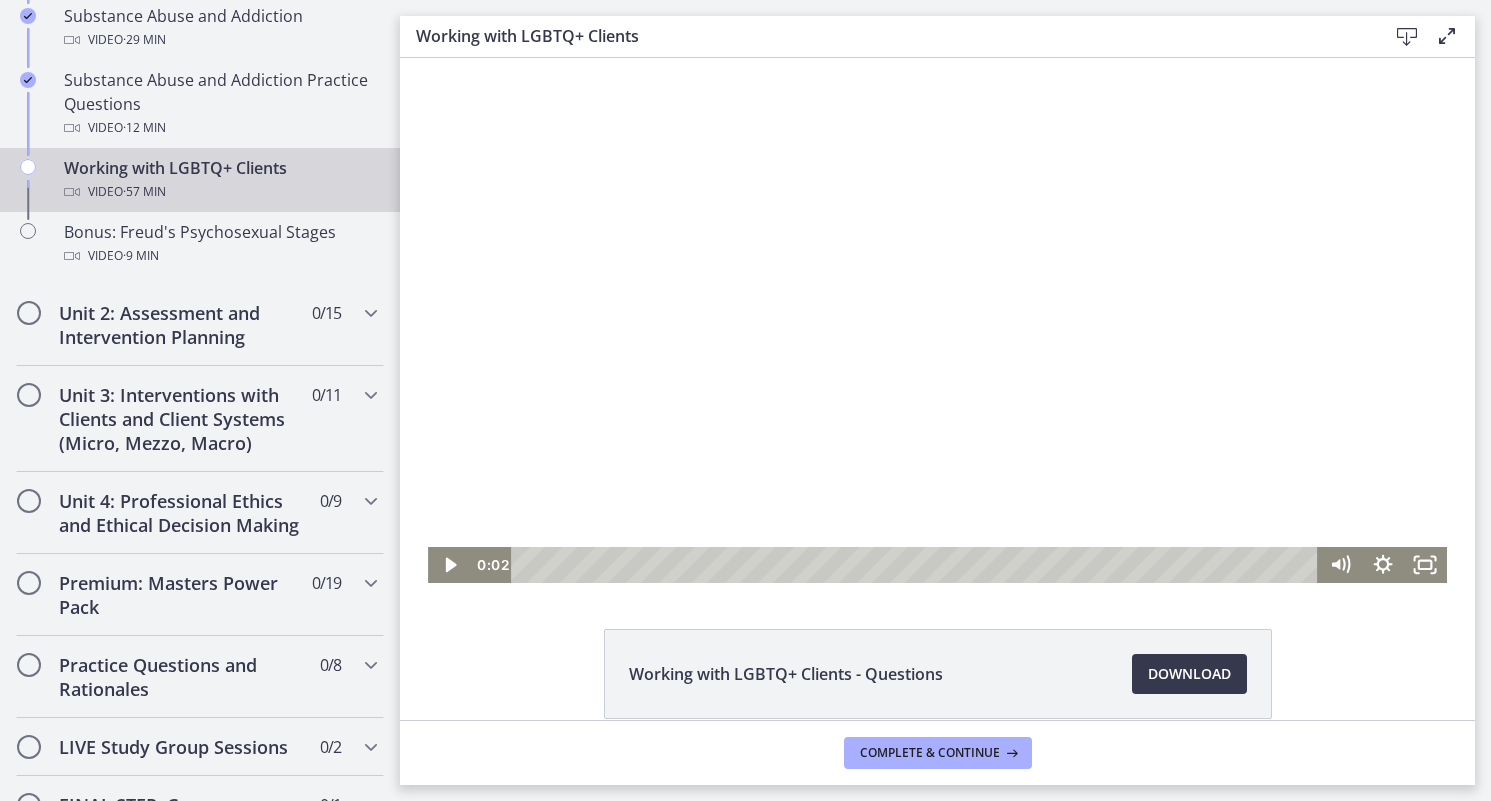 scroll, scrollTop: 95, scrollLeft: 0, axis: vertical 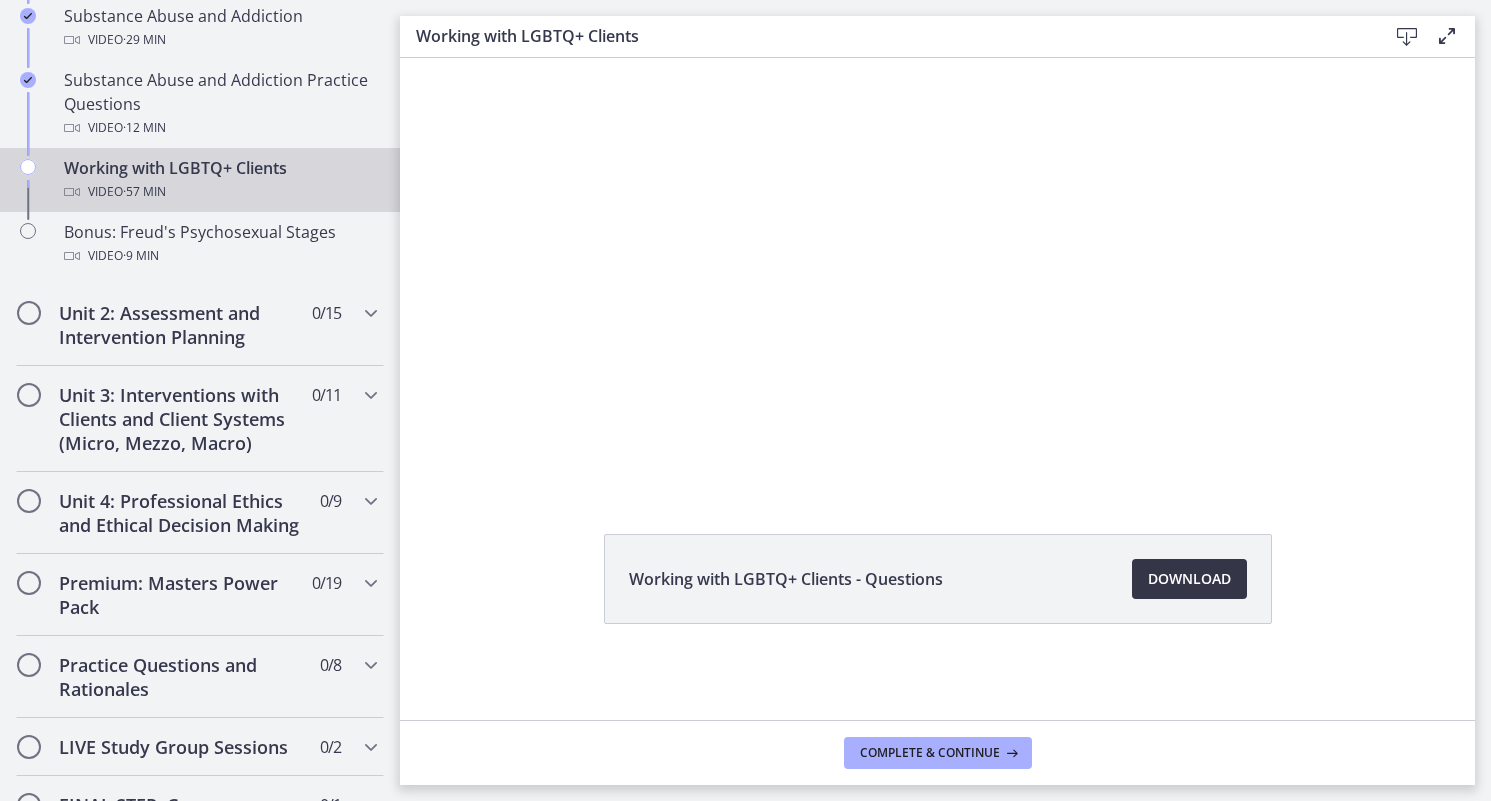 click on "Download
Opens in a new window" at bounding box center (1189, 579) 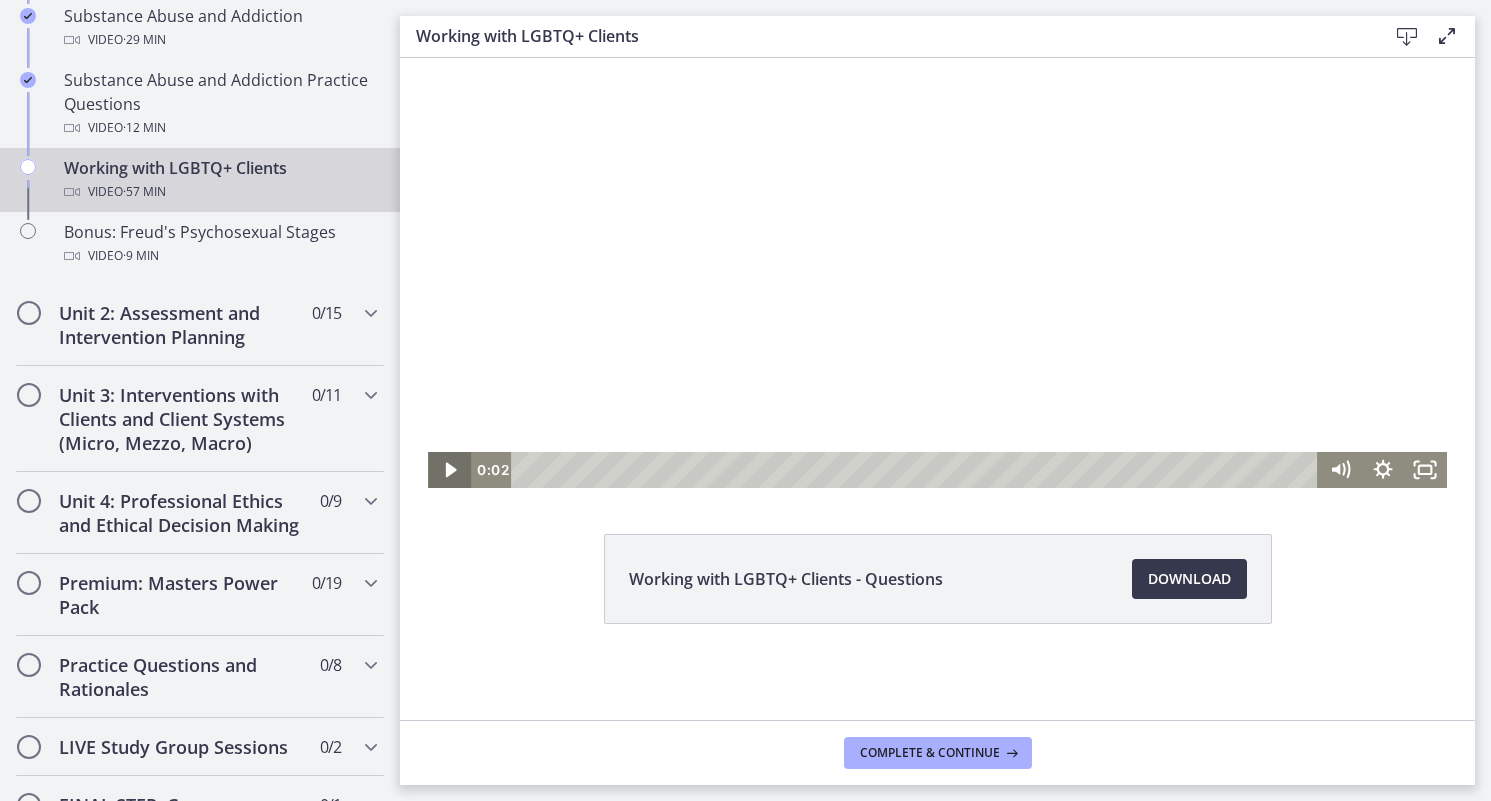 click 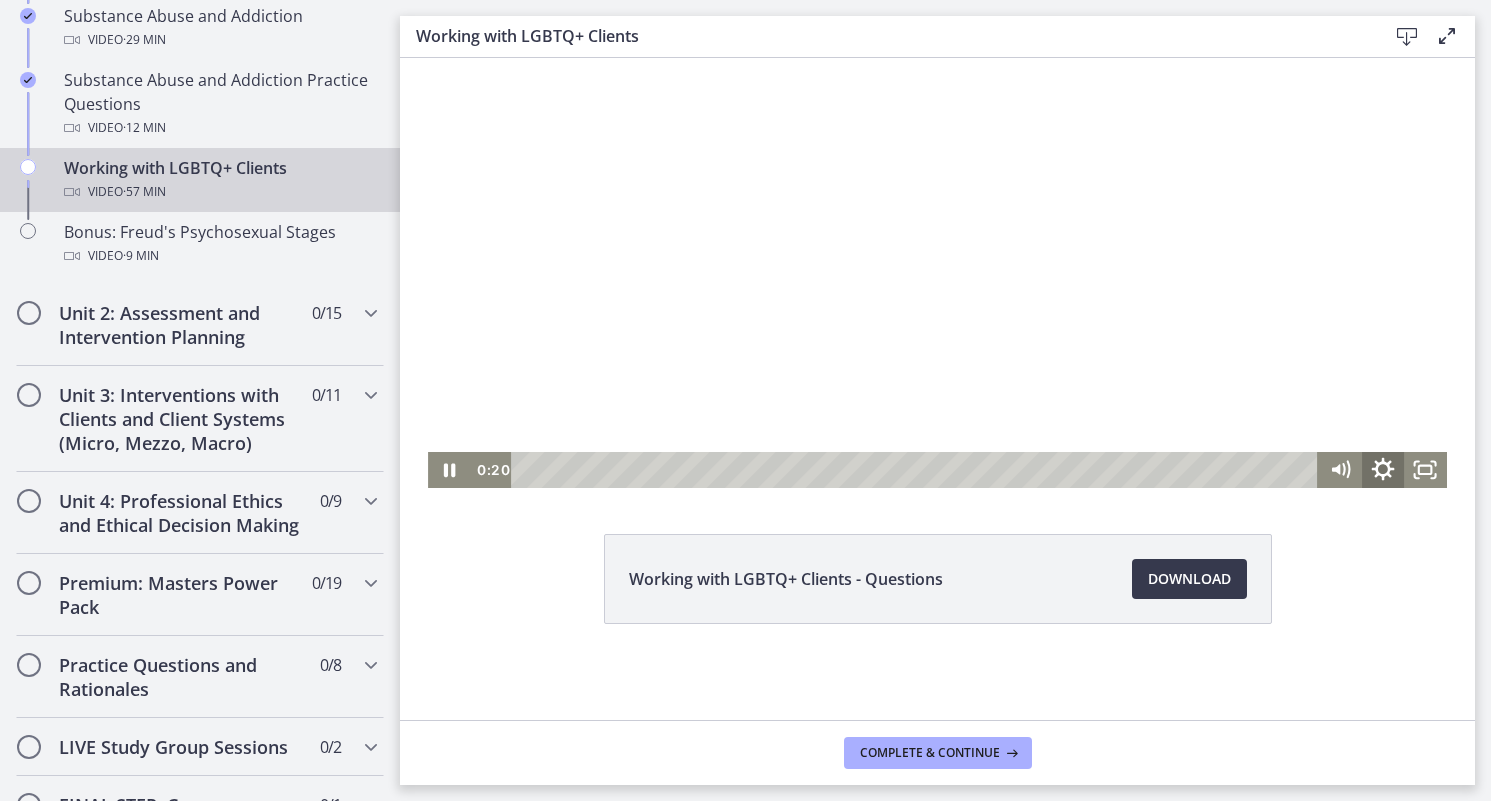 click 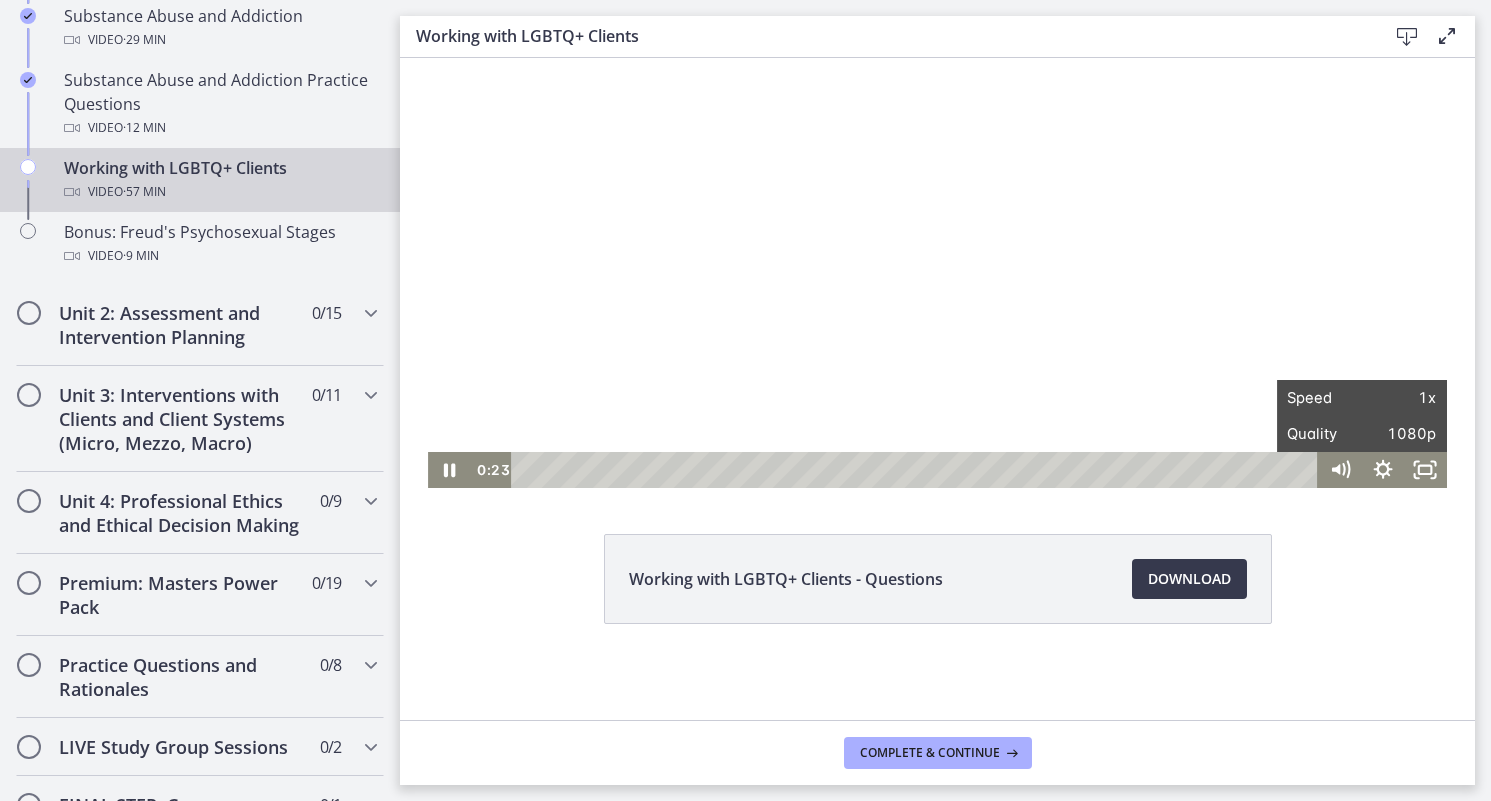 click at bounding box center (937, 225) 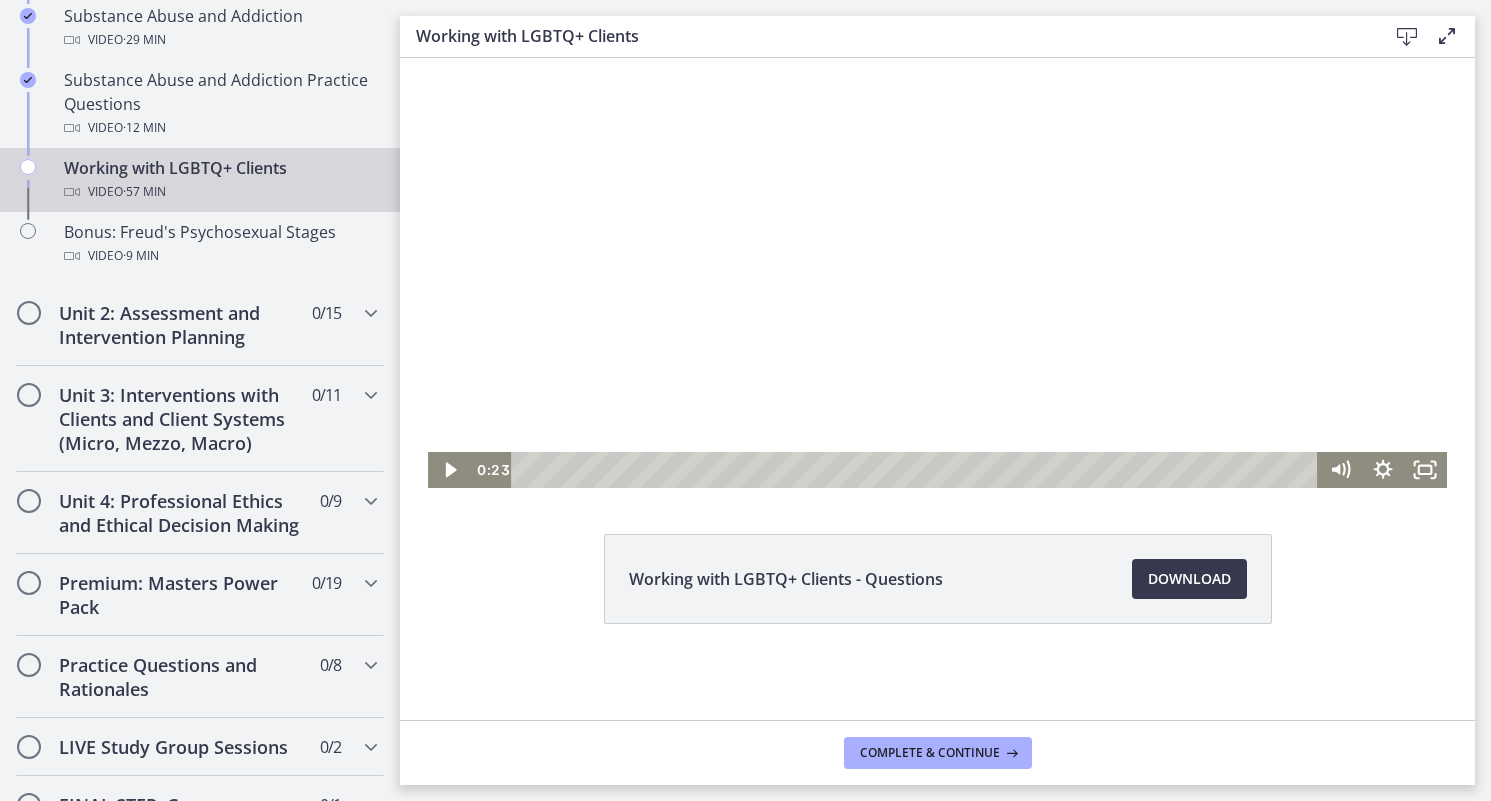 click at bounding box center [937, 225] 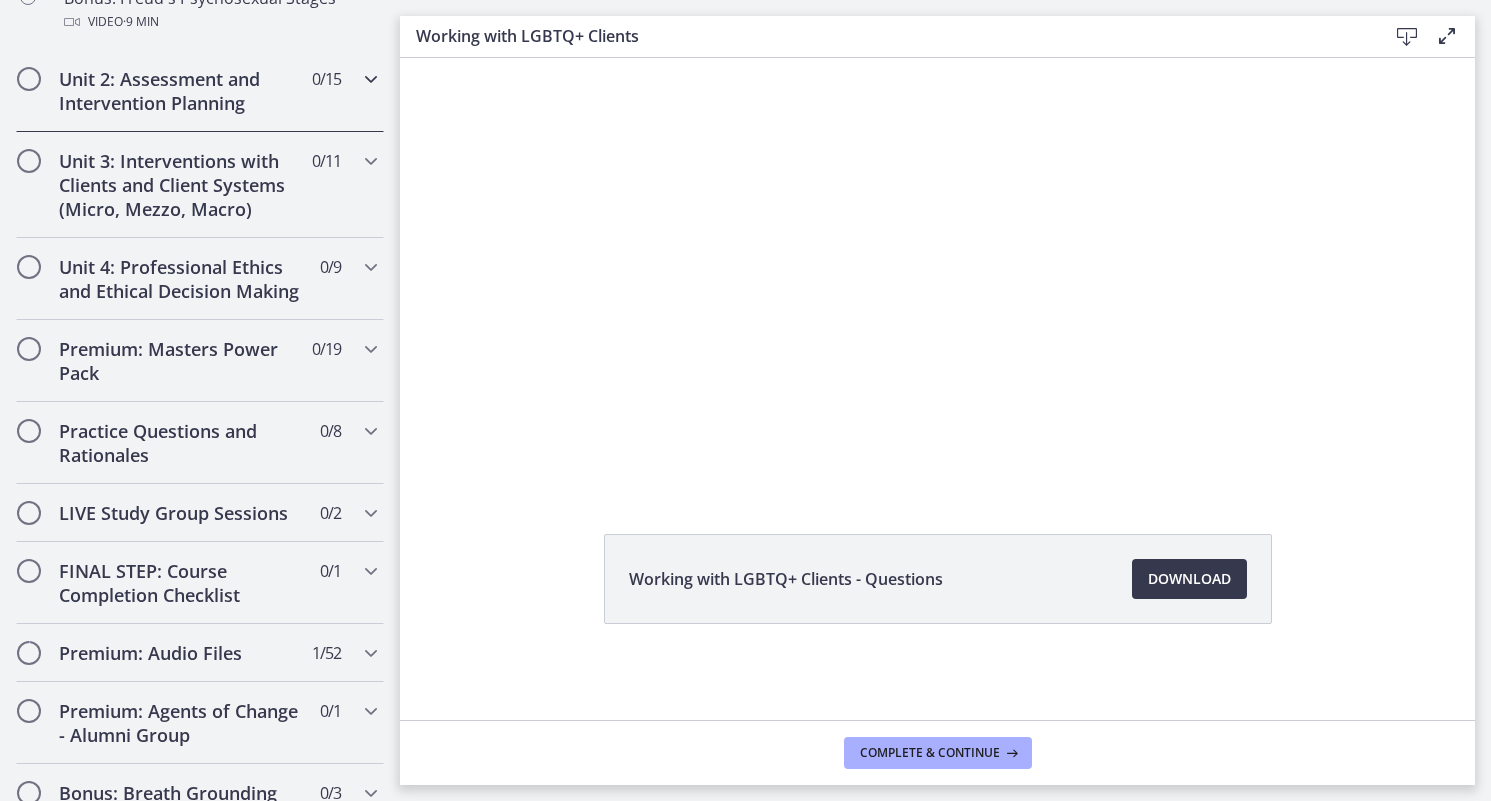 scroll, scrollTop: 1825, scrollLeft: 0, axis: vertical 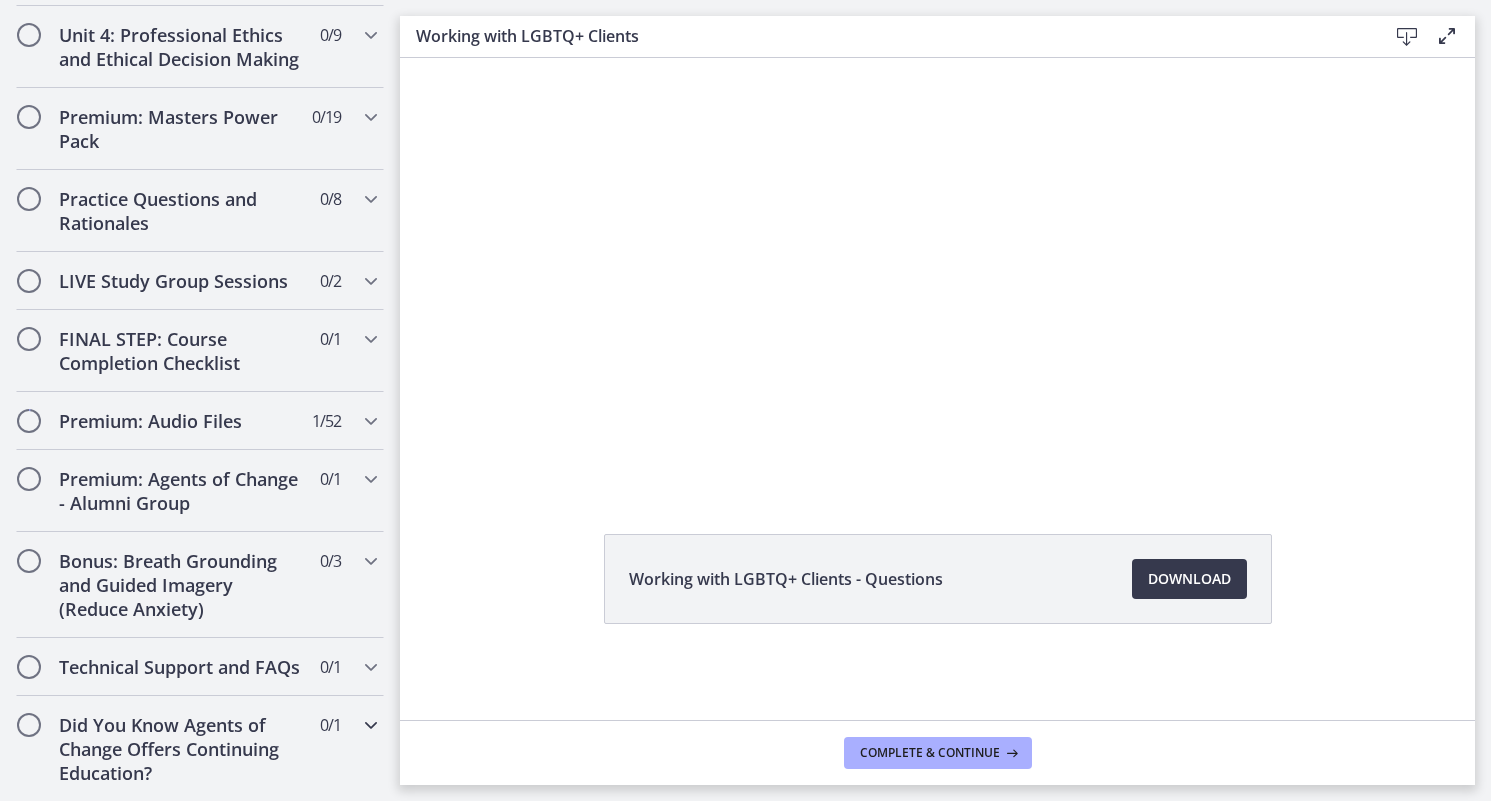 click at bounding box center [371, 725] 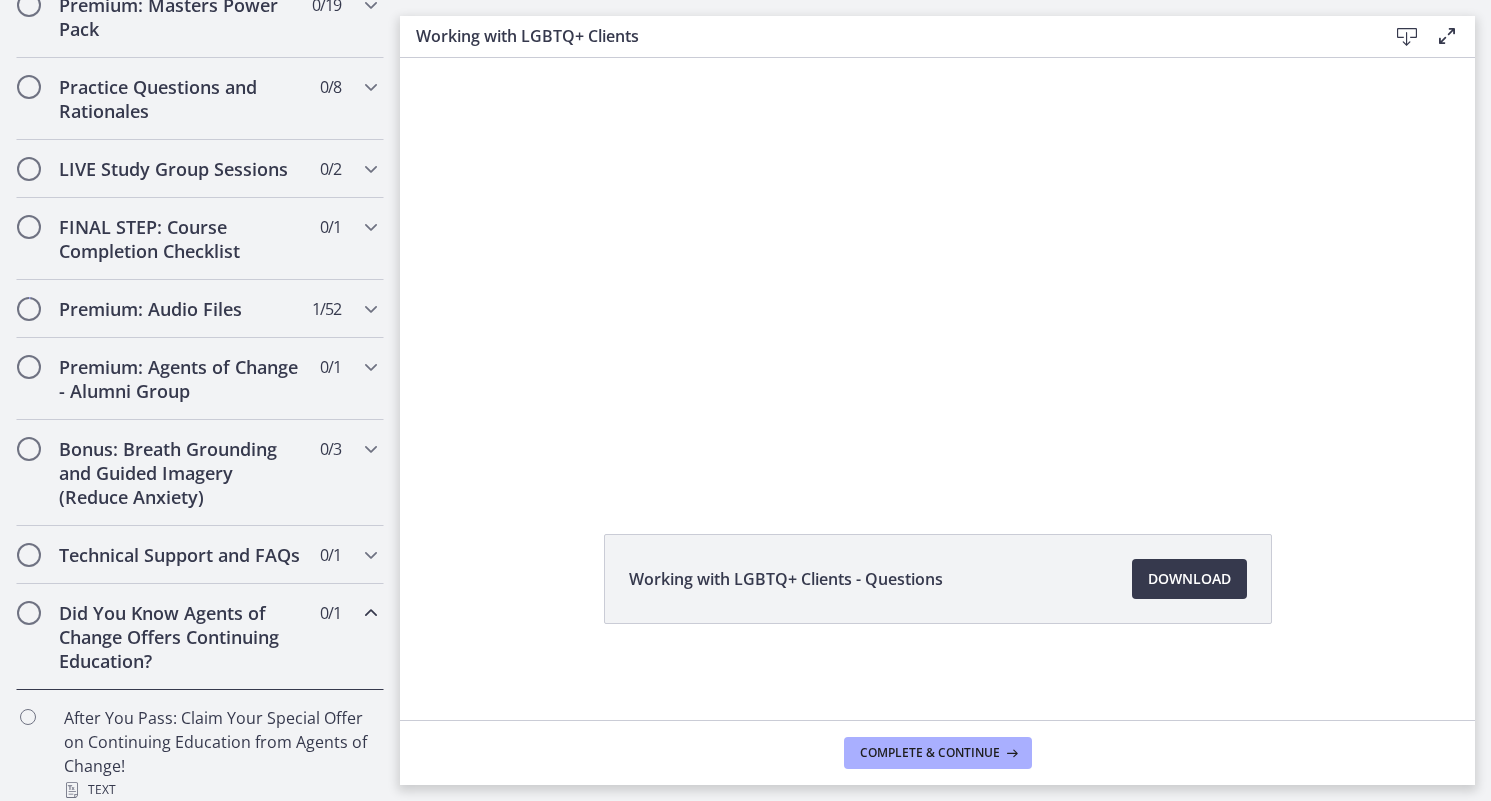 scroll, scrollTop: 1009, scrollLeft: 0, axis: vertical 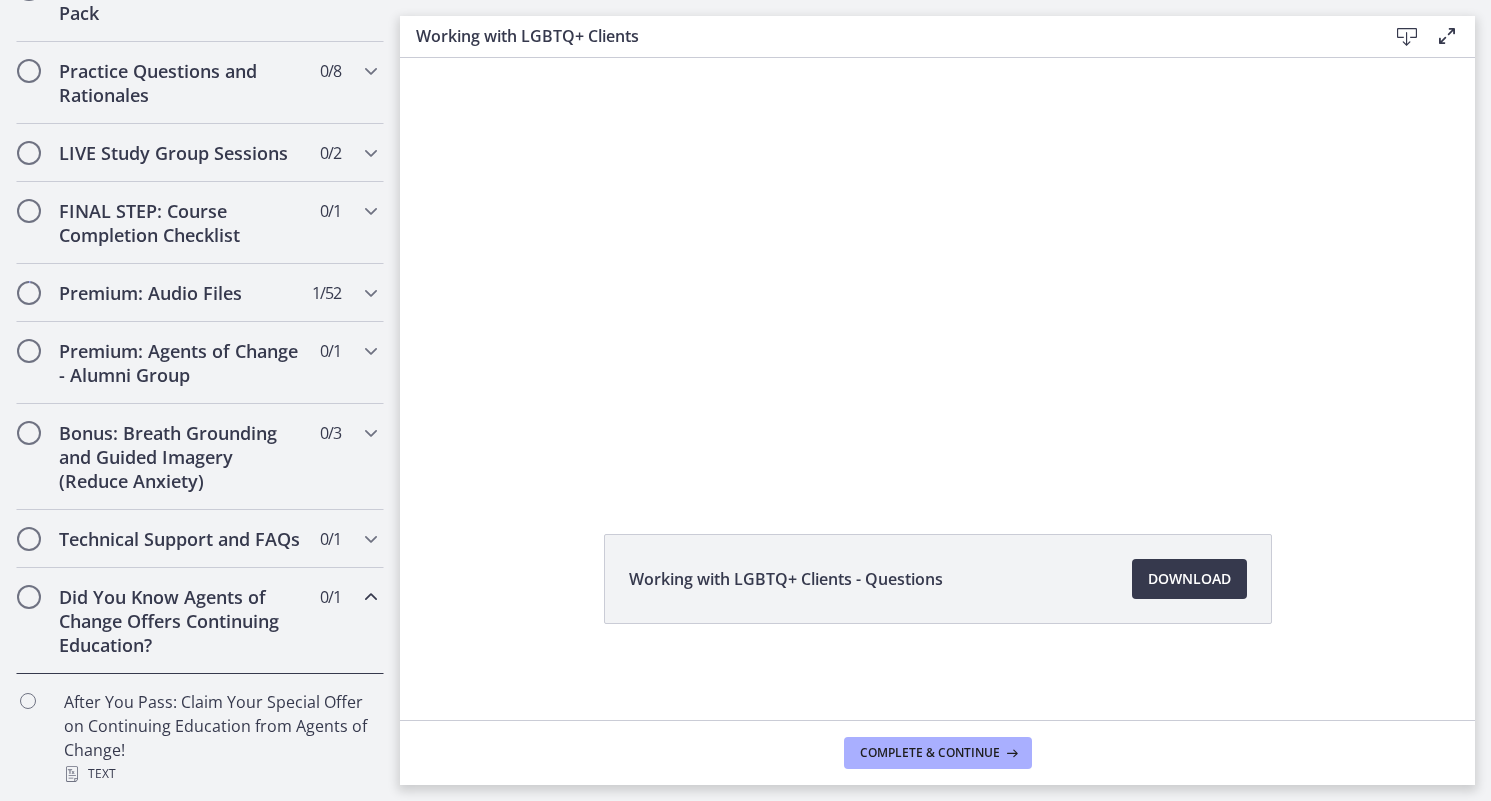 click at bounding box center (371, 597) 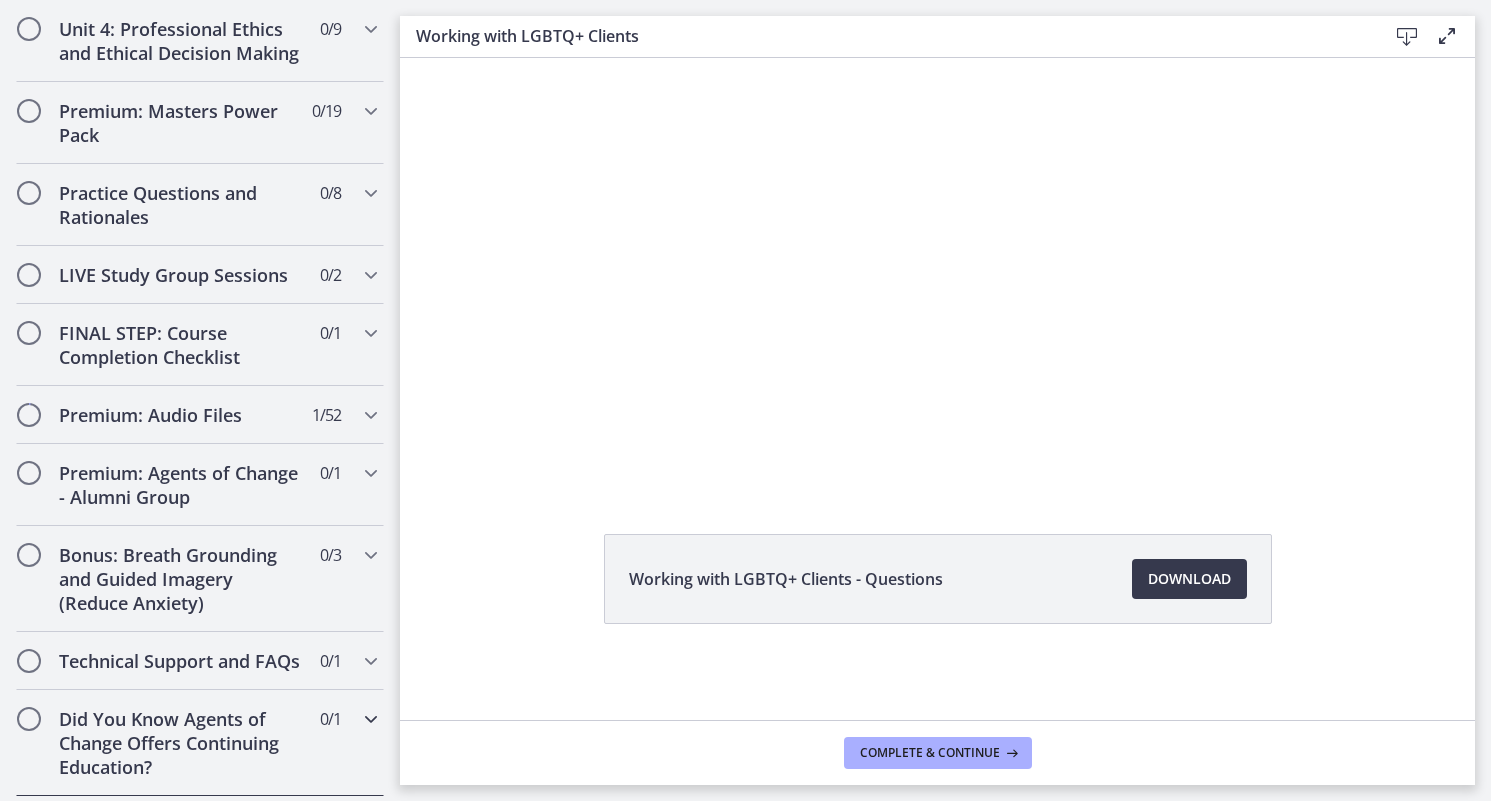 scroll, scrollTop: 881, scrollLeft: 0, axis: vertical 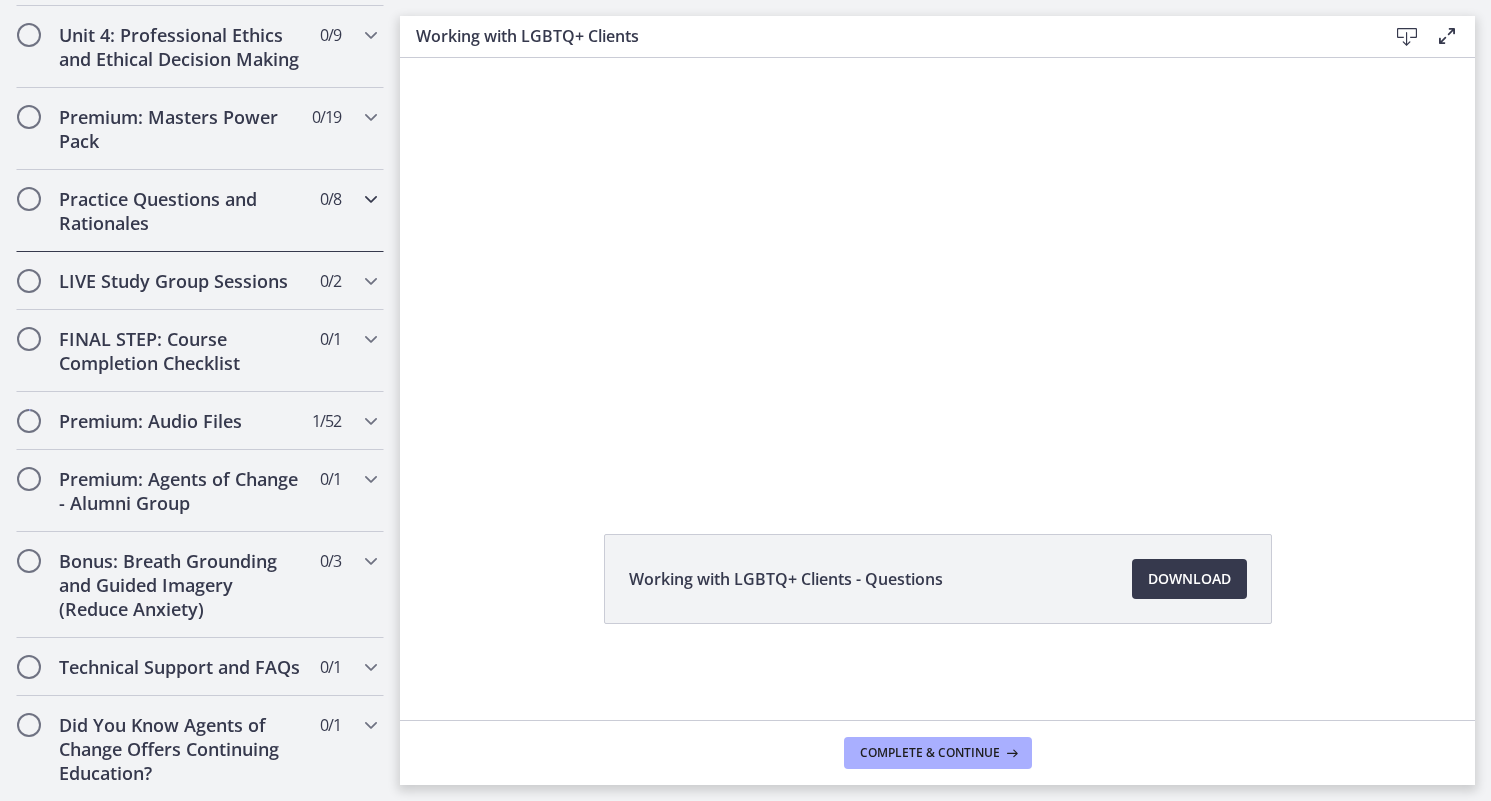 click at bounding box center (371, 199) 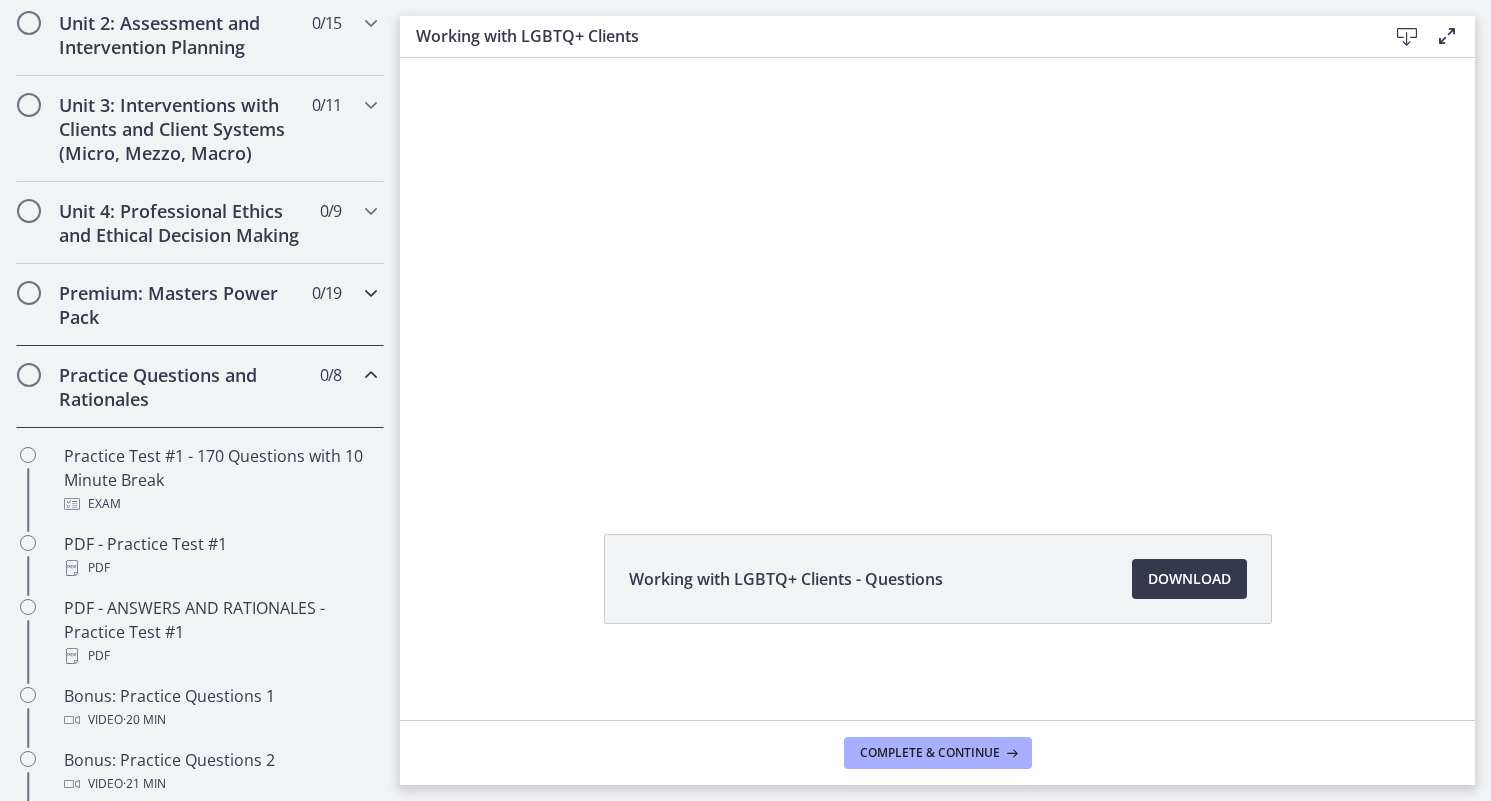 scroll, scrollTop: 707, scrollLeft: 0, axis: vertical 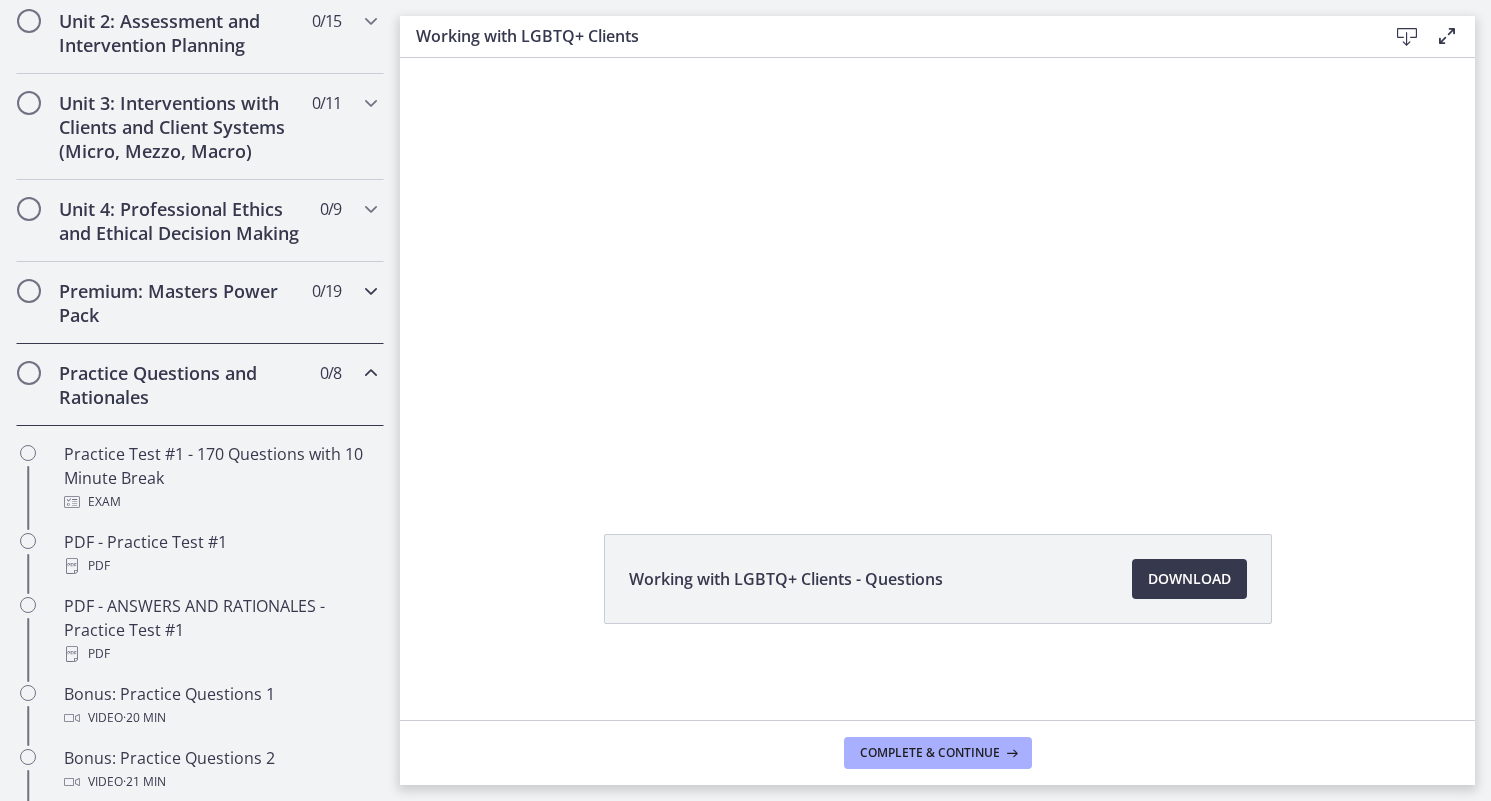 click at bounding box center (371, 291) 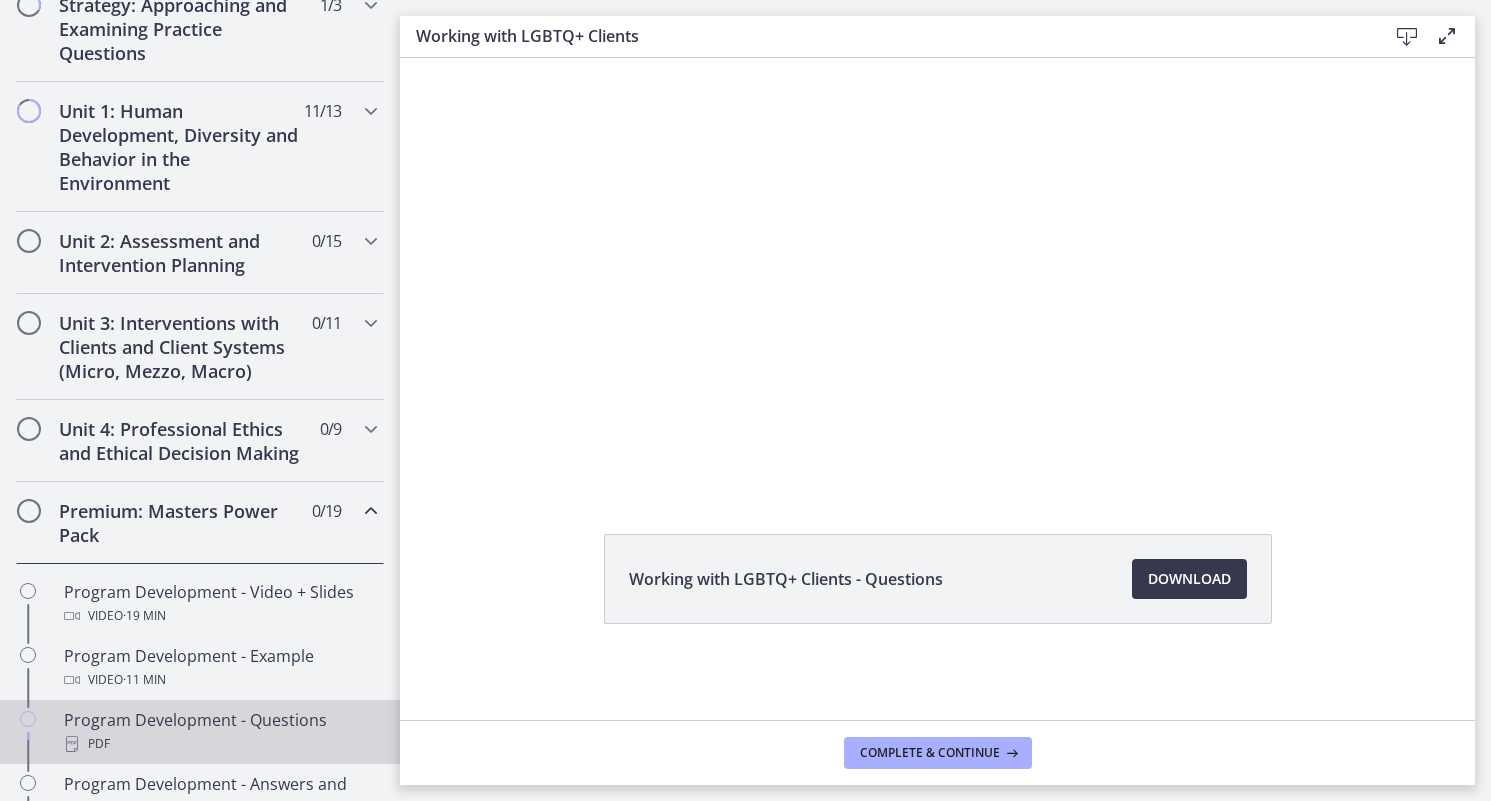 scroll, scrollTop: 485, scrollLeft: 0, axis: vertical 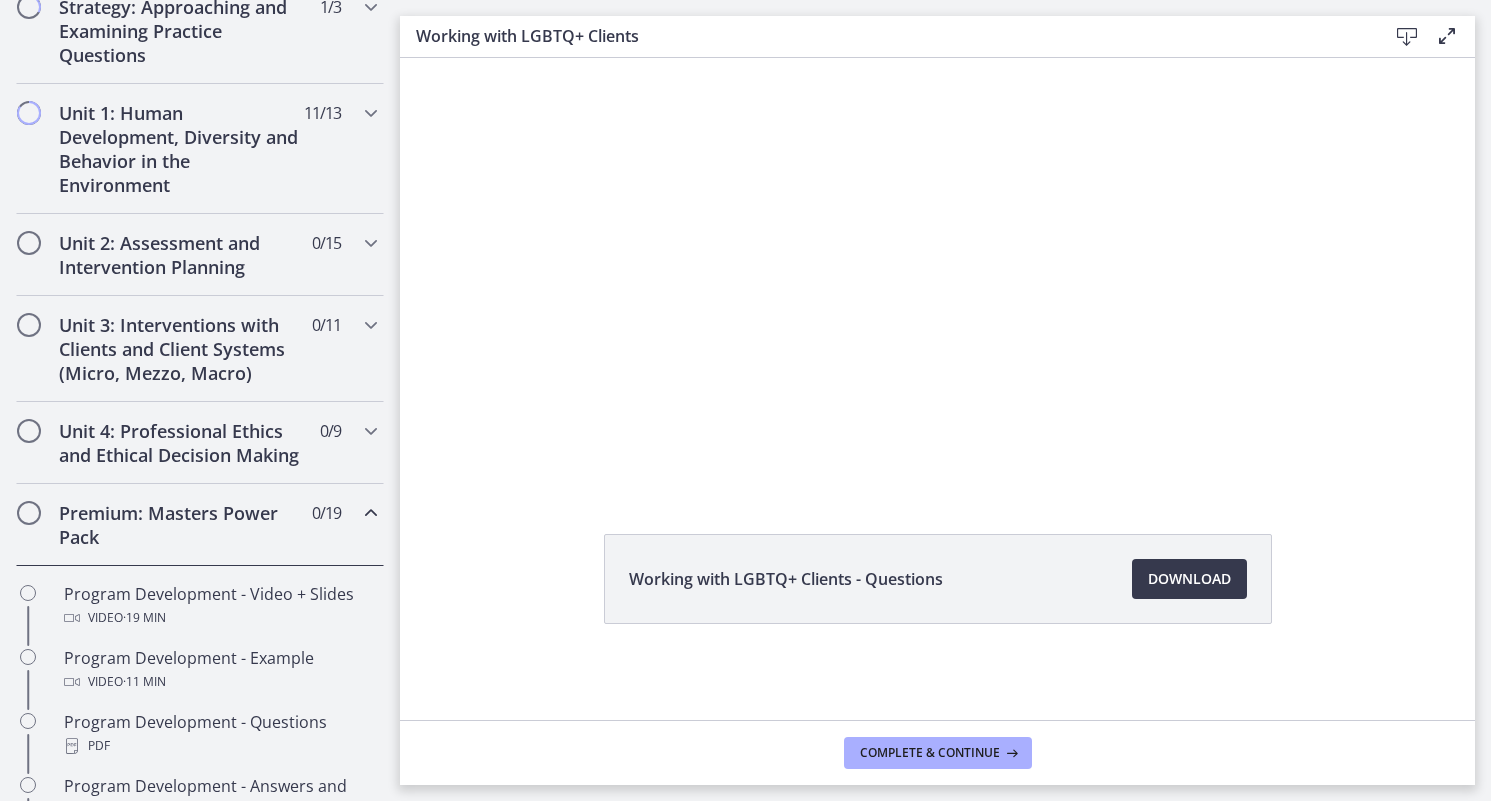 click at bounding box center (371, 513) 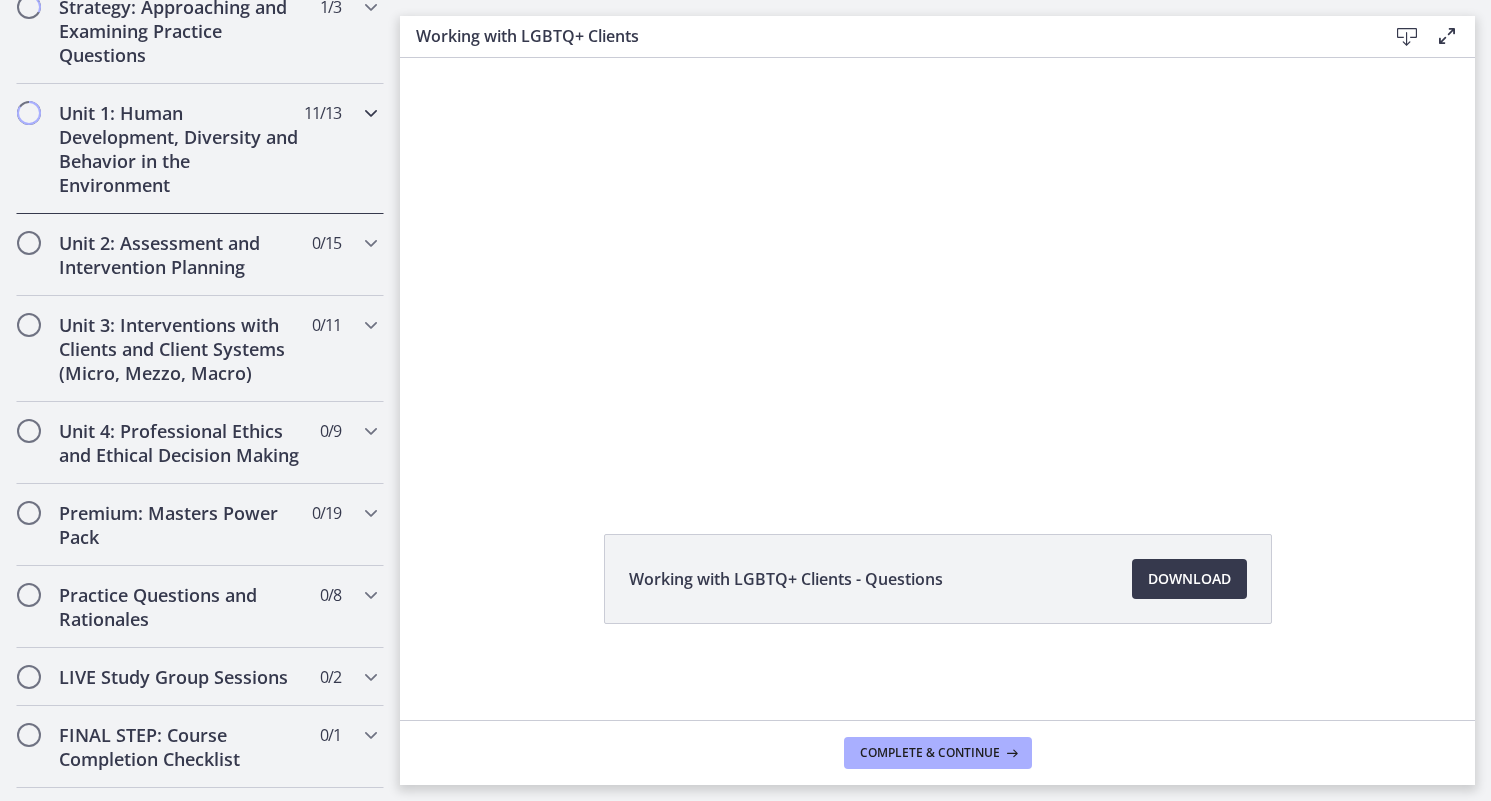 click at bounding box center [371, 113] 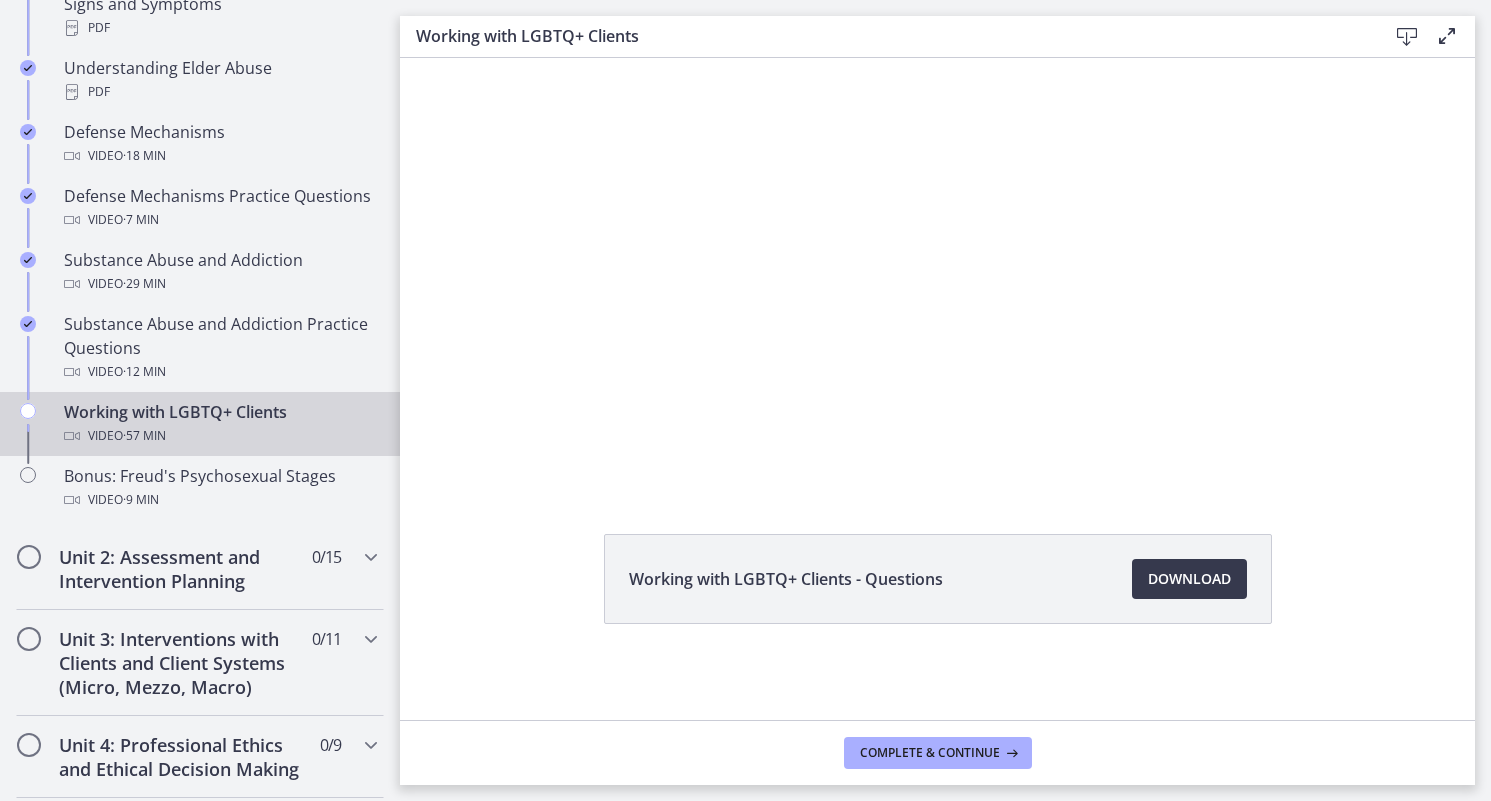 scroll, scrollTop: 1116, scrollLeft: 0, axis: vertical 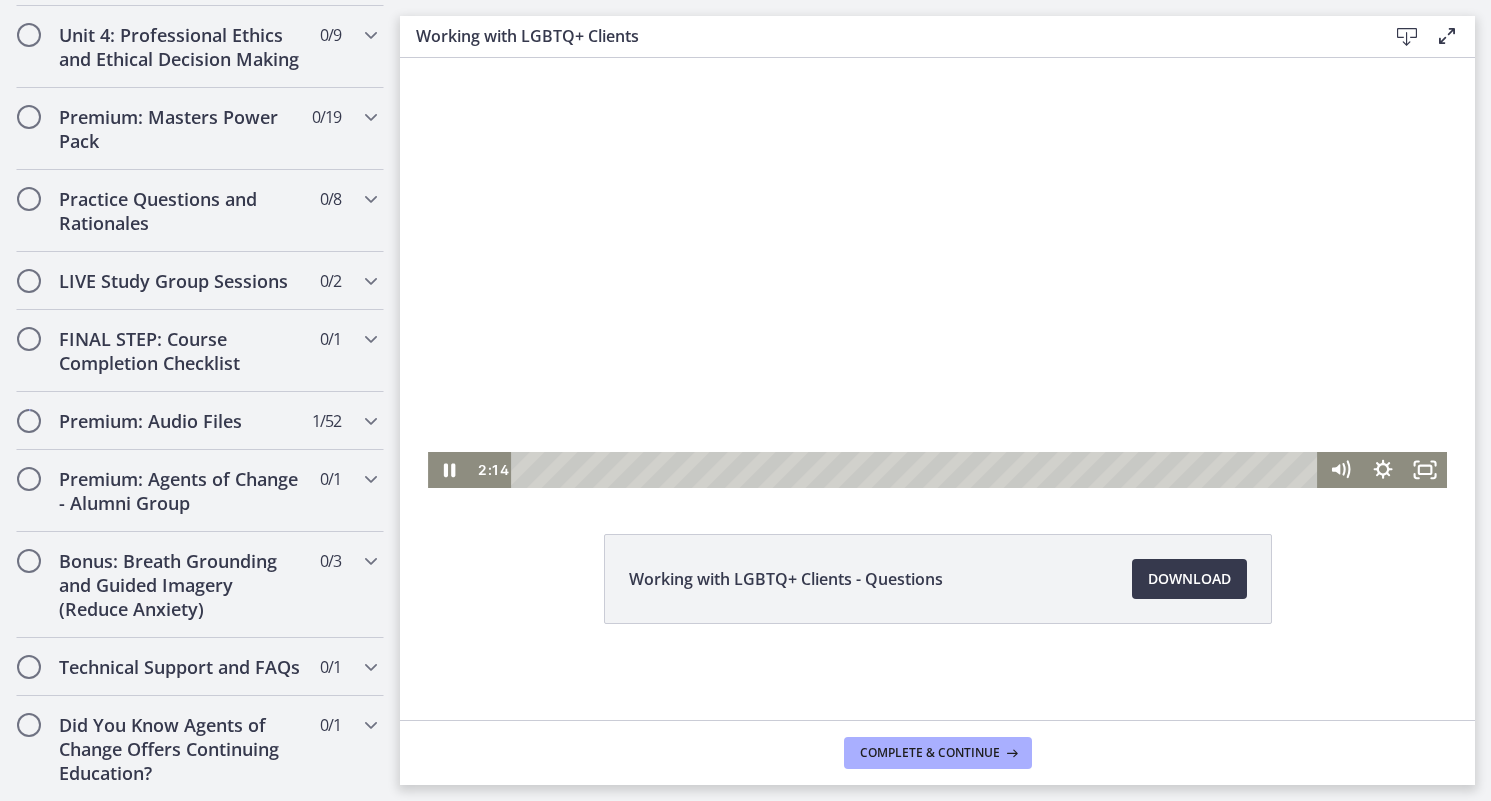 click at bounding box center [937, 225] 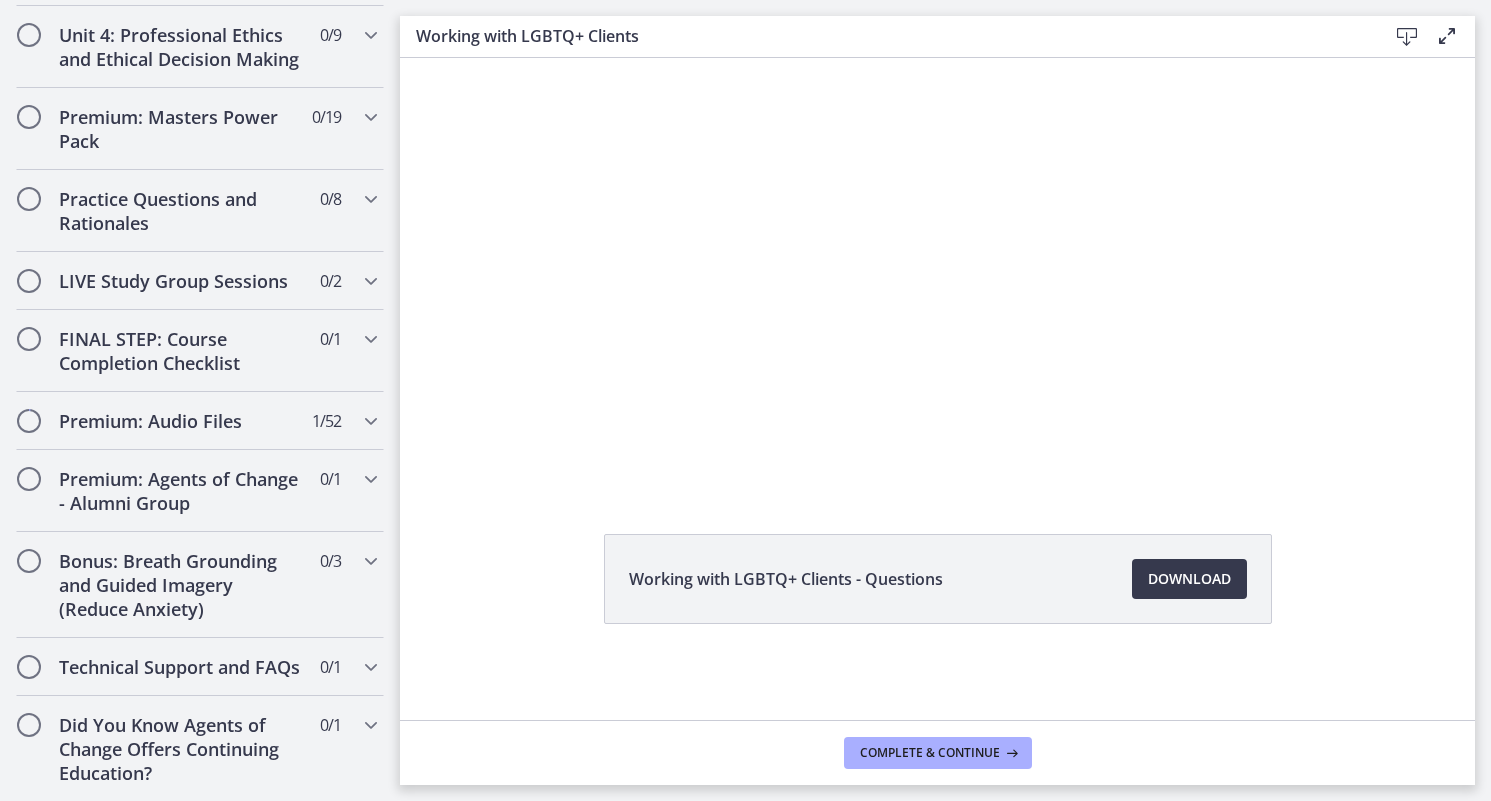 type 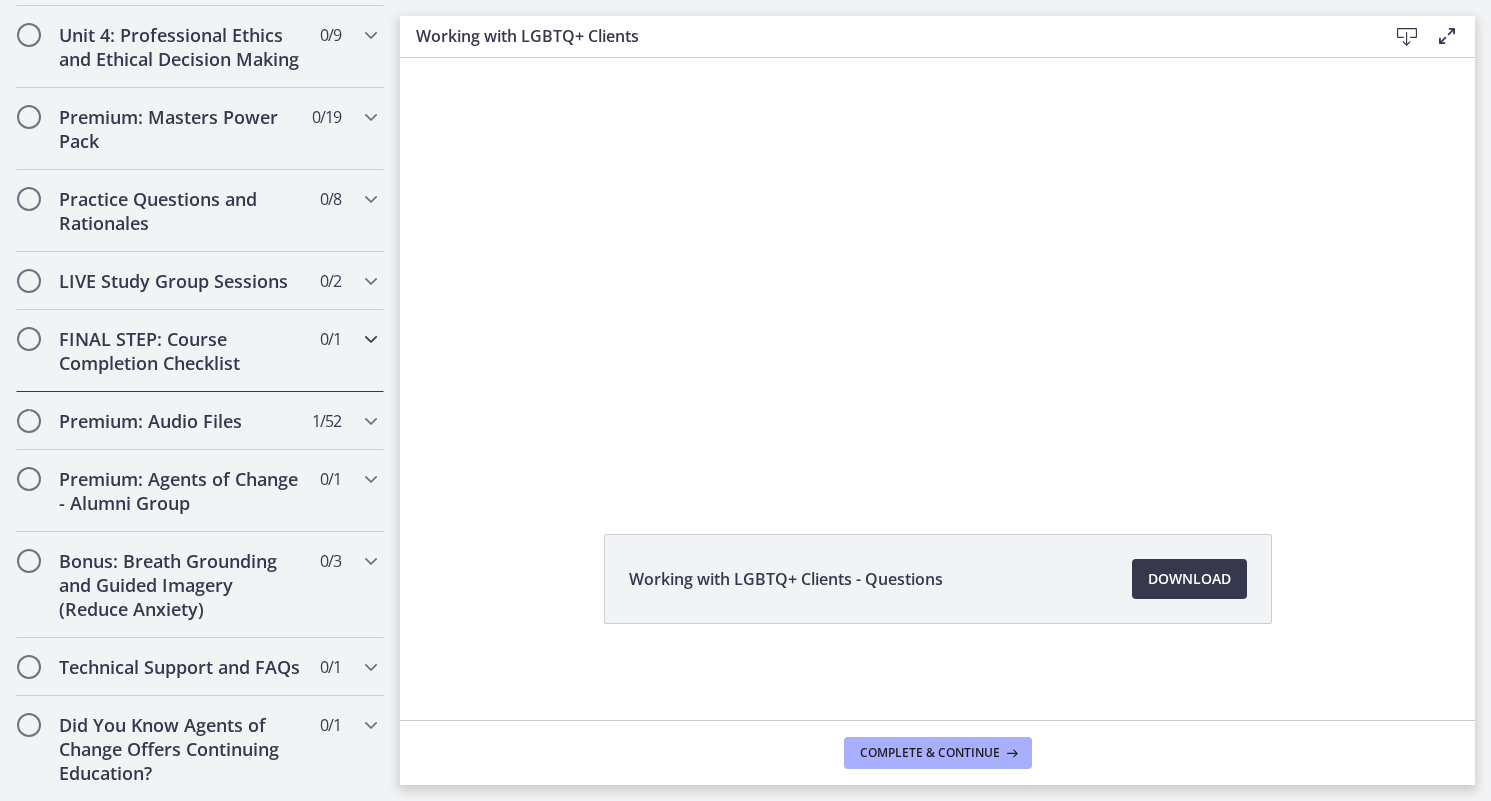 click at bounding box center (371, 339) 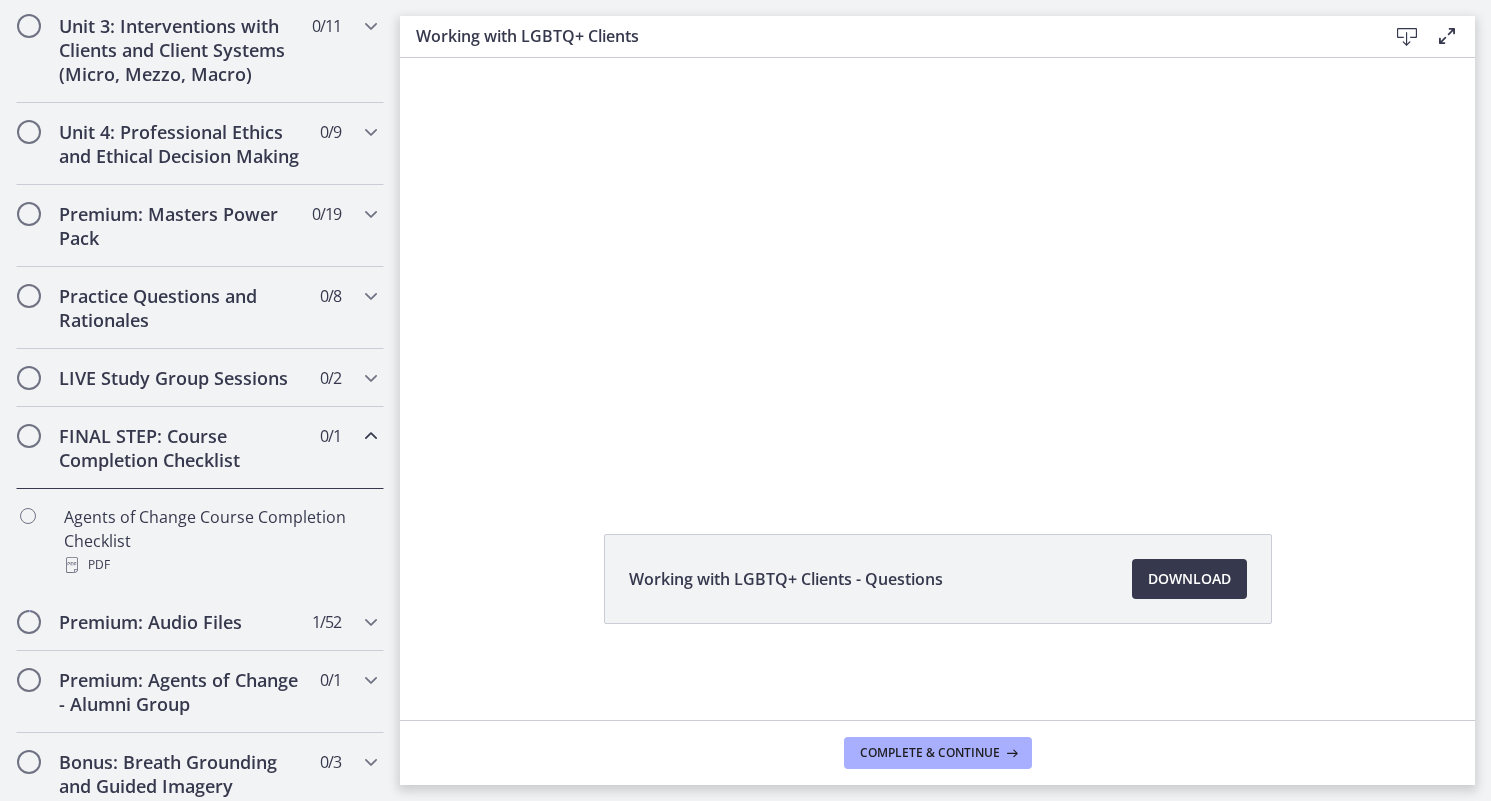 scroll, scrollTop: 780, scrollLeft: 0, axis: vertical 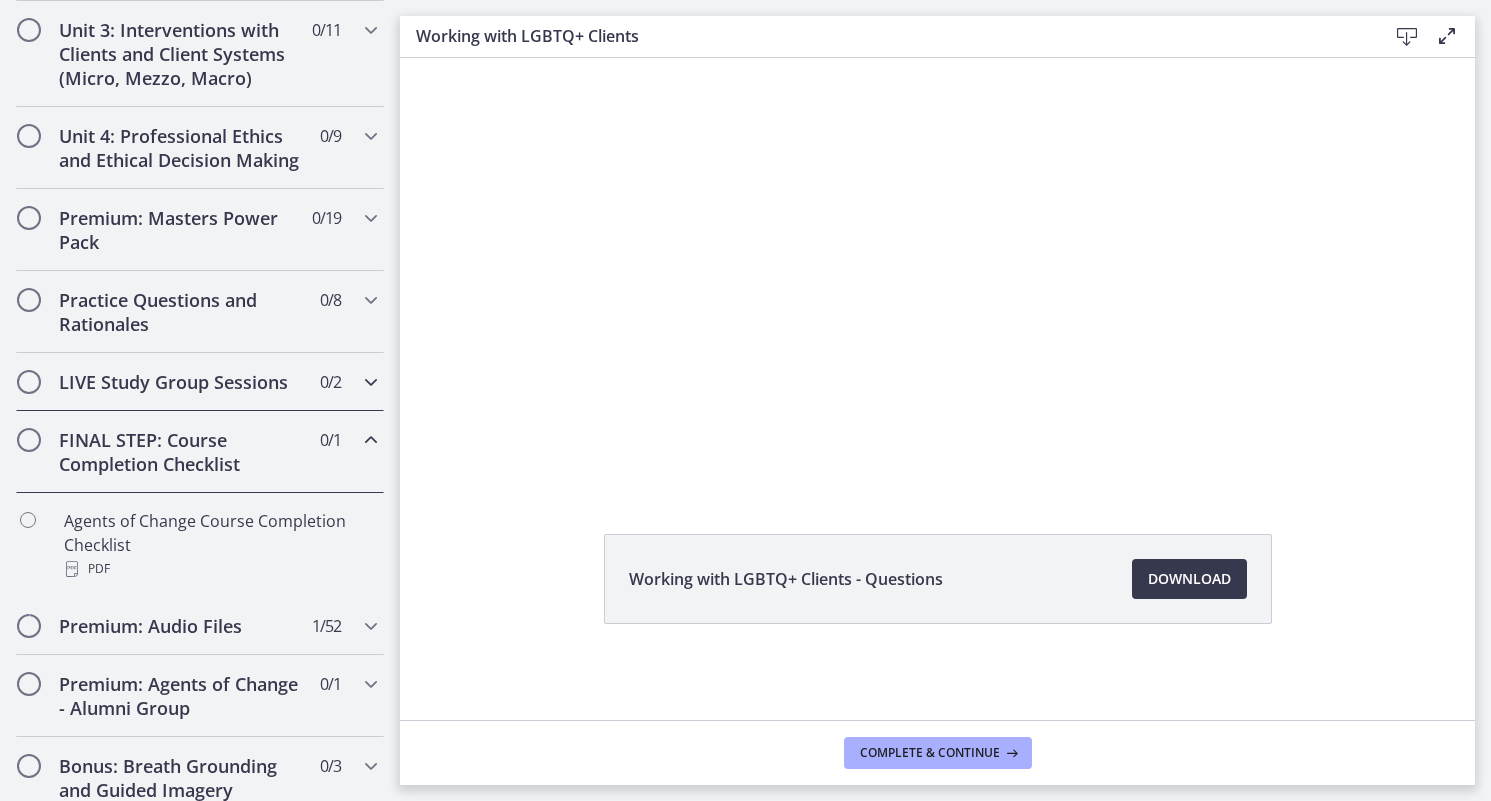 click at bounding box center [371, 382] 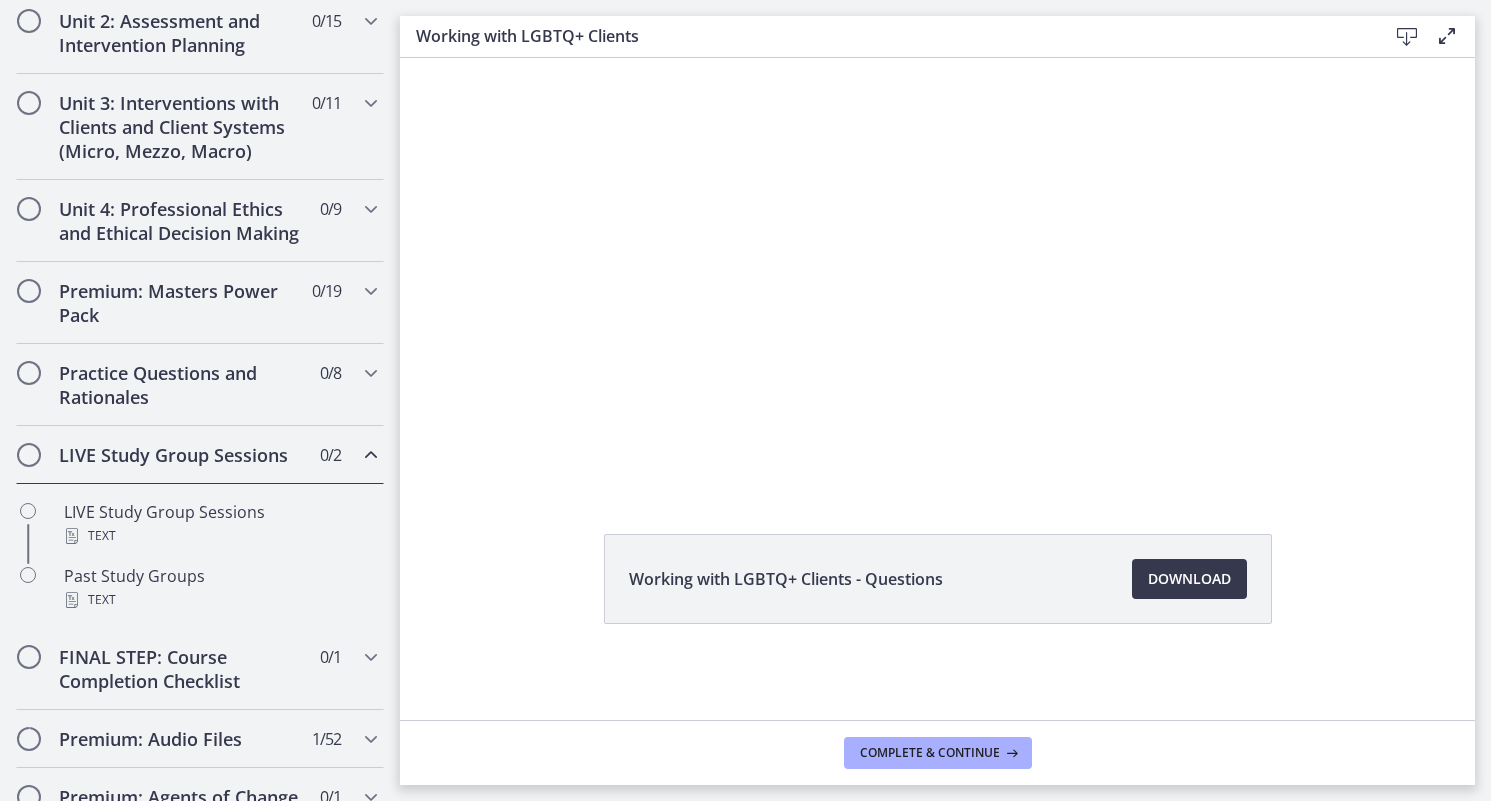 scroll, scrollTop: 706, scrollLeft: 0, axis: vertical 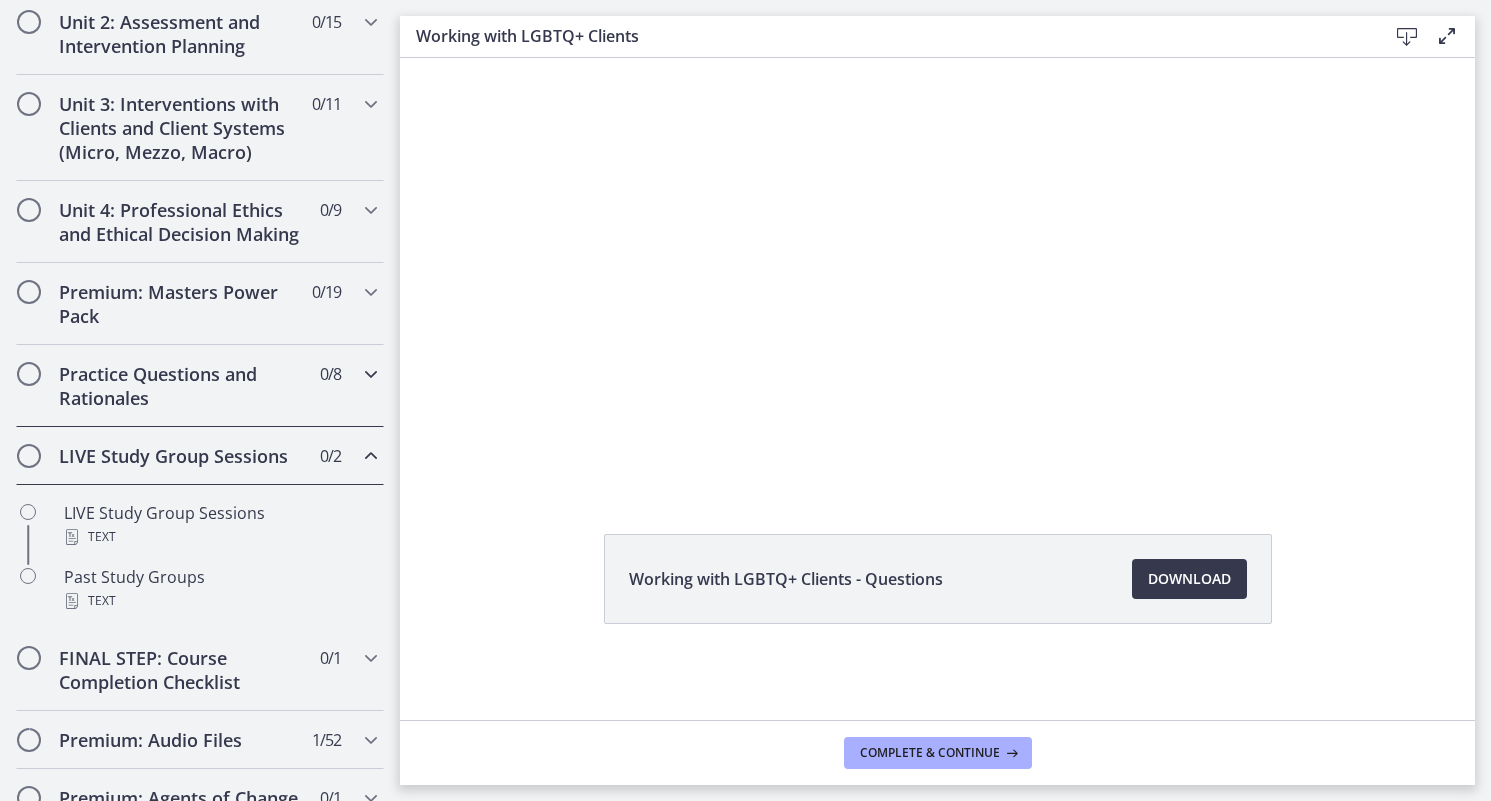 click at bounding box center (371, 374) 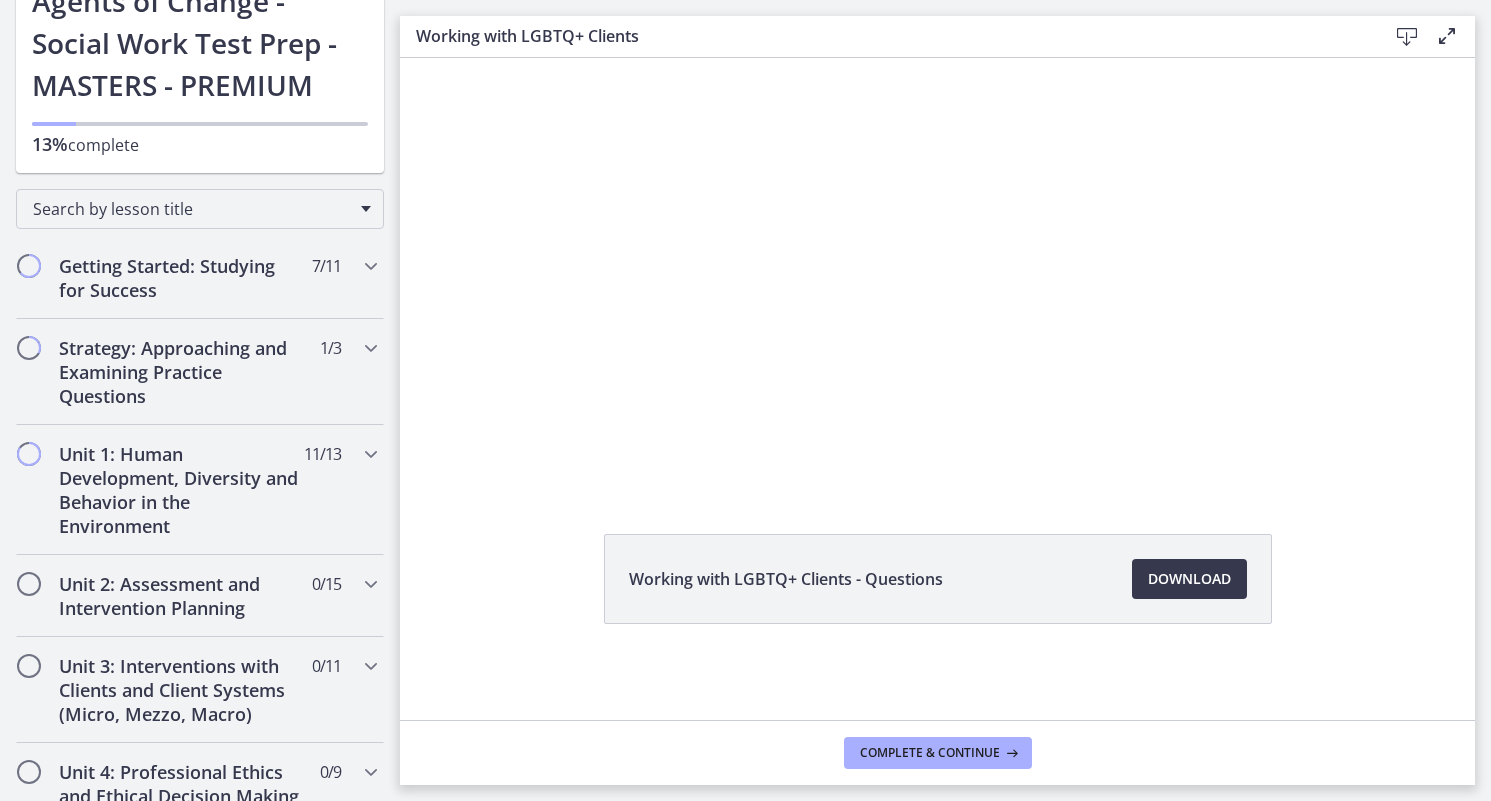 scroll, scrollTop: 140, scrollLeft: 0, axis: vertical 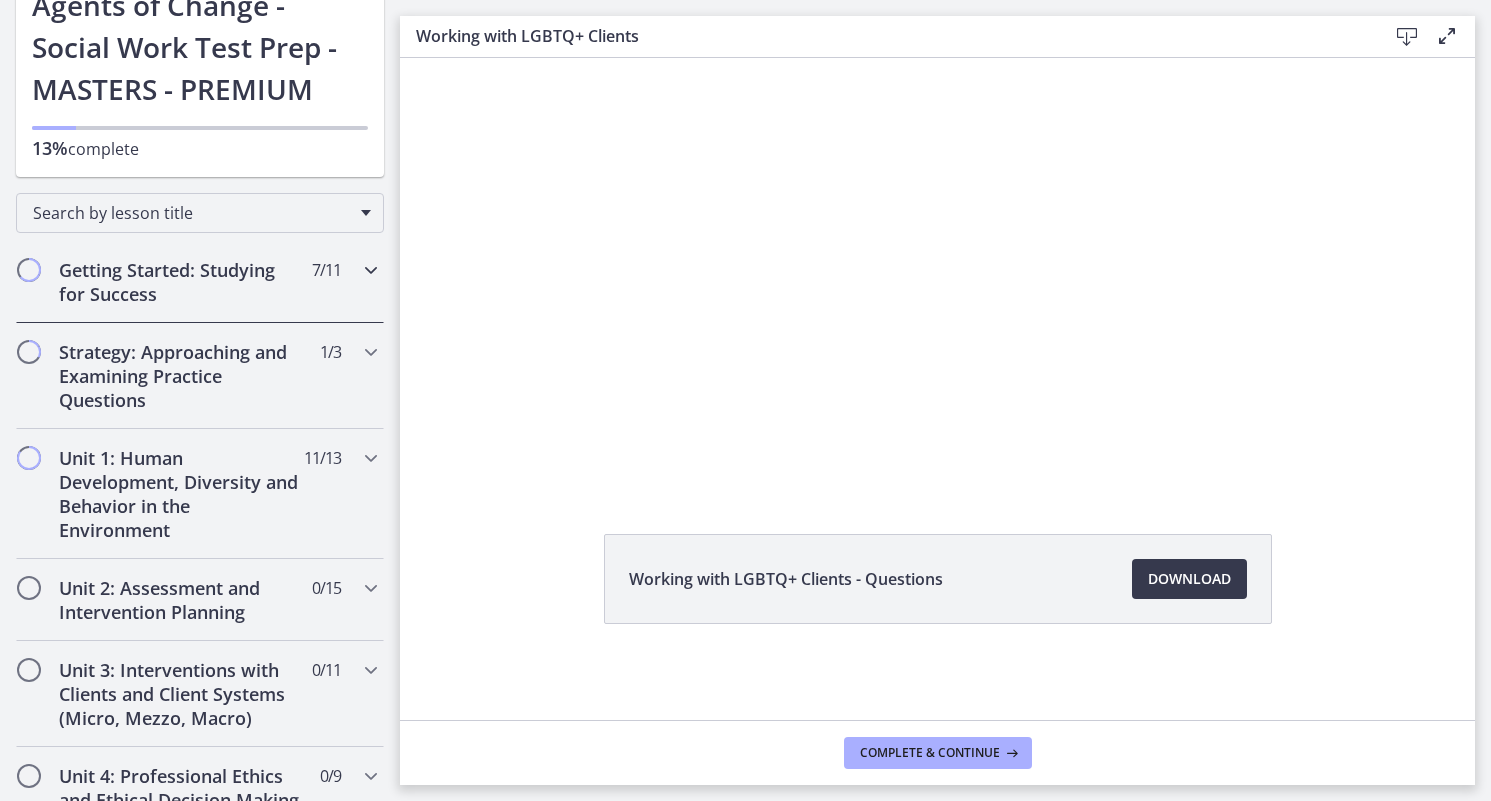 click at bounding box center (371, 270) 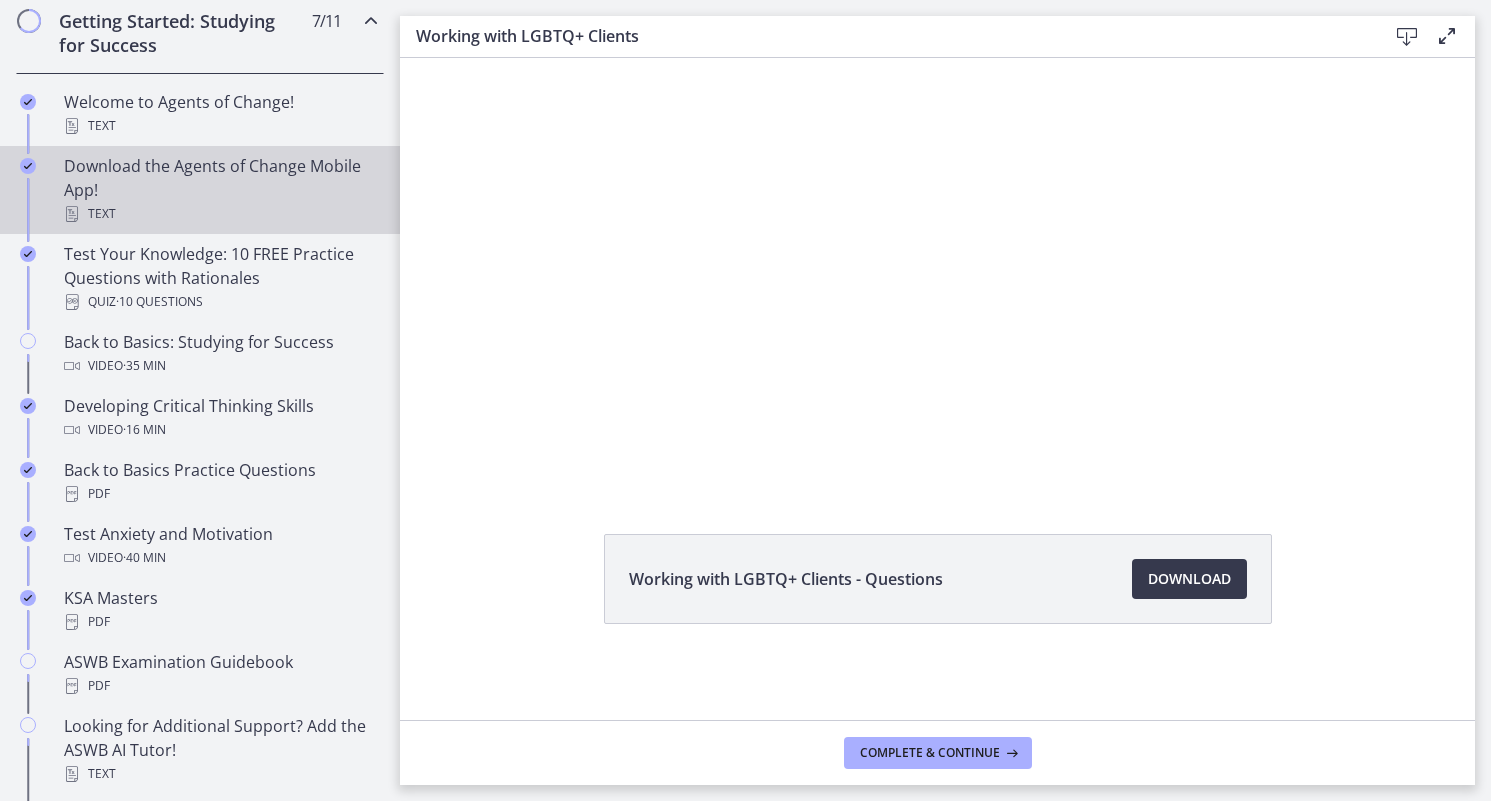 scroll, scrollTop: 382, scrollLeft: 0, axis: vertical 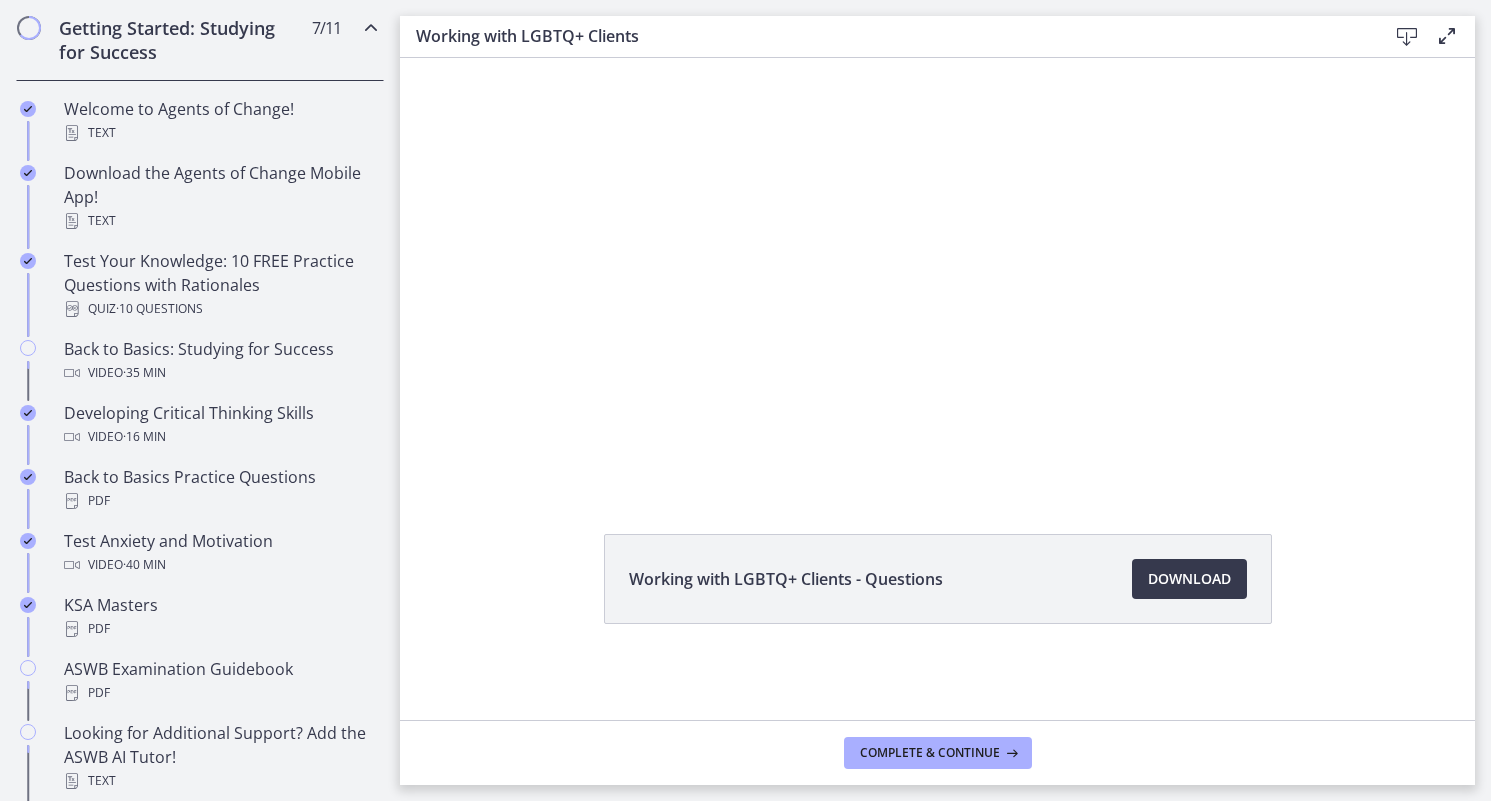 click at bounding box center (371, 28) 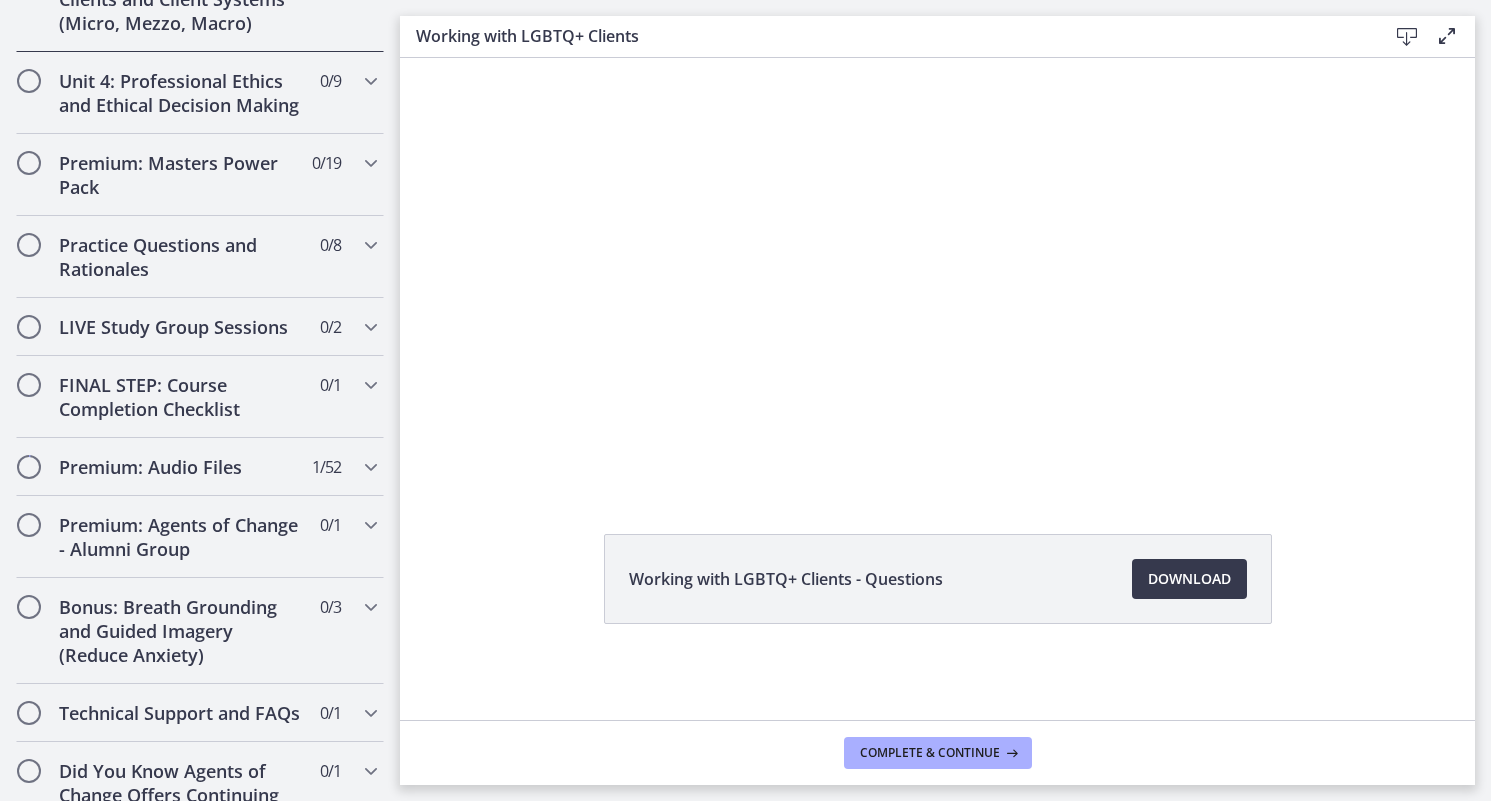 scroll, scrollTop: 881, scrollLeft: 0, axis: vertical 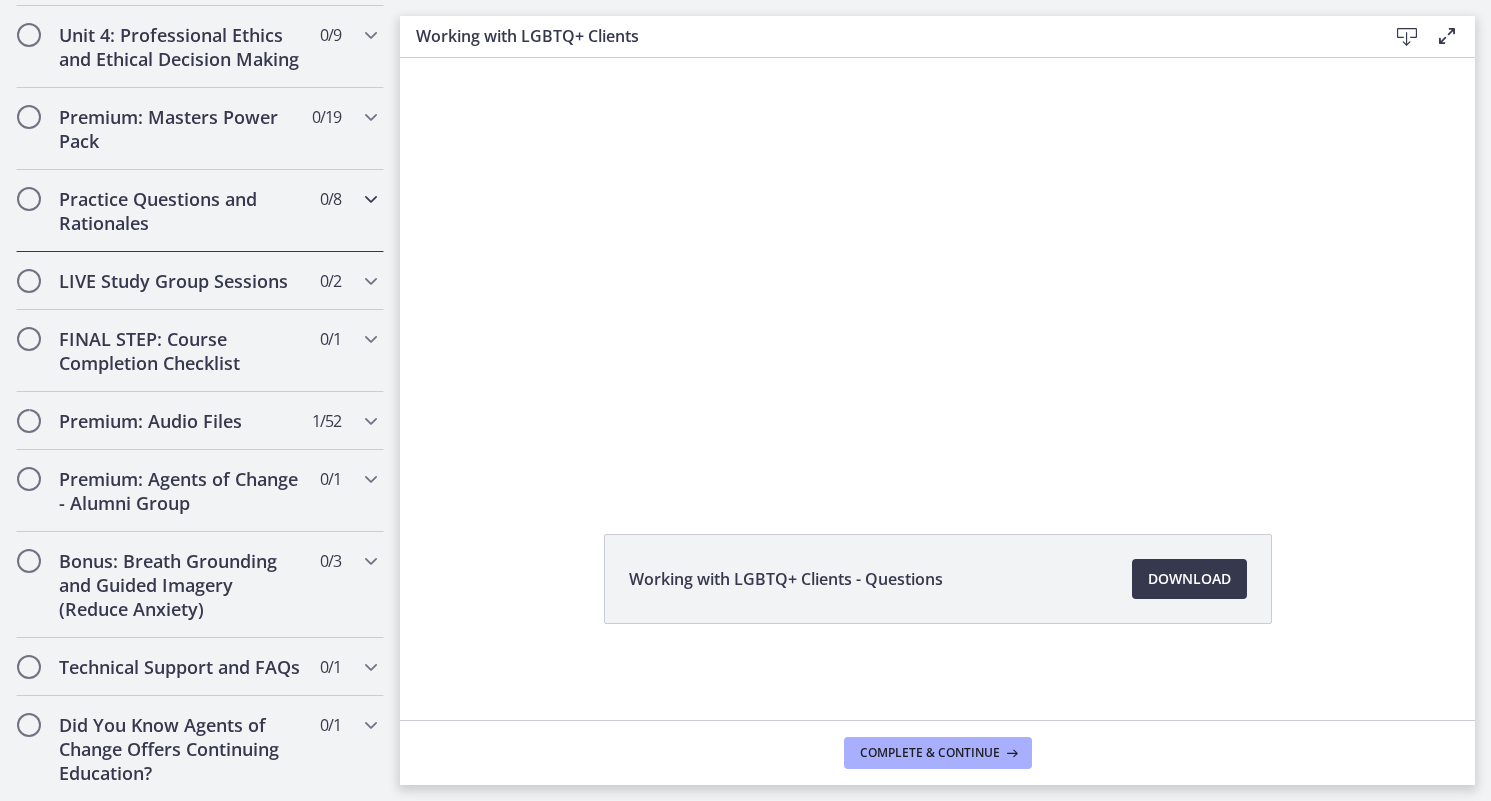 click at bounding box center [371, 199] 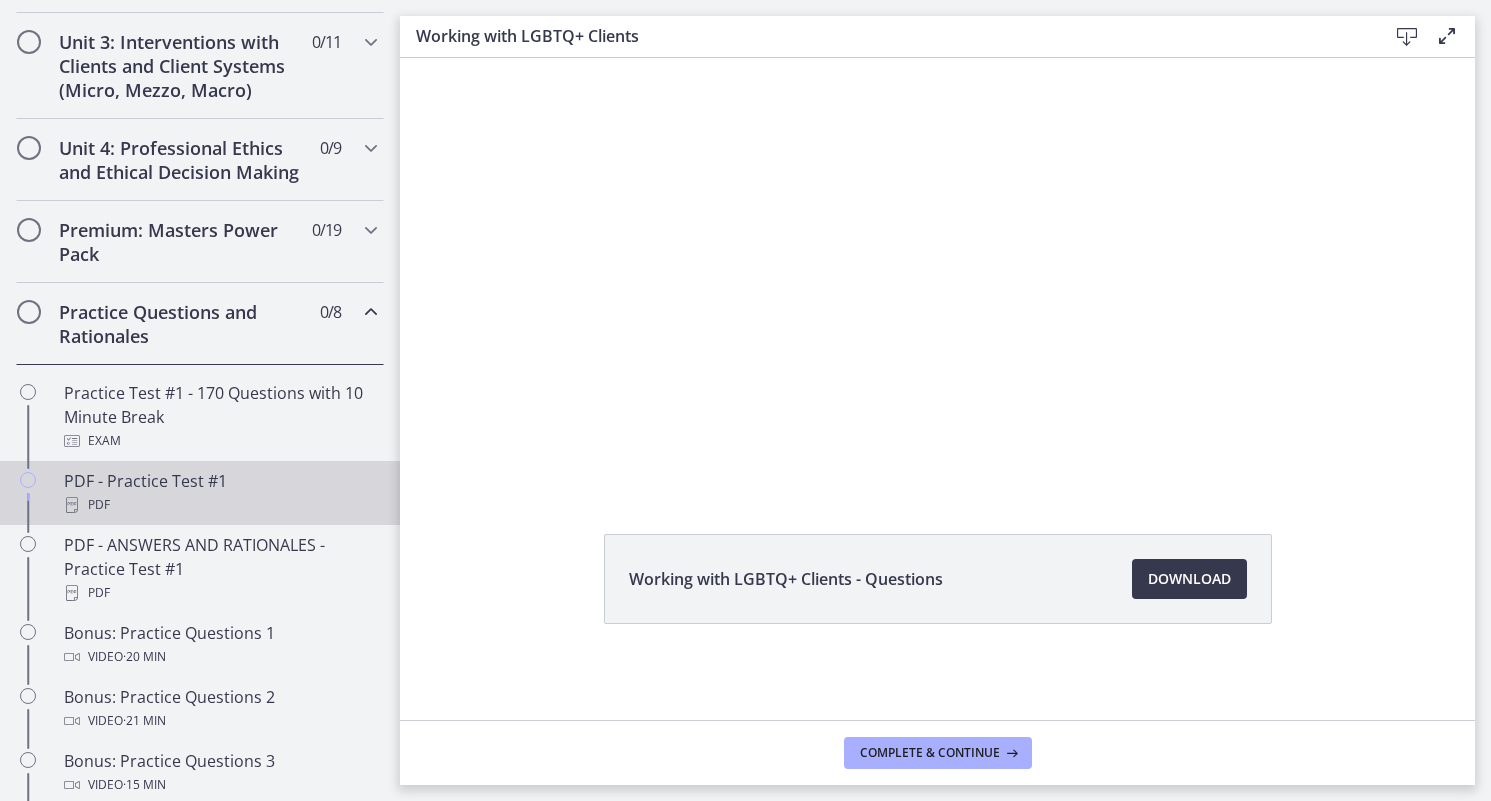 scroll, scrollTop: 765, scrollLeft: 0, axis: vertical 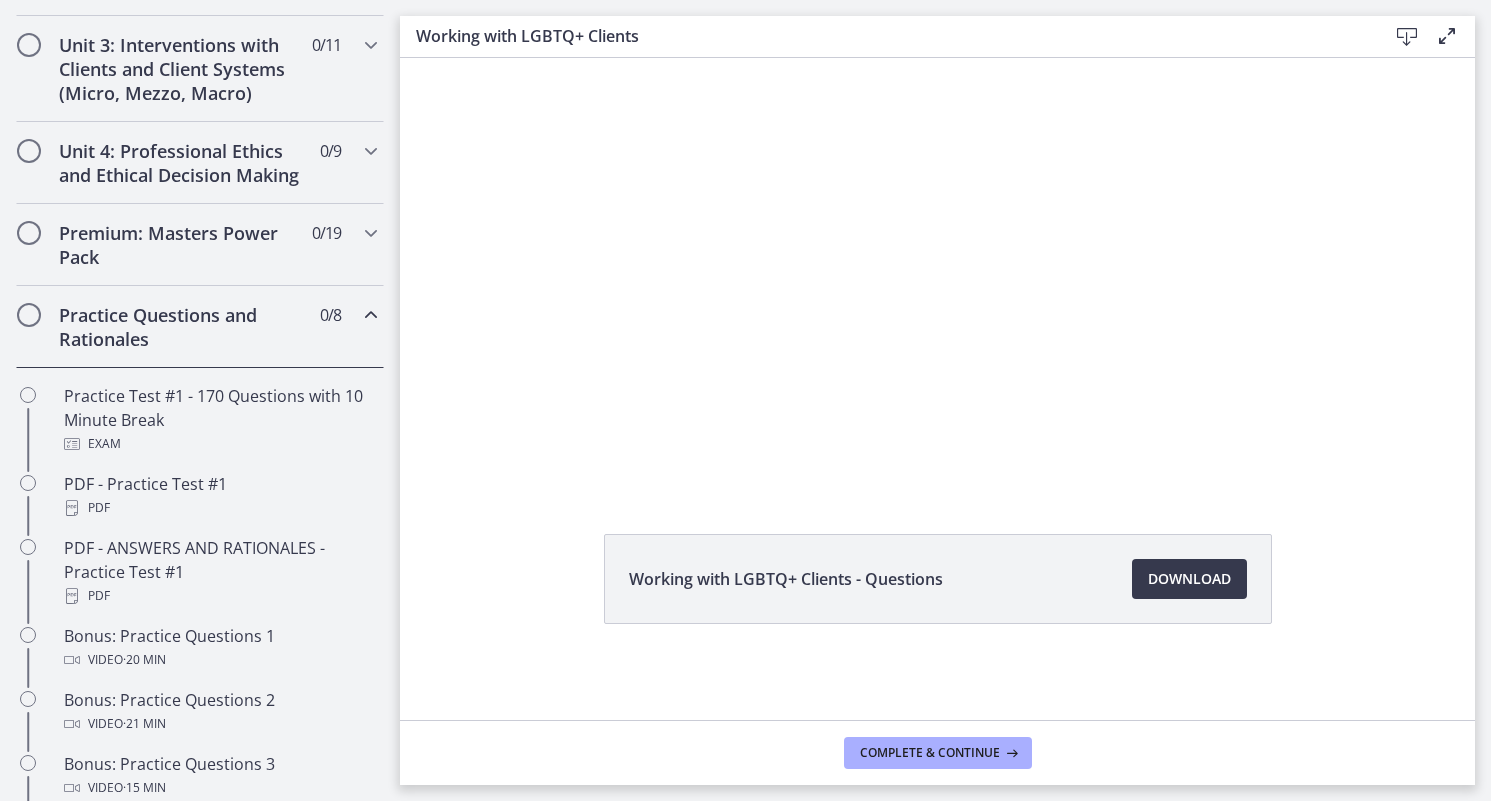 click at bounding box center (371, 315) 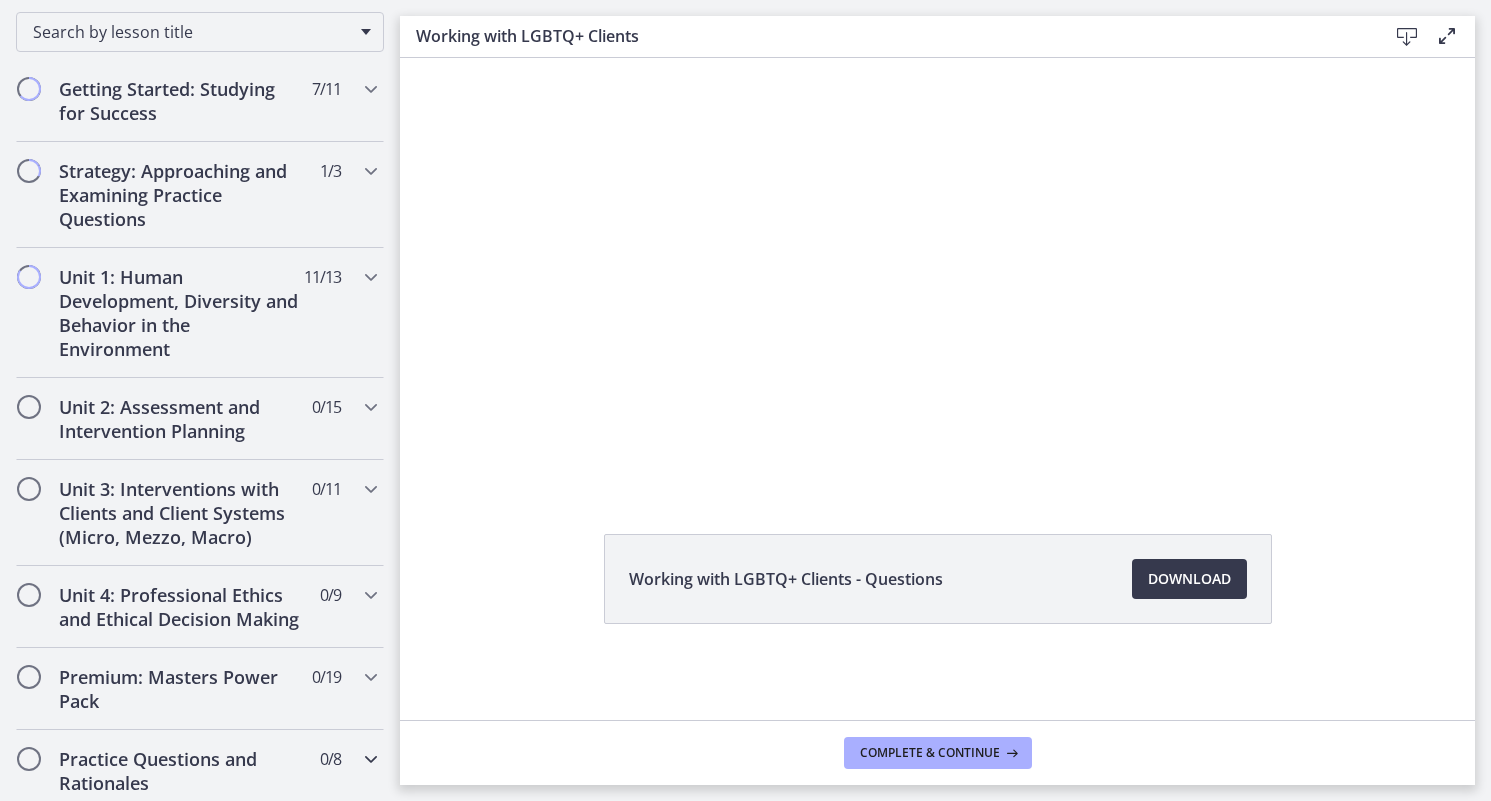 scroll, scrollTop: 320, scrollLeft: 0, axis: vertical 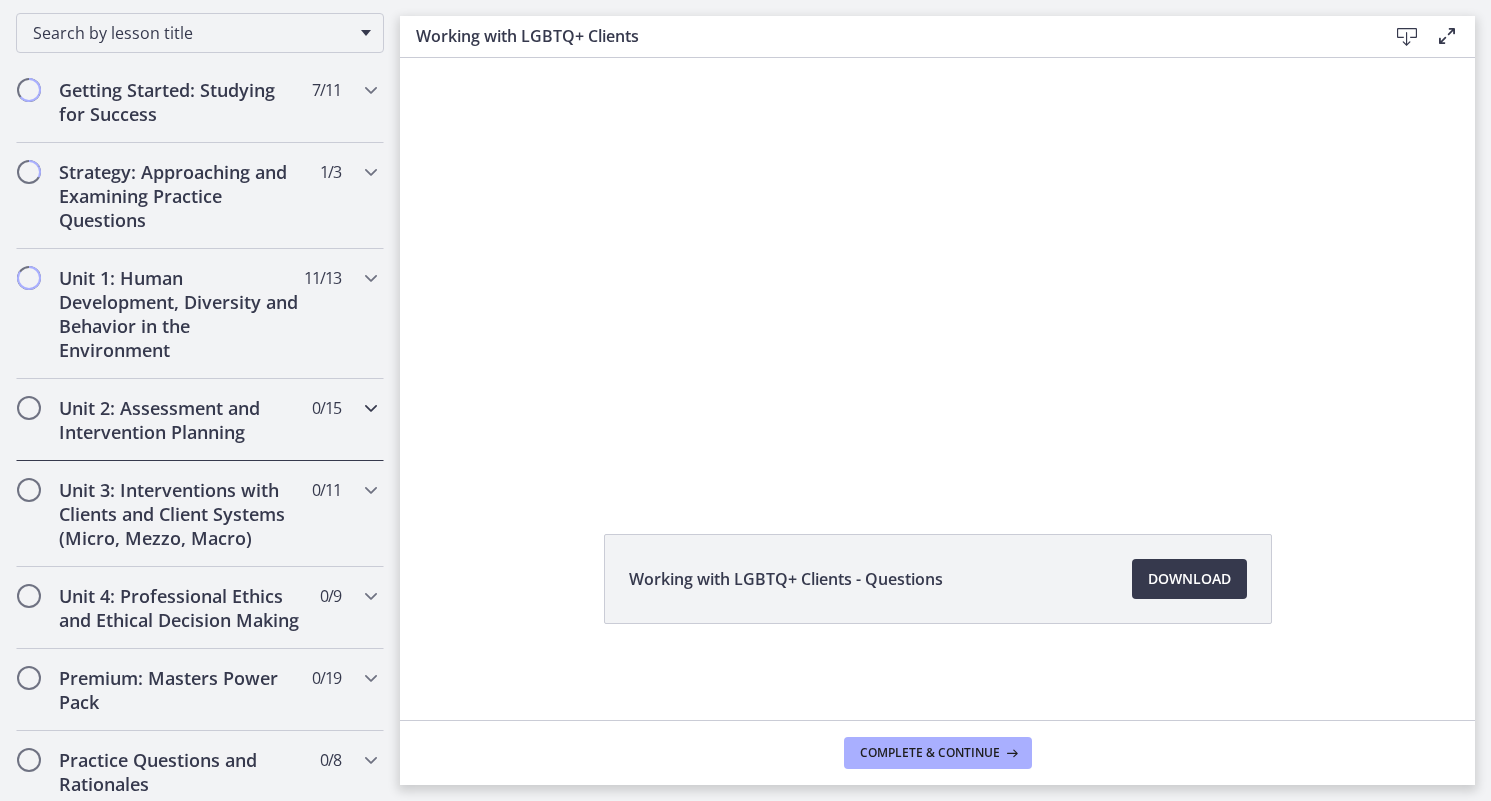 click at bounding box center [371, 408] 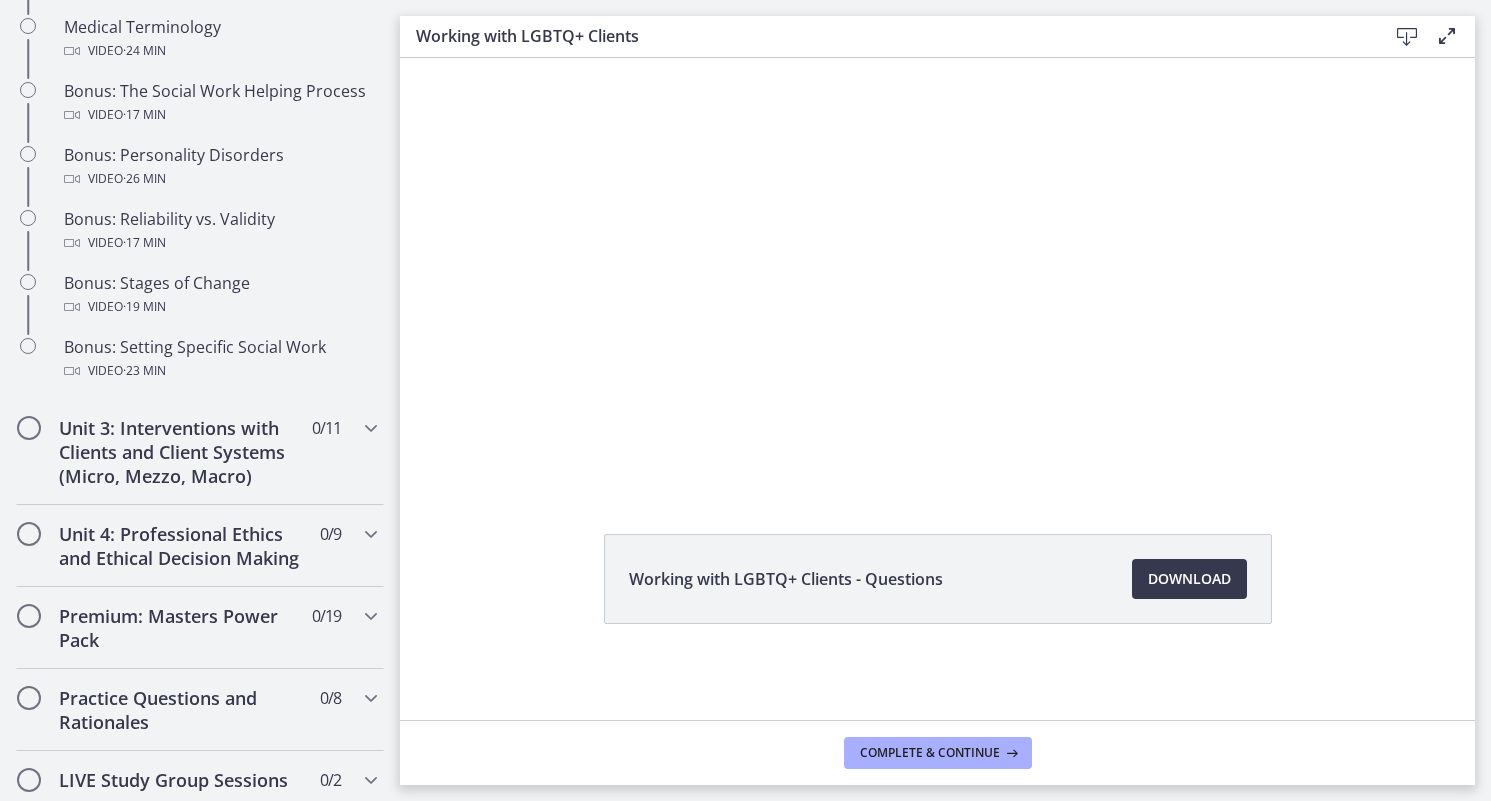 scroll, scrollTop: 1605, scrollLeft: 0, axis: vertical 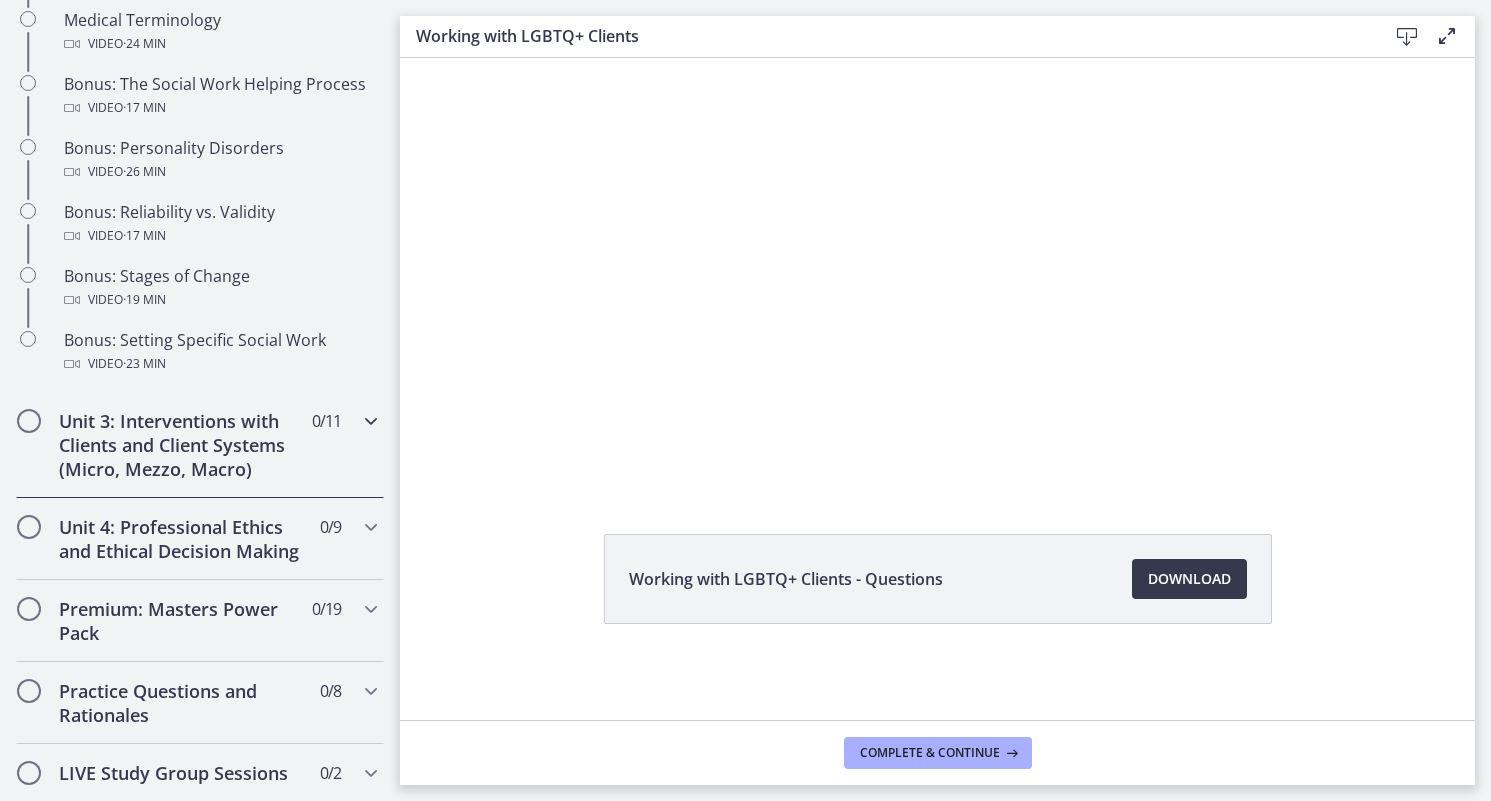 click at bounding box center [371, 421] 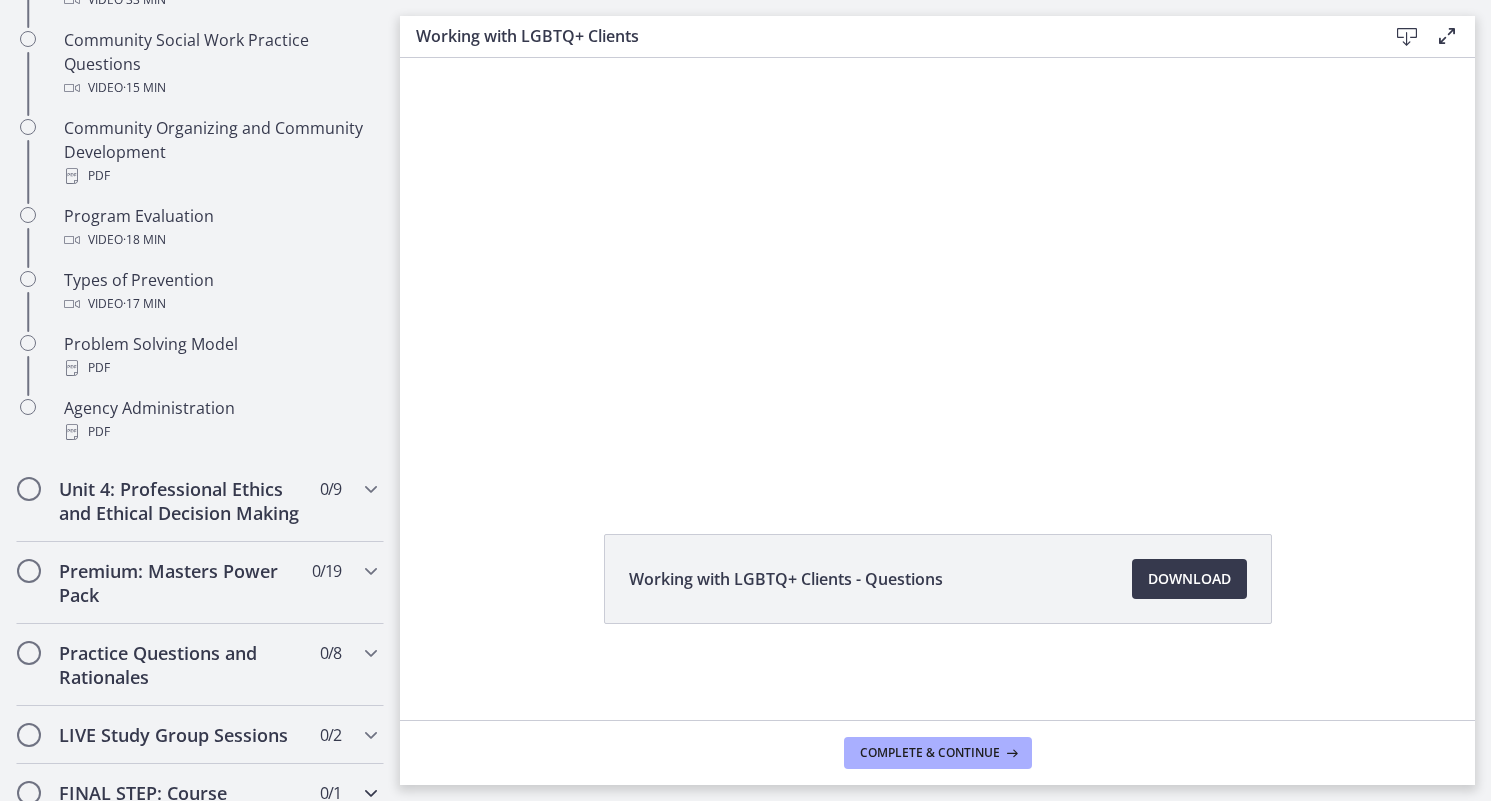 scroll, scrollTop: 1311, scrollLeft: 0, axis: vertical 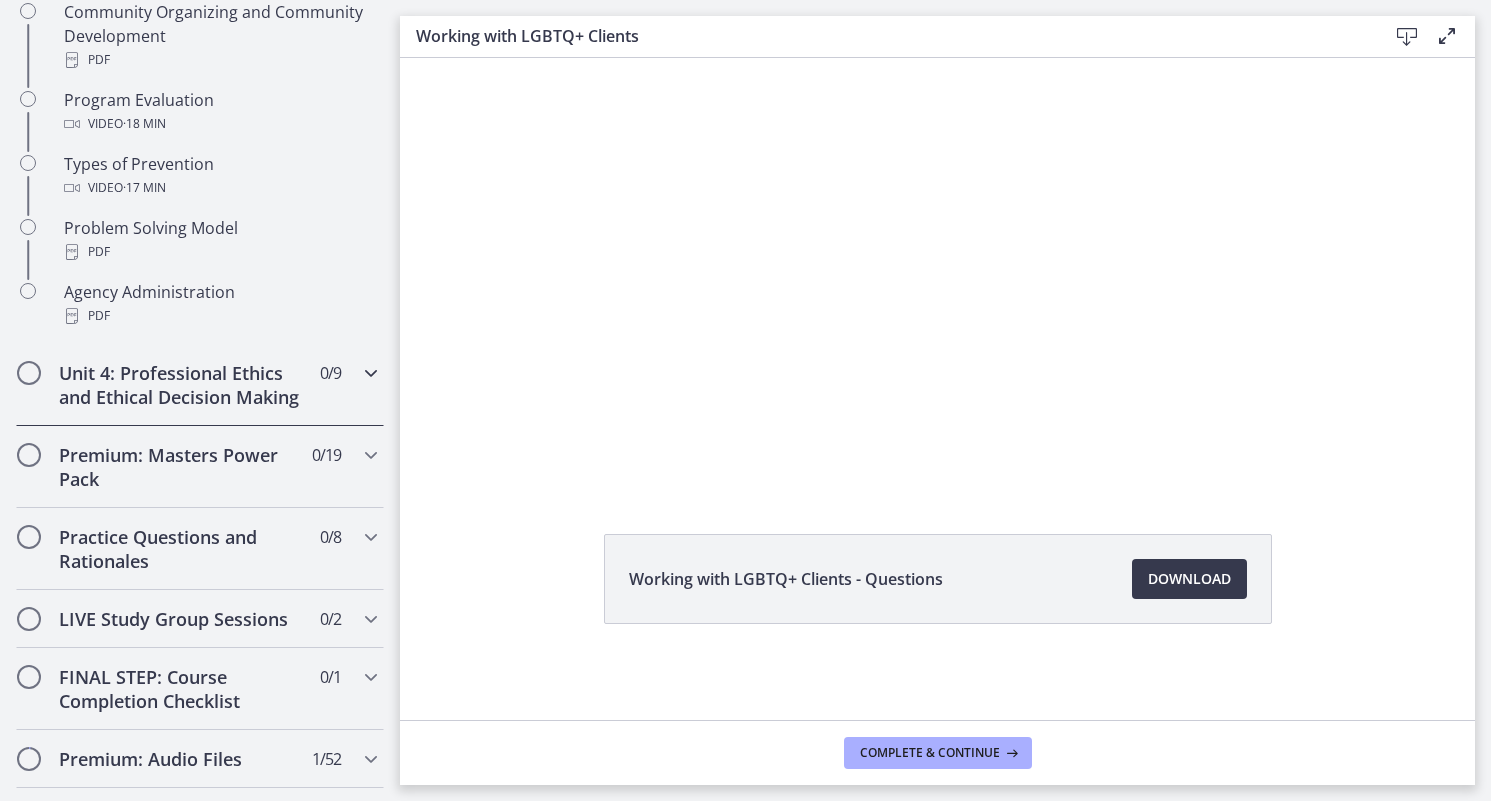 click at bounding box center (371, 373) 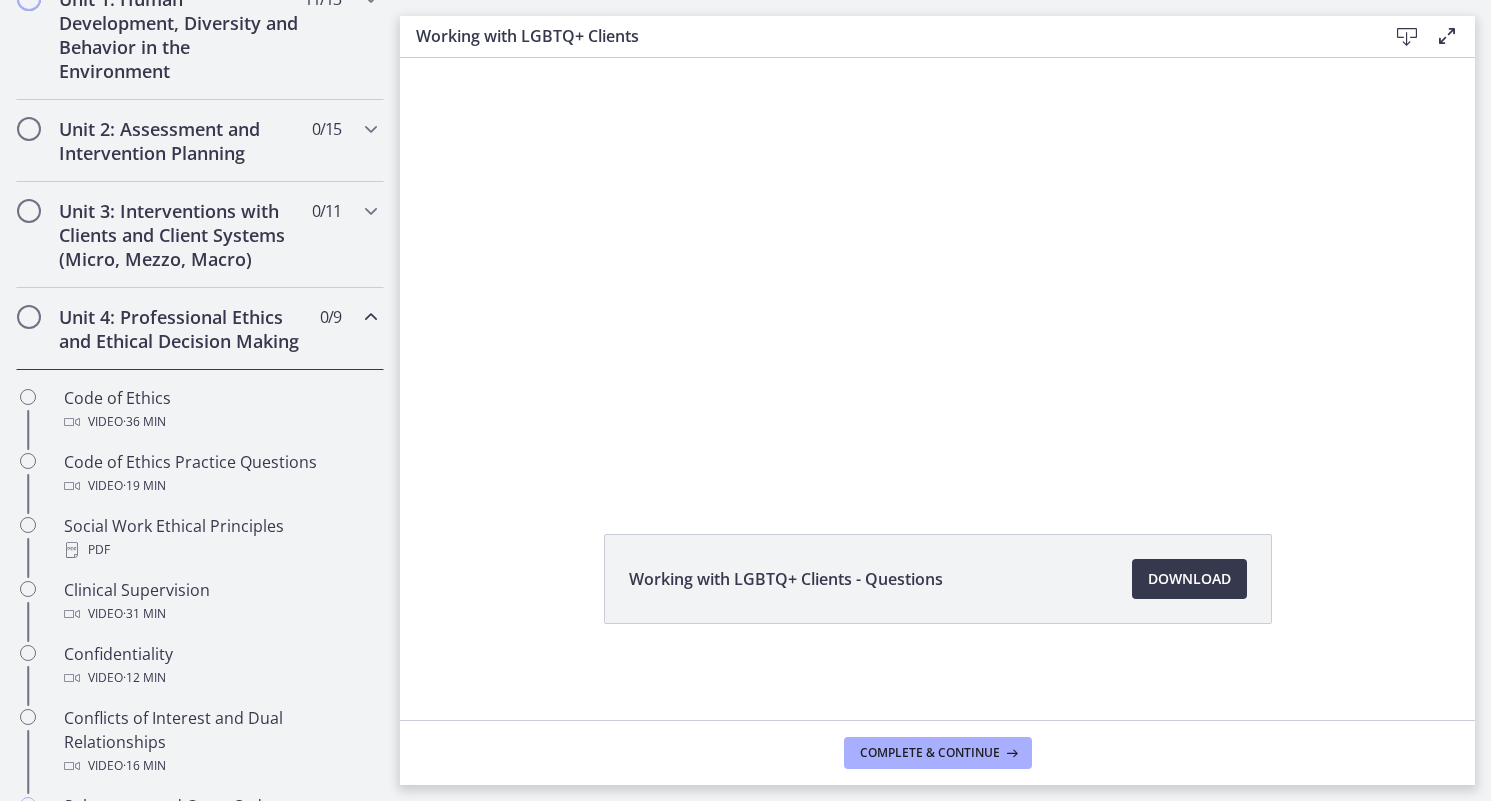 scroll, scrollTop: 581, scrollLeft: 0, axis: vertical 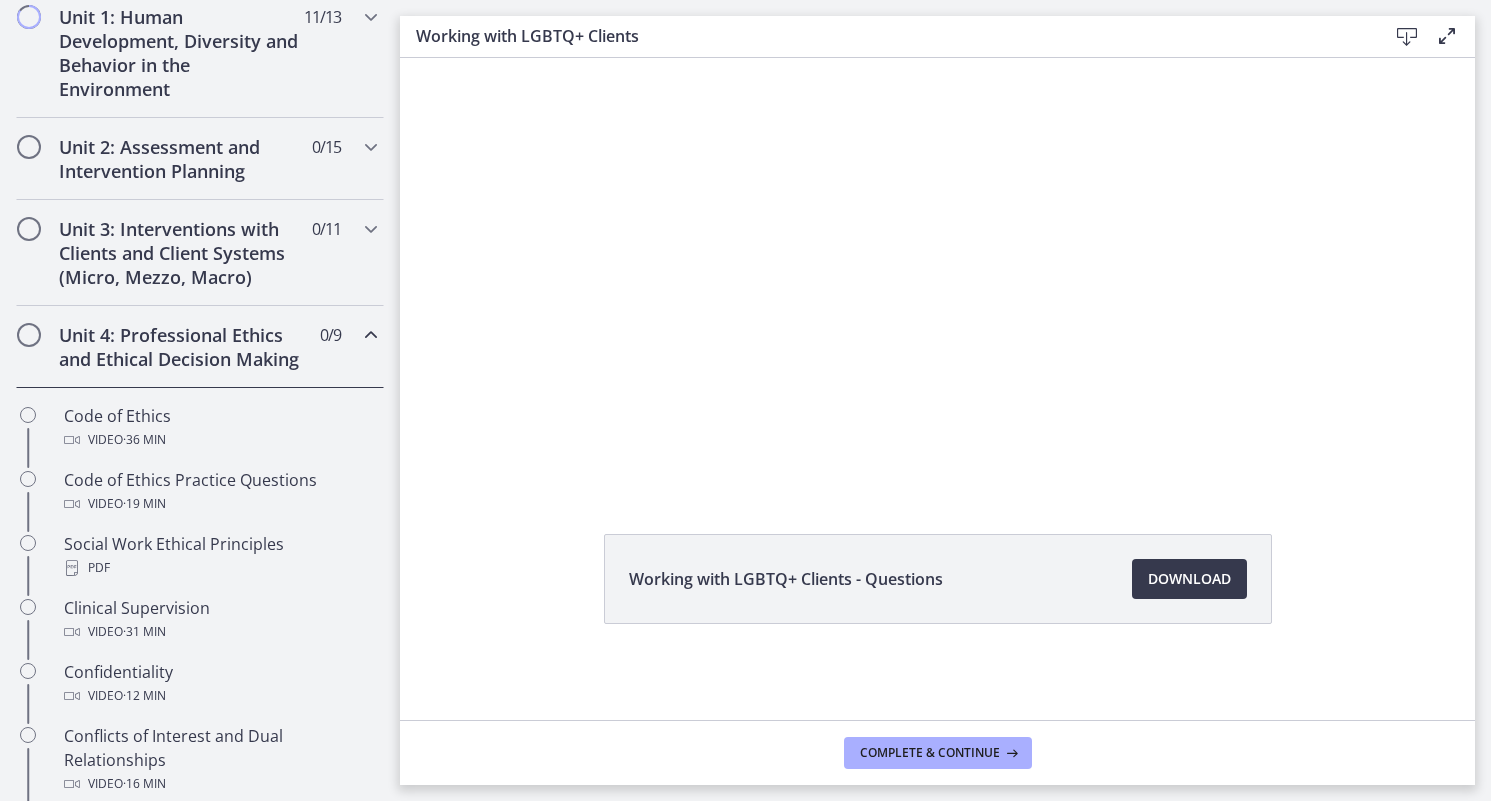 click at bounding box center (371, 335) 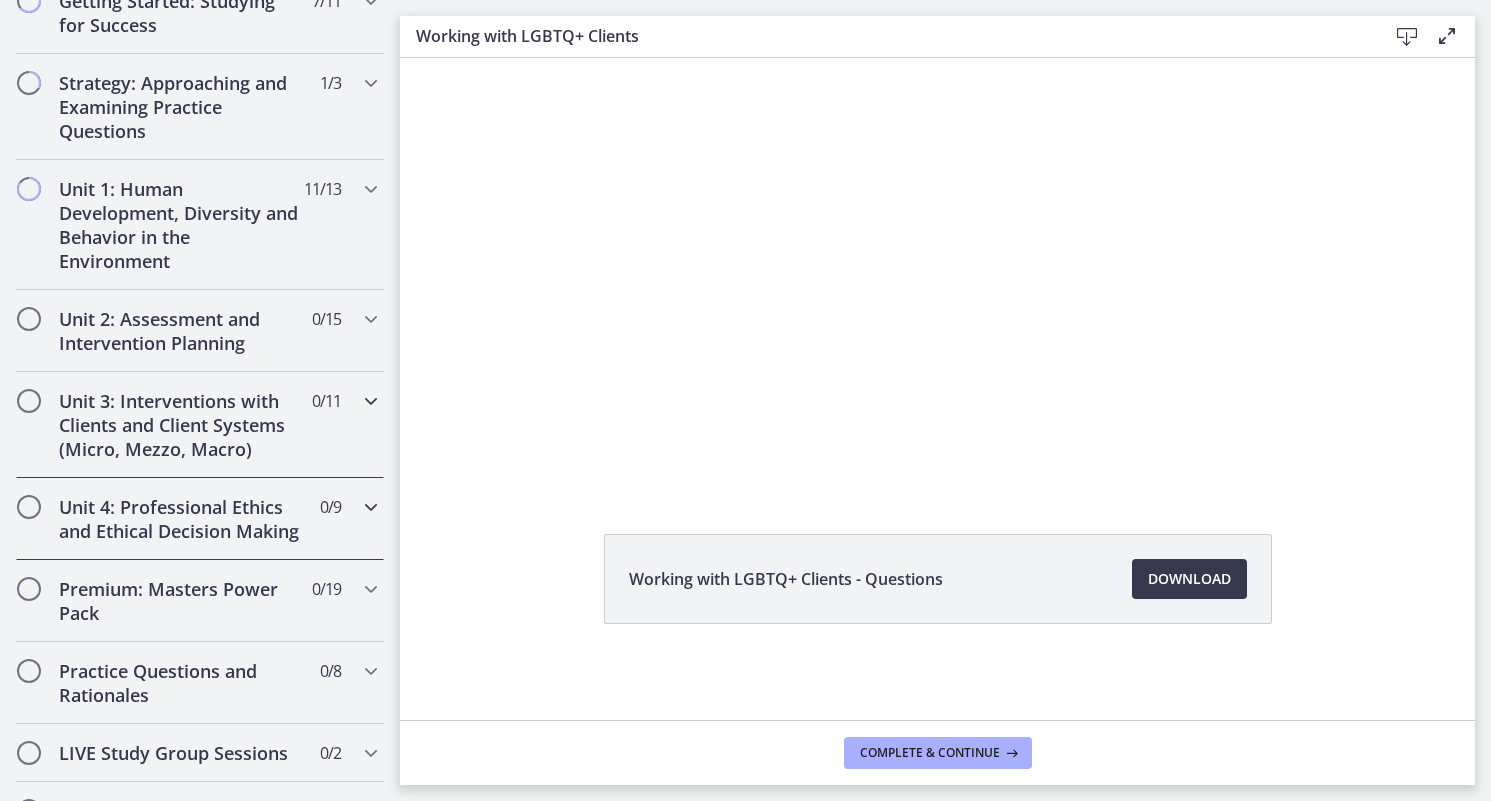 scroll, scrollTop: 178, scrollLeft: 0, axis: vertical 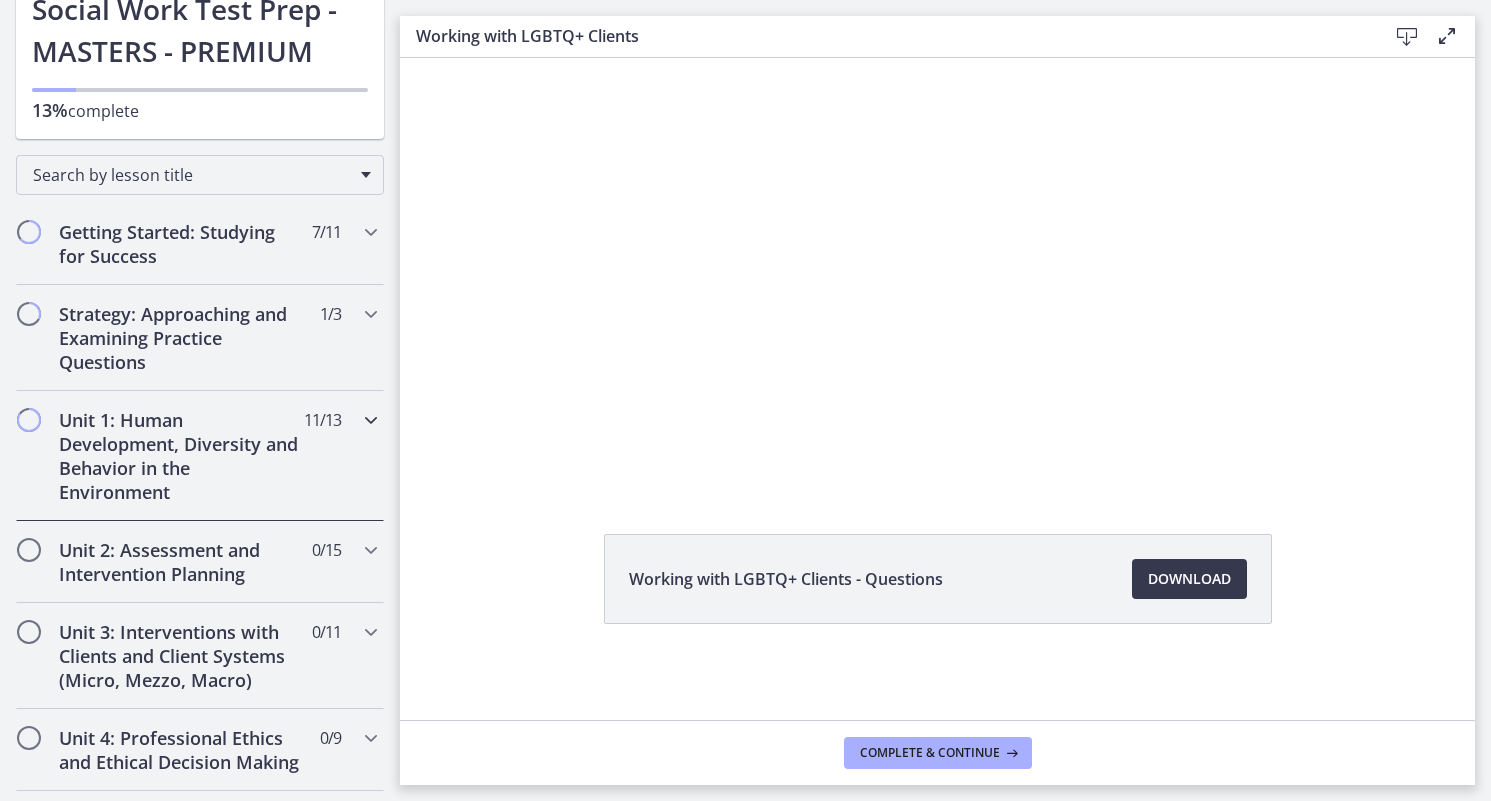 click at bounding box center [371, 420] 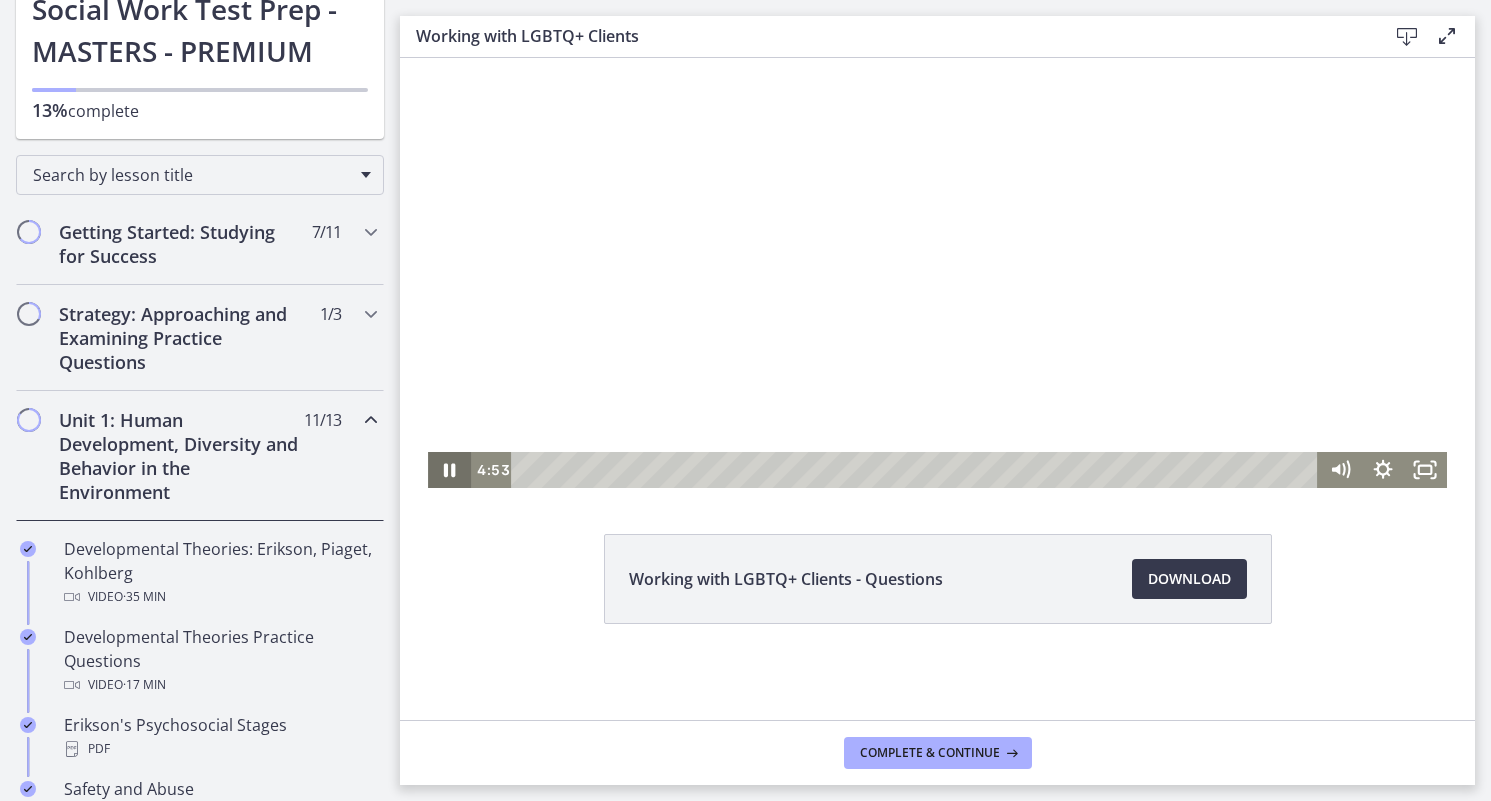 click 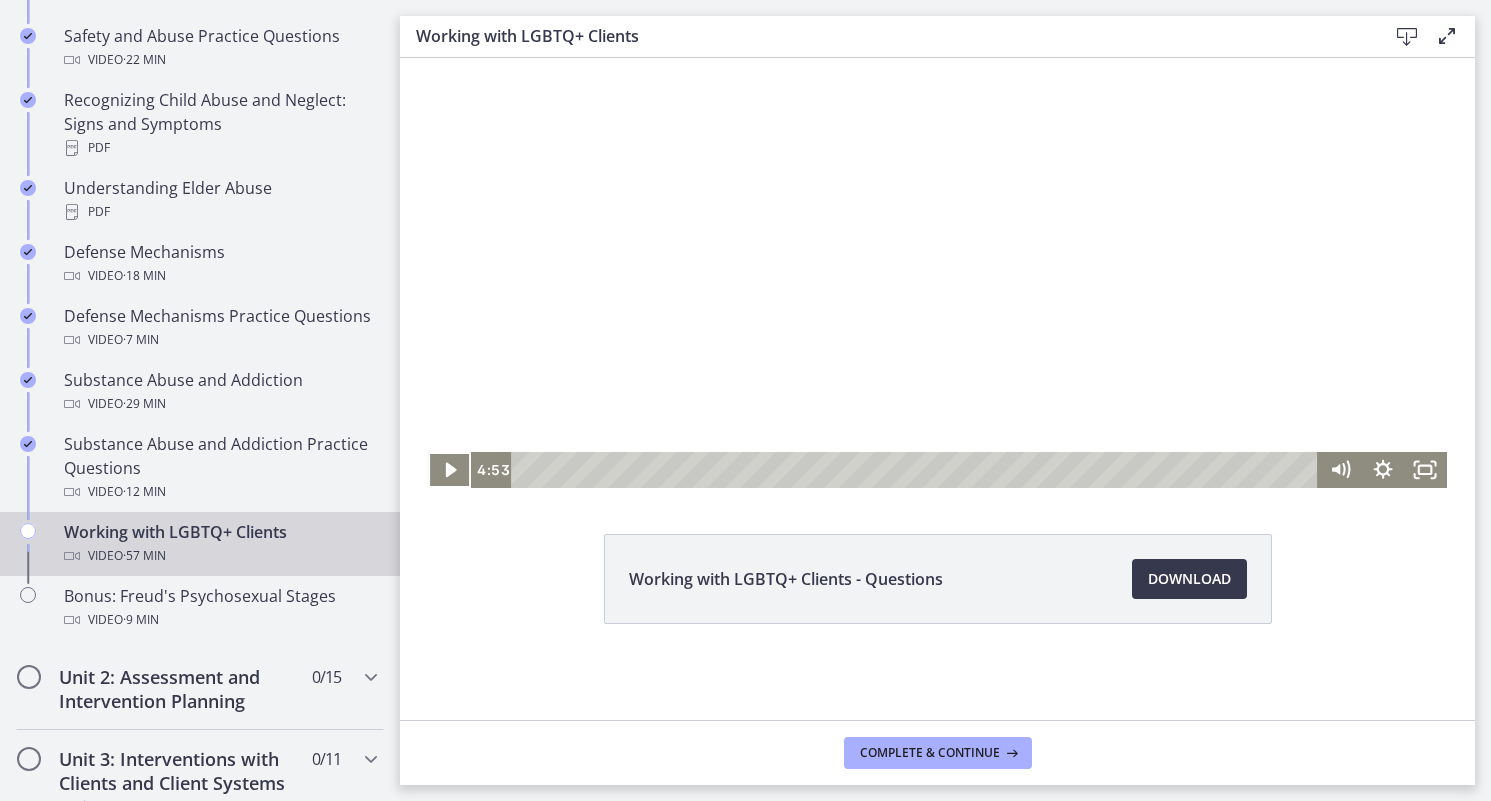 scroll, scrollTop: 1001, scrollLeft: 0, axis: vertical 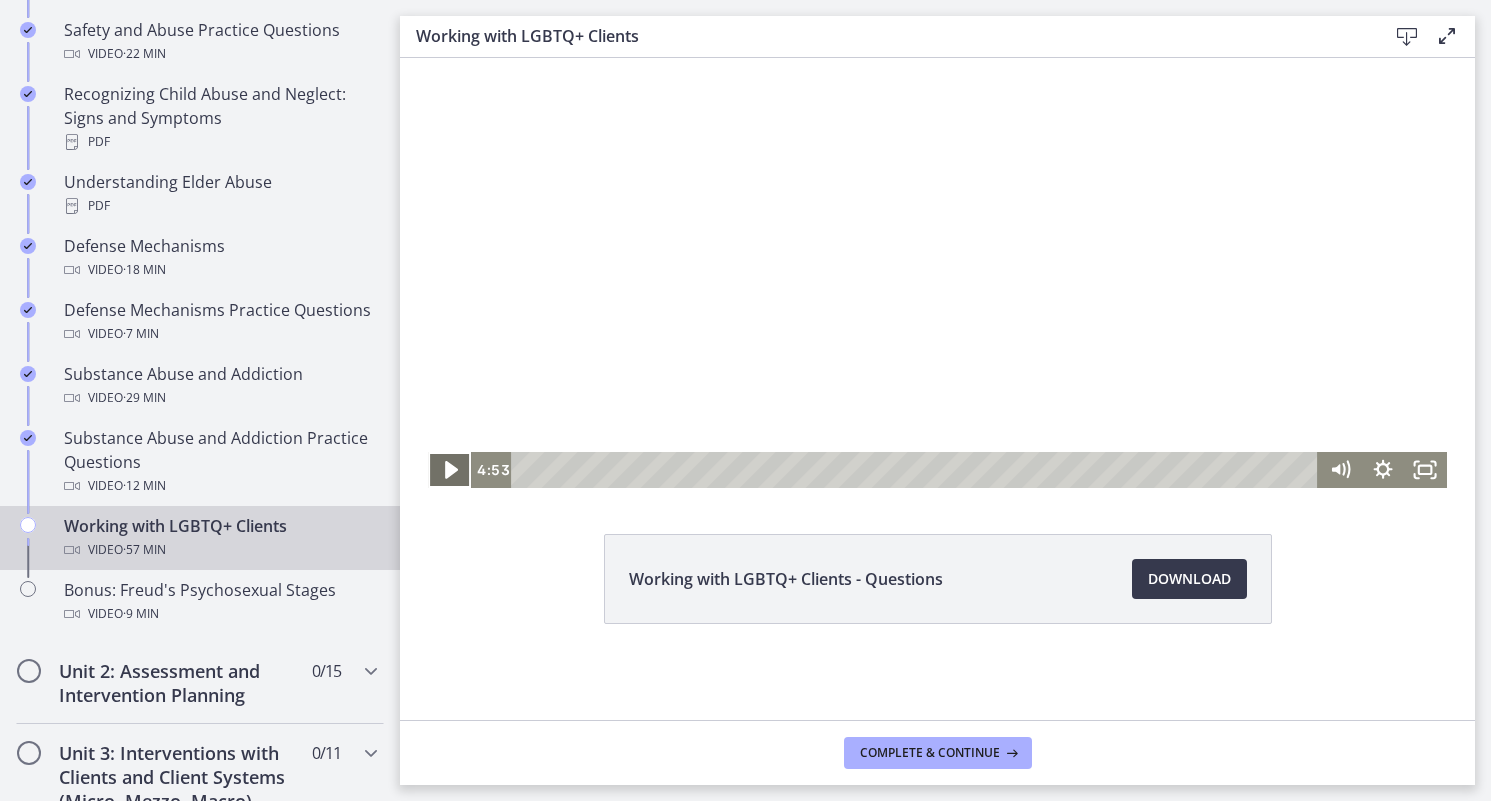click 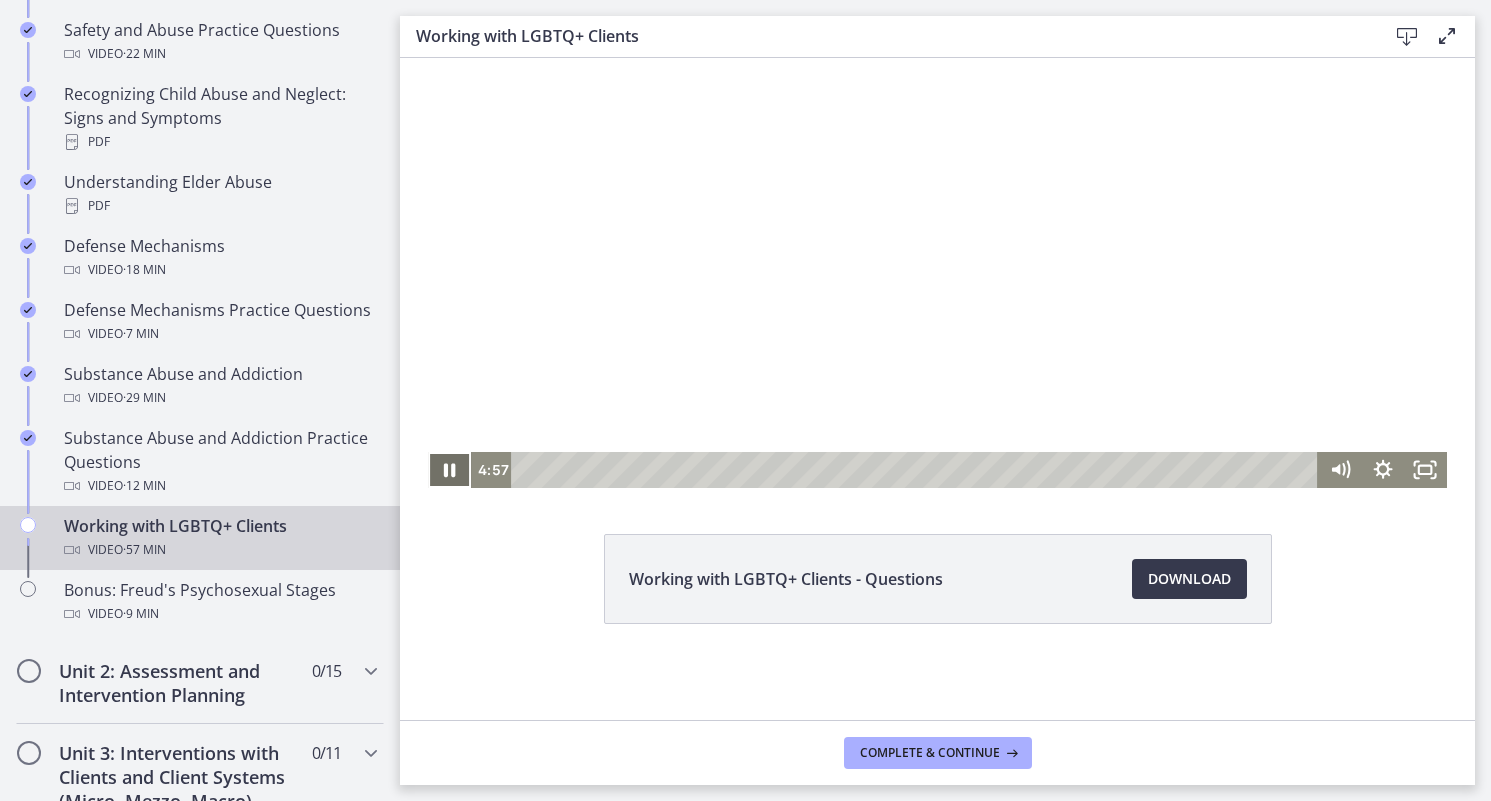 click 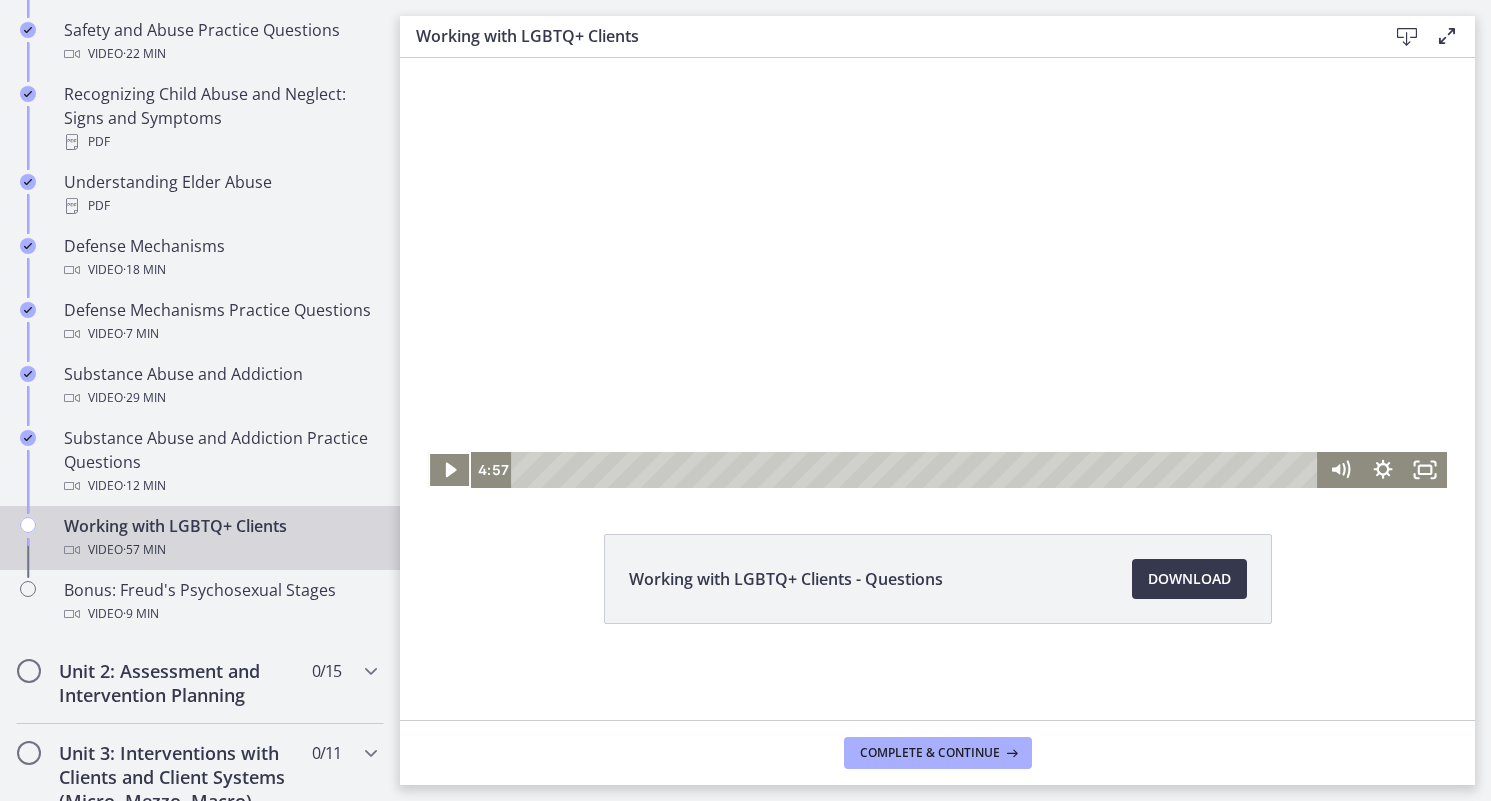 click 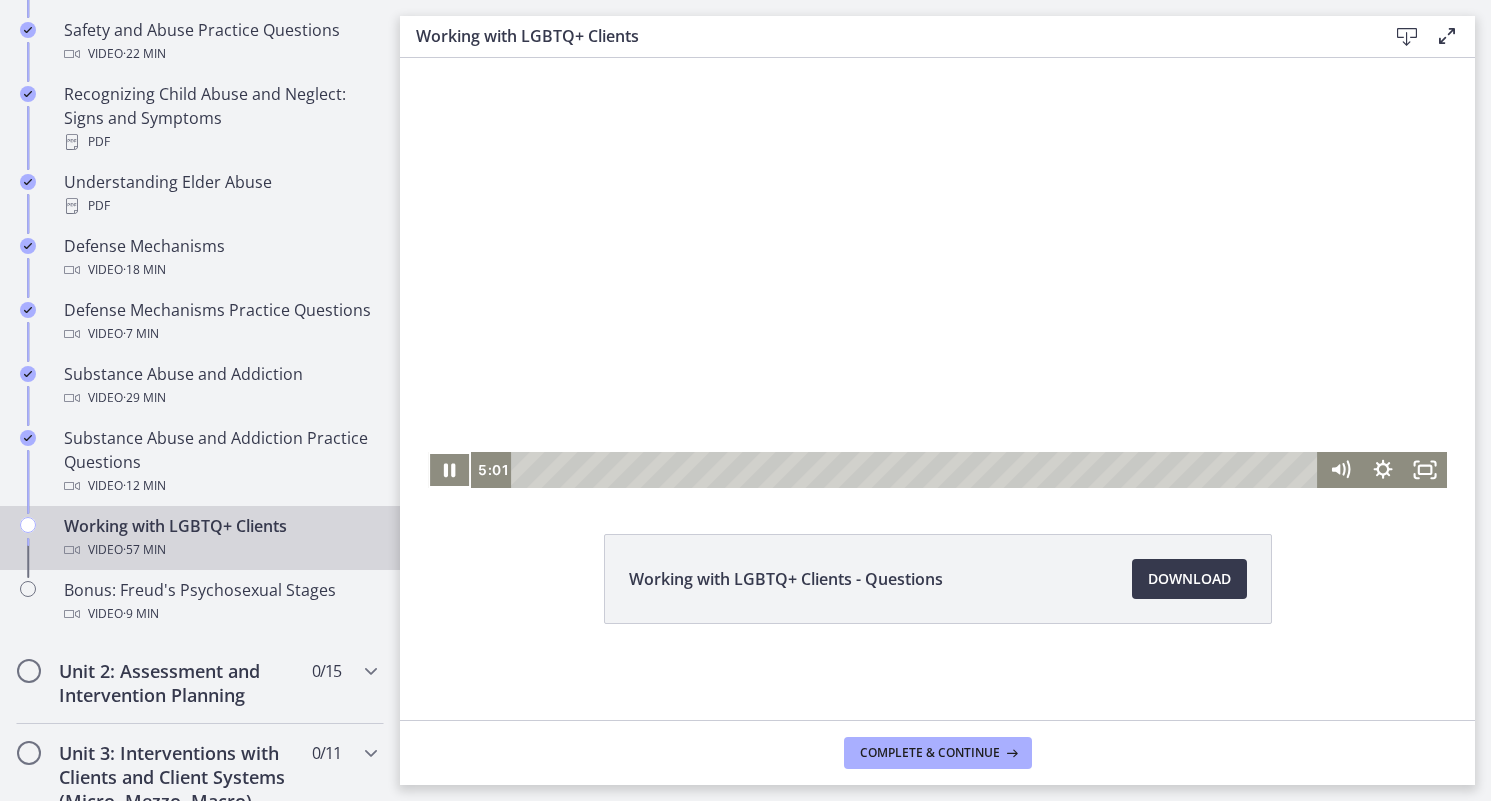 scroll, scrollTop: 0, scrollLeft: 0, axis: both 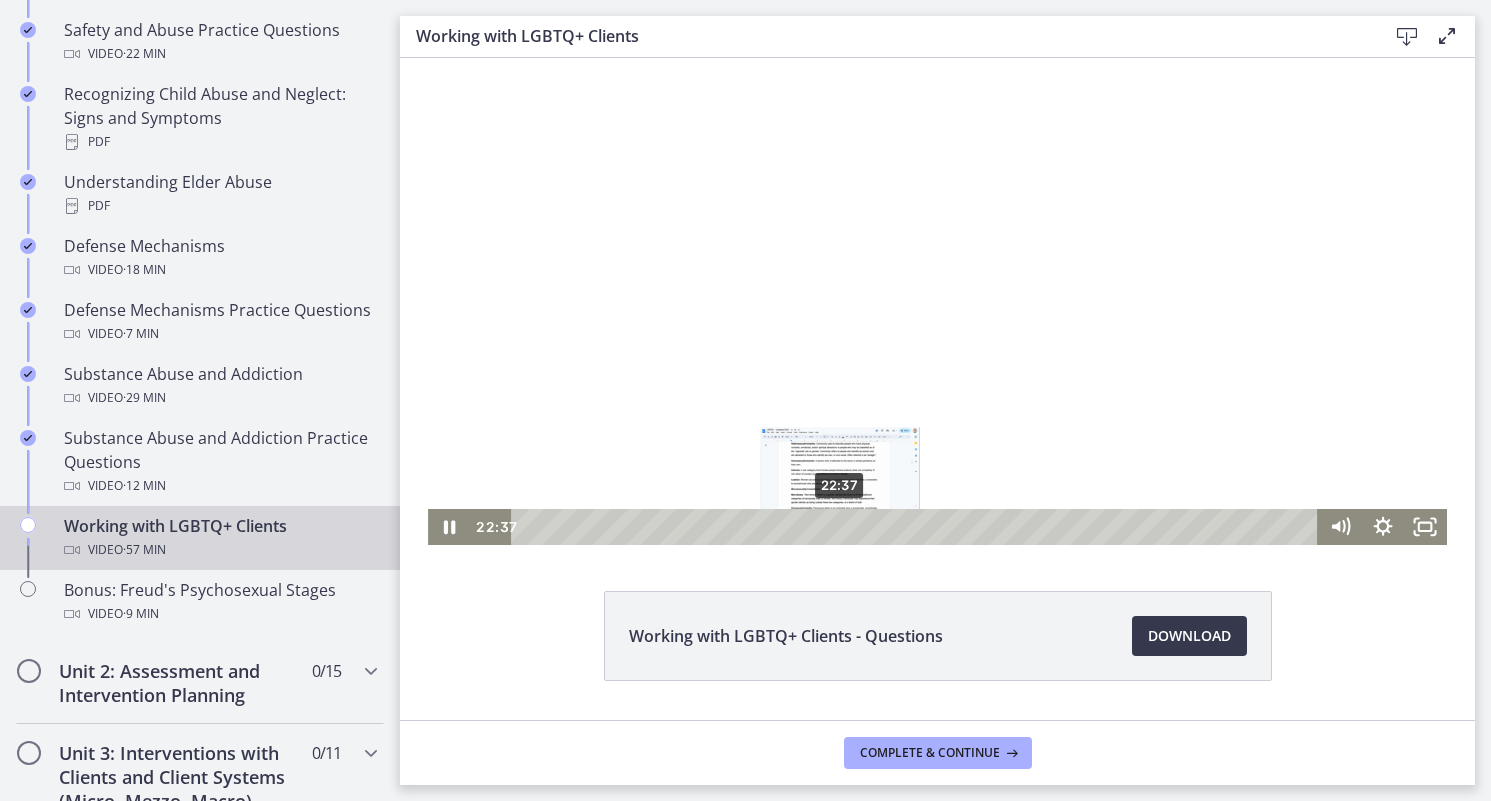 click on "22:37" at bounding box center (917, 527) 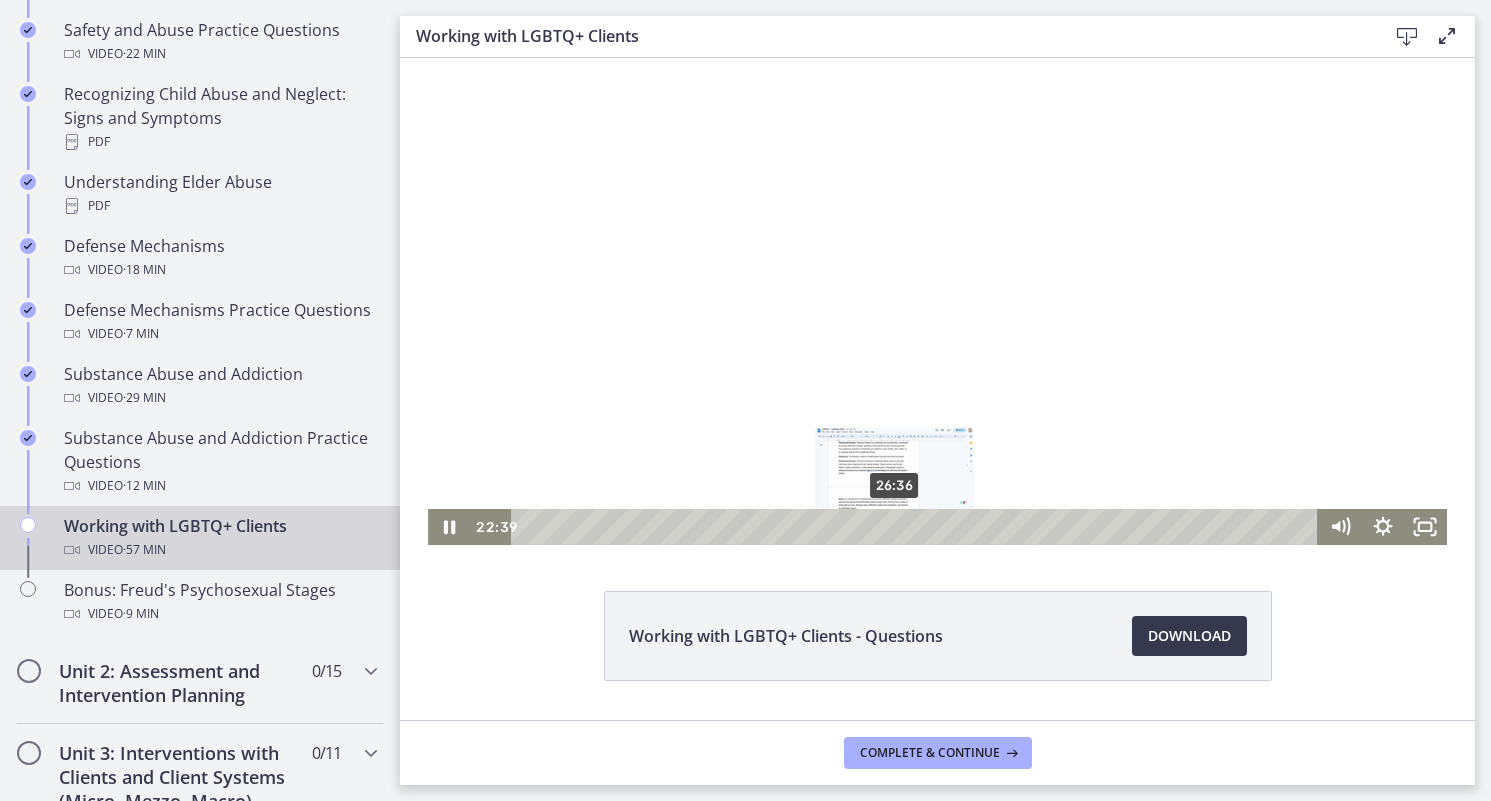 click on "26:36" at bounding box center (917, 527) 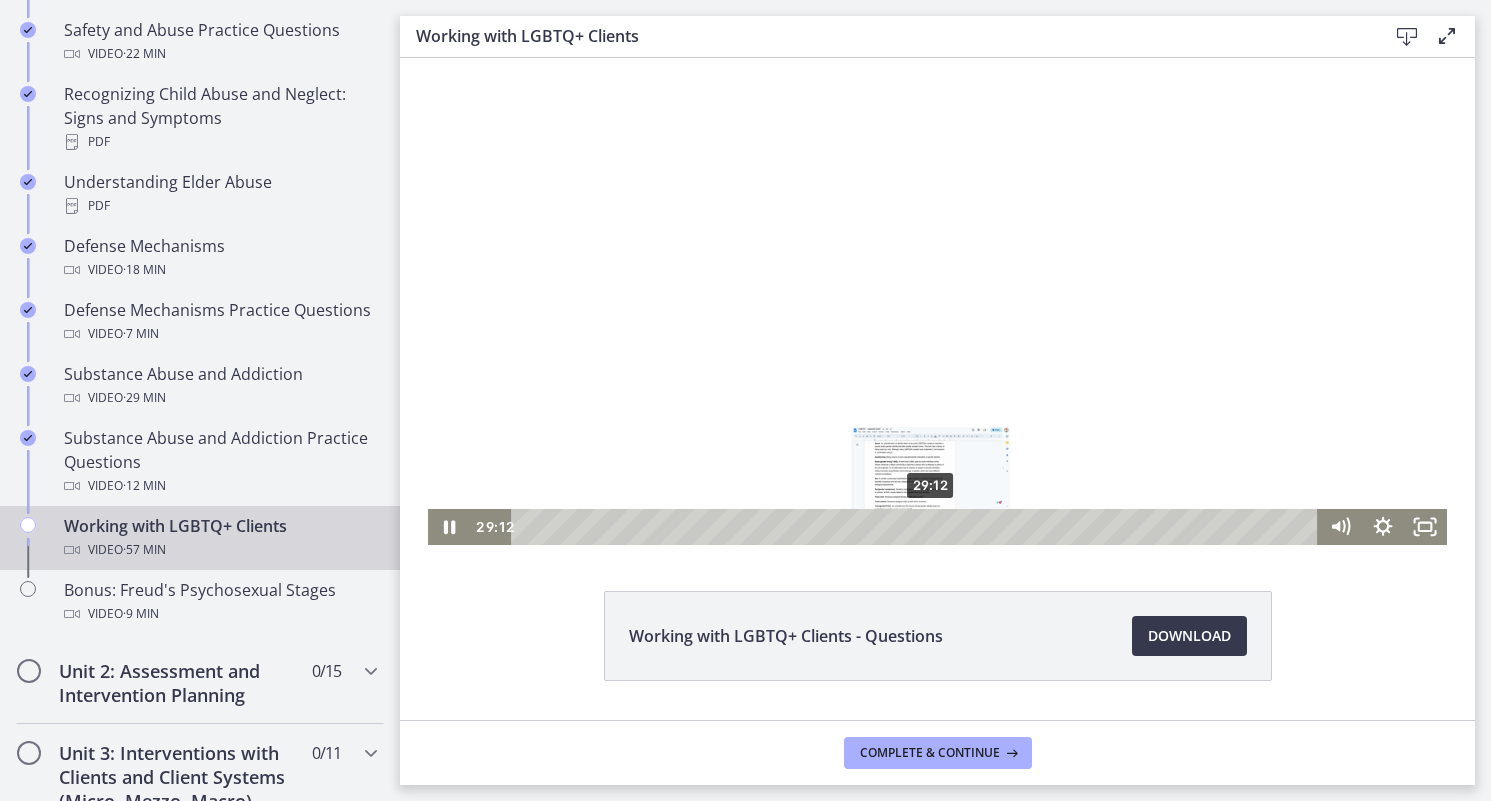 click on "29:12" at bounding box center (917, 527) 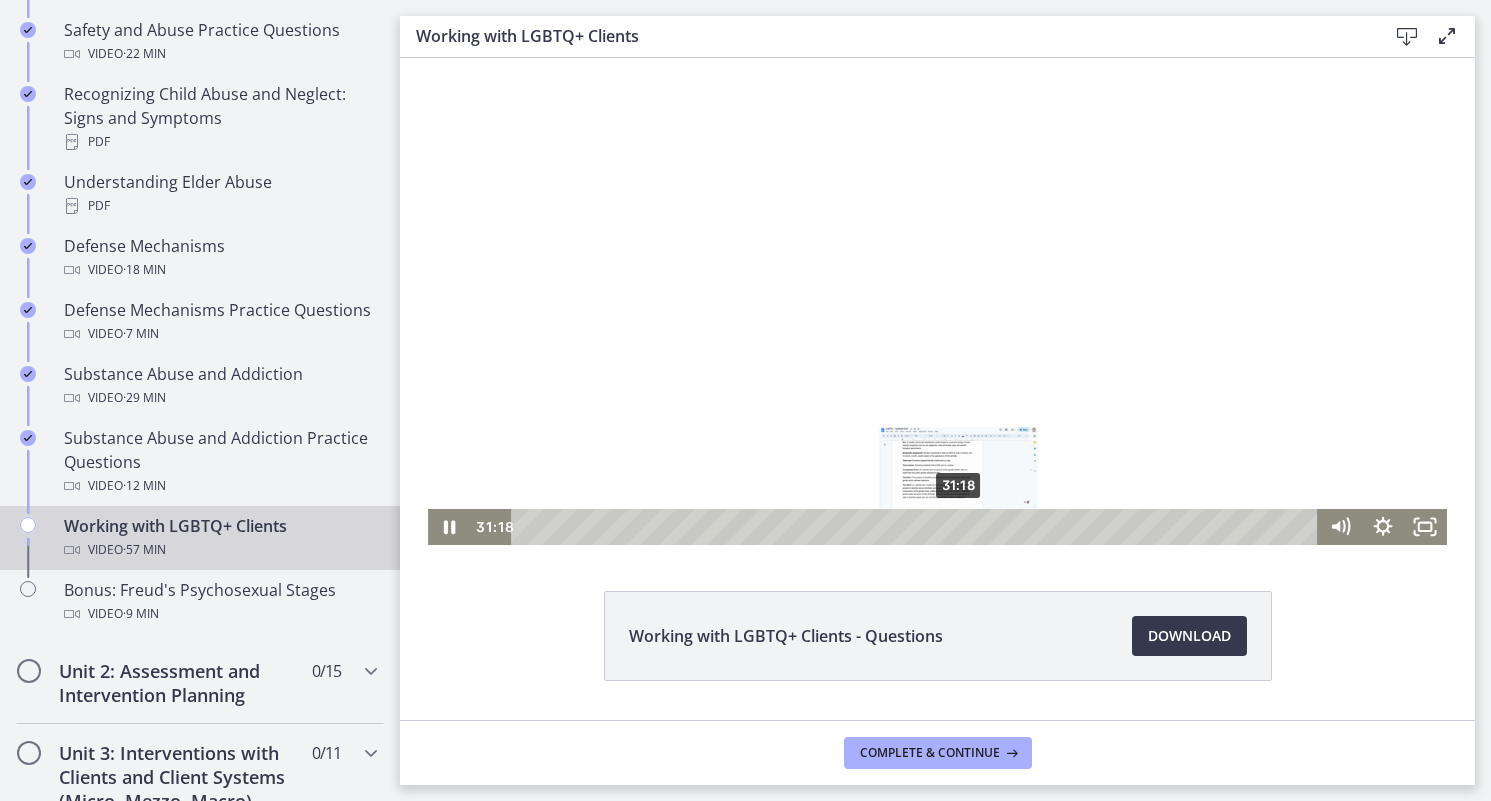 click on "31:18" at bounding box center [917, 527] 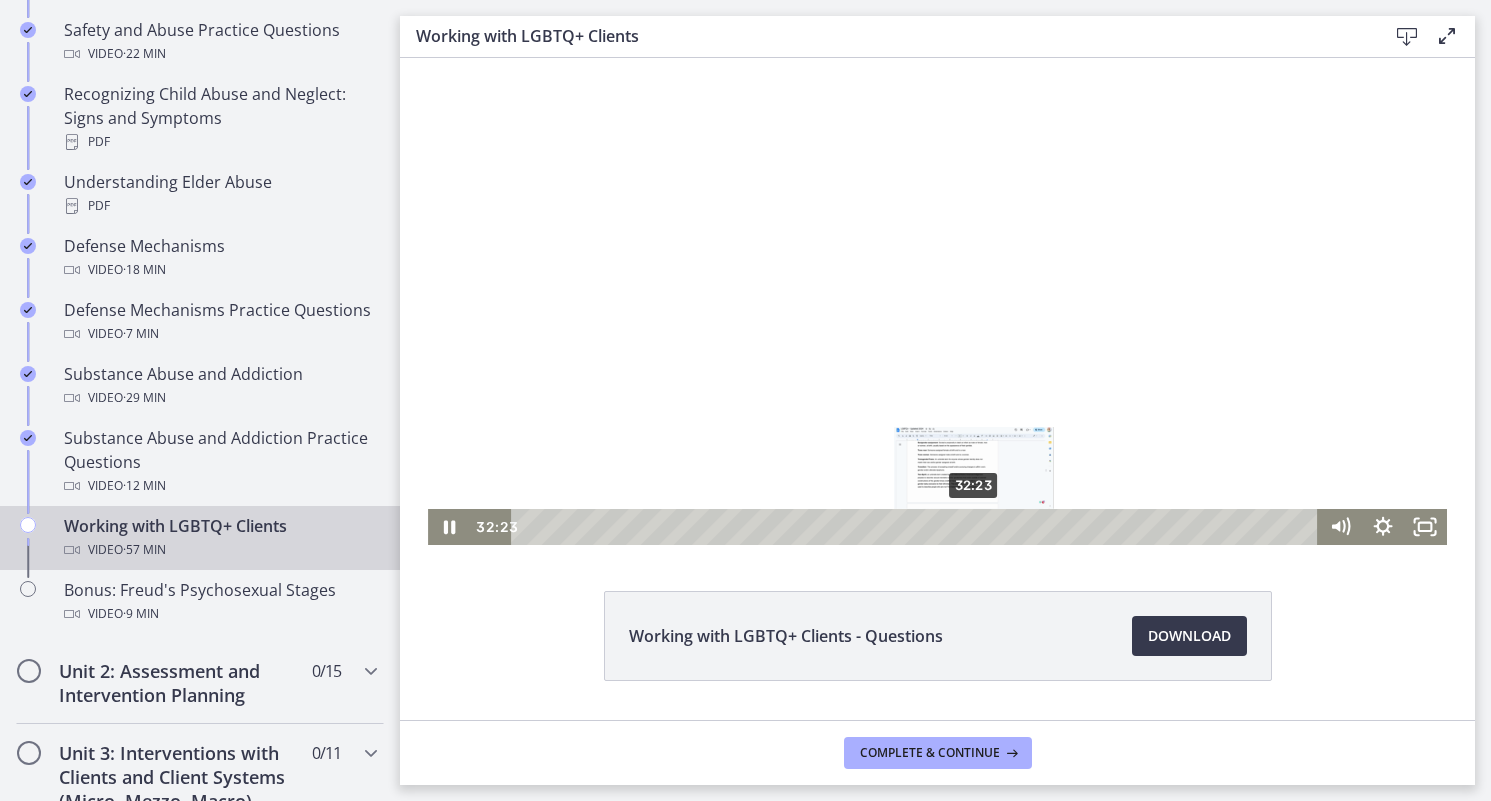 click on "32:23" at bounding box center [917, 527] 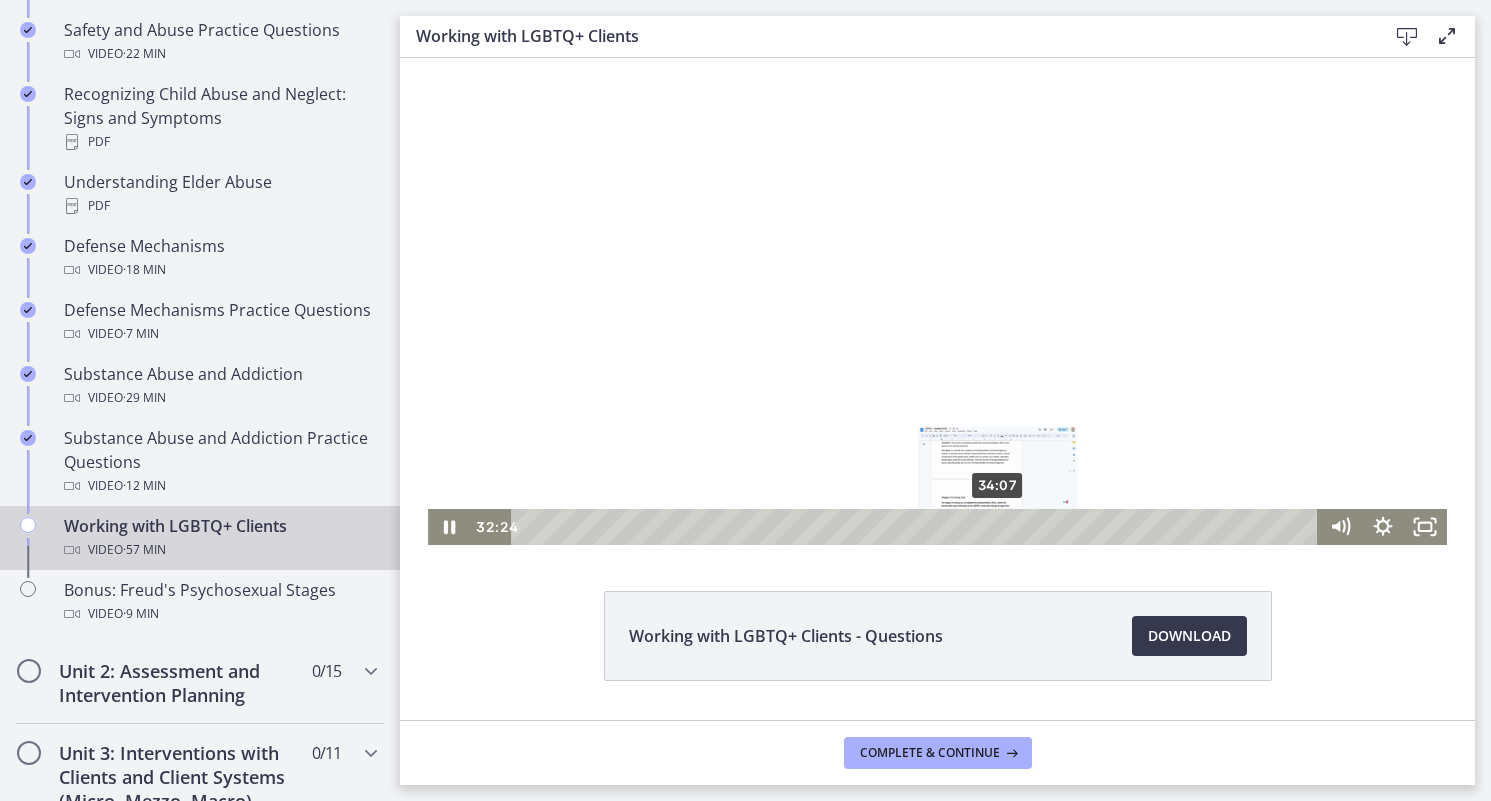 click on "34:07" at bounding box center (917, 527) 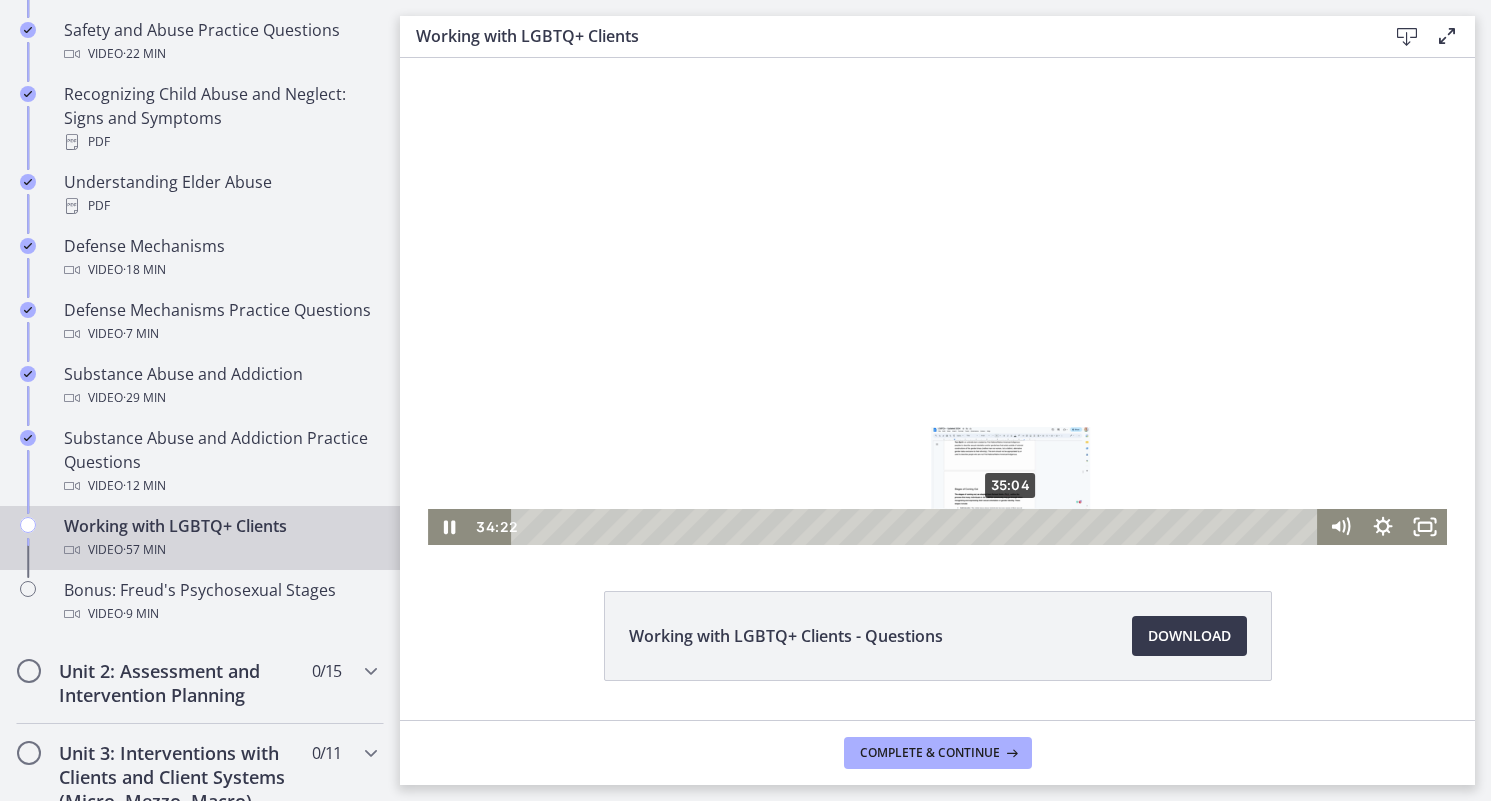 click on "35:04" at bounding box center (917, 527) 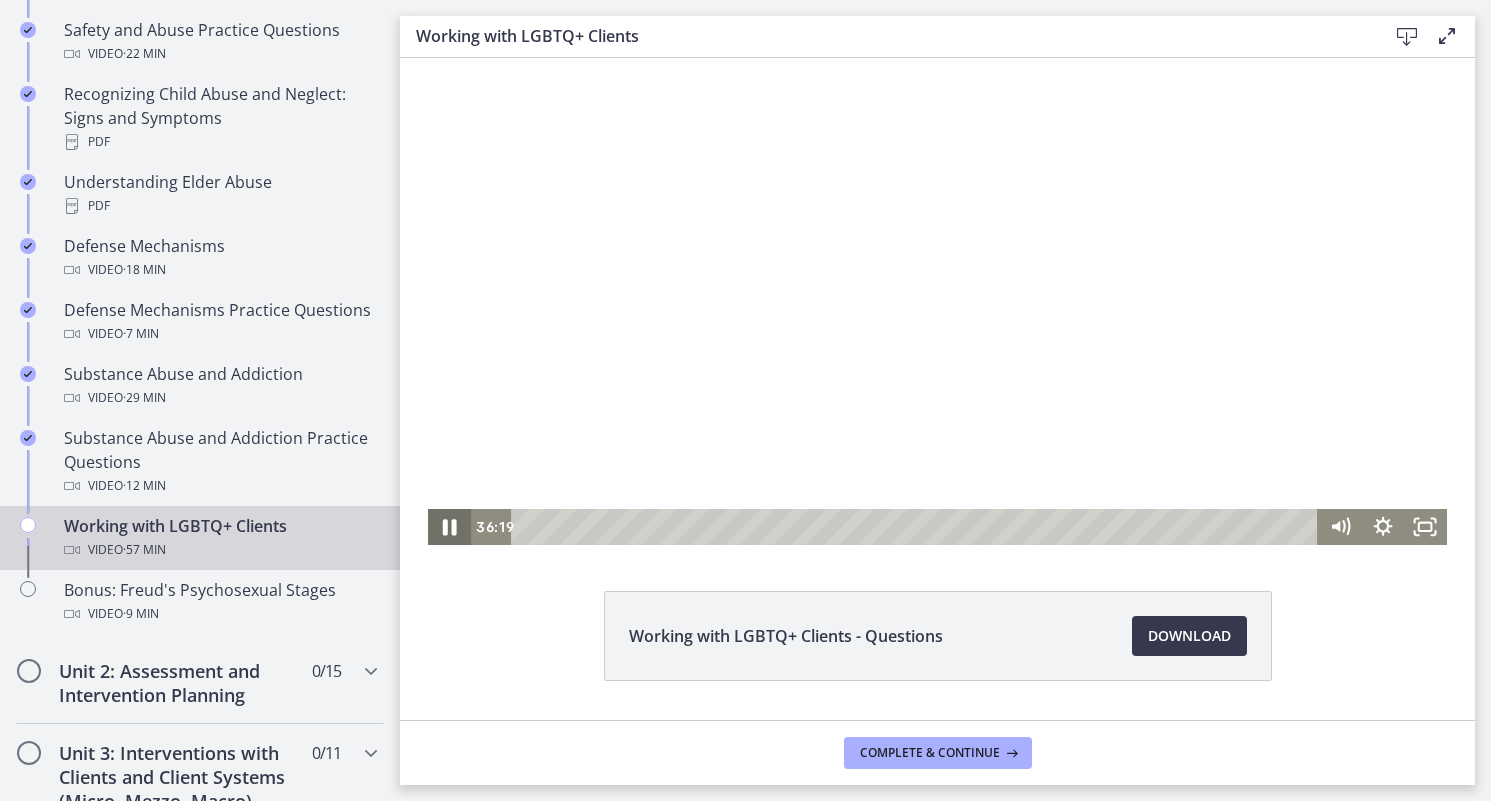 click 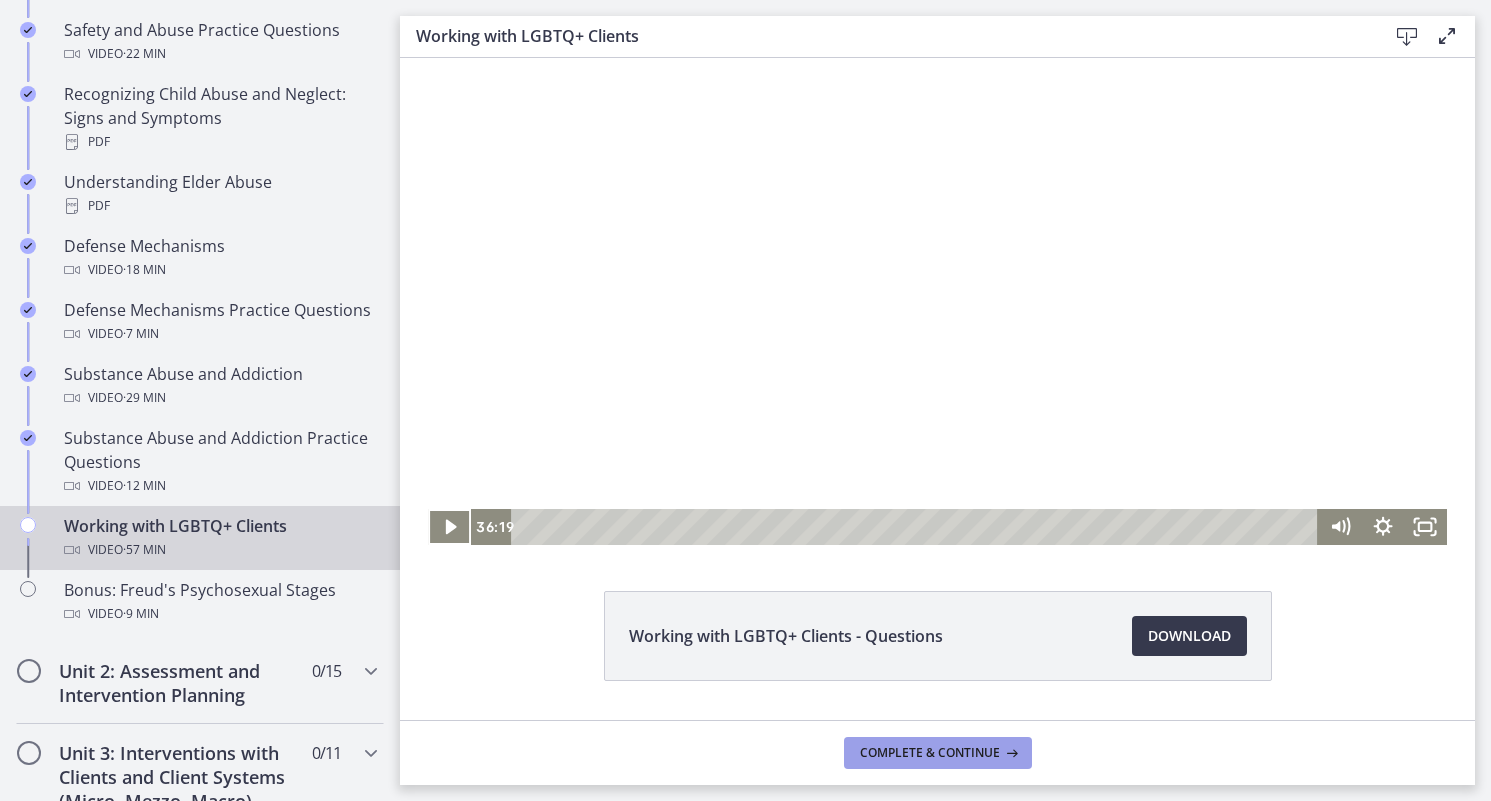click on "Complete & continue" at bounding box center (930, 753) 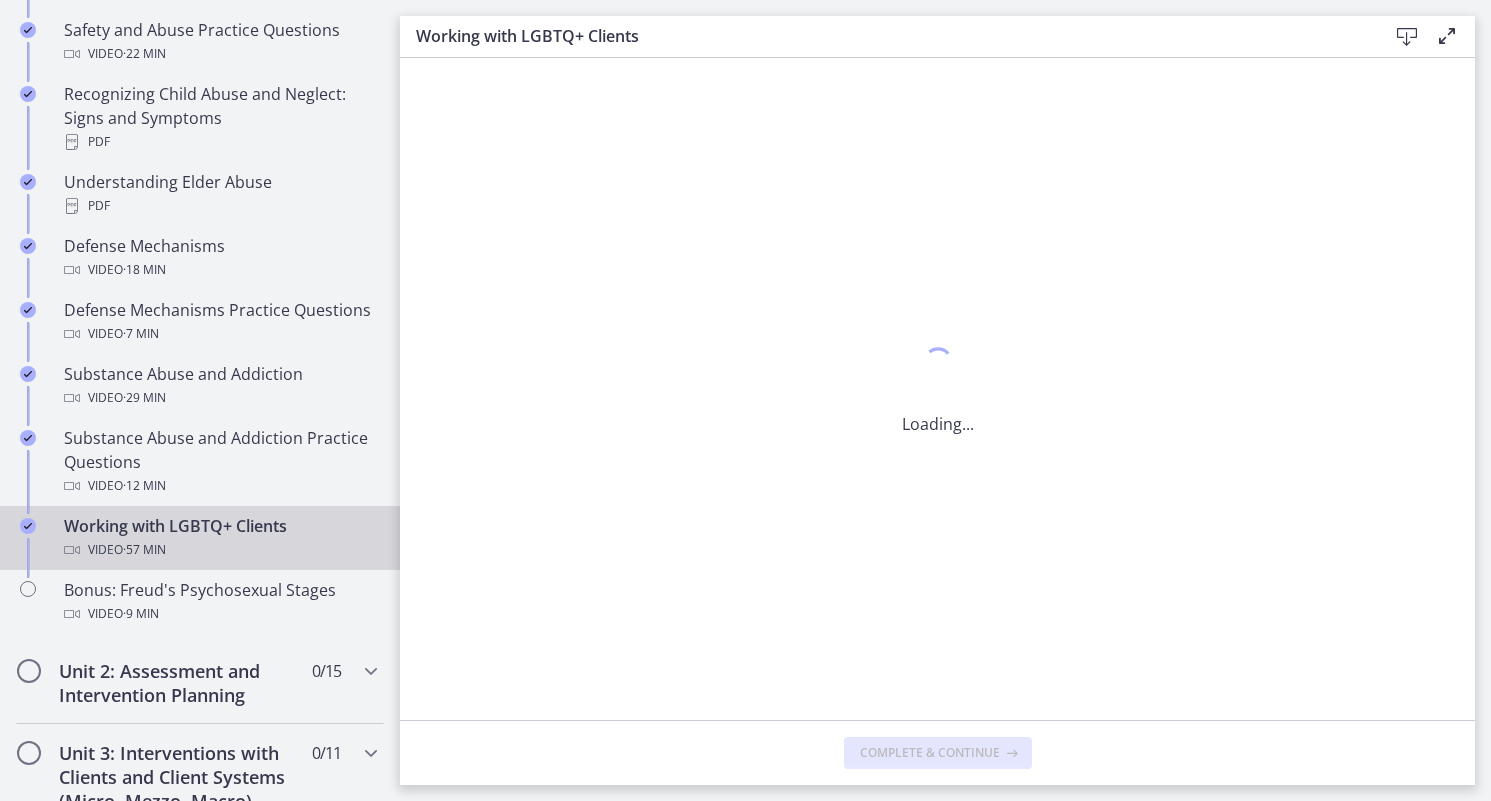 scroll, scrollTop: 0, scrollLeft: 0, axis: both 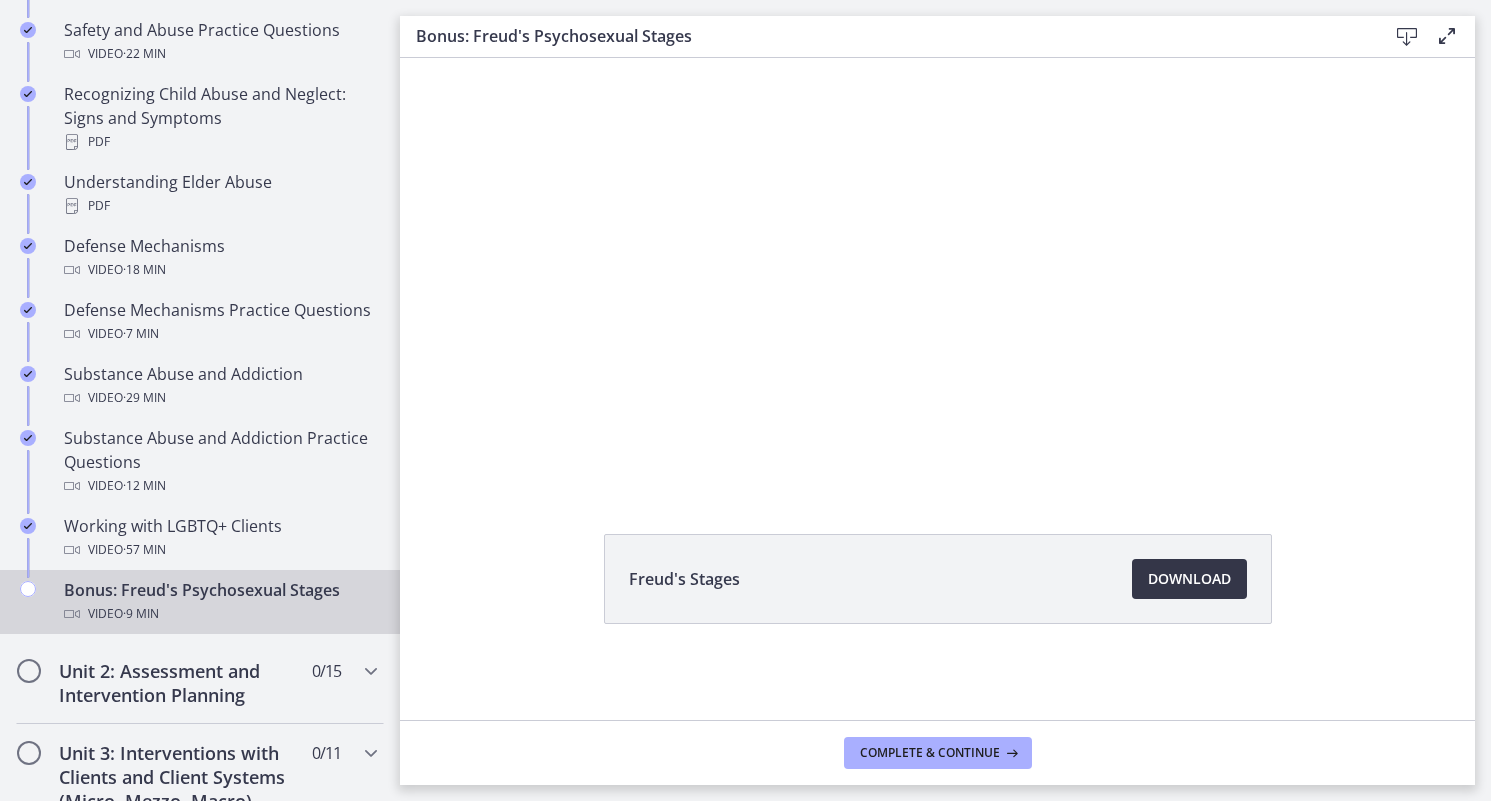 click on "Download
Opens in a new window" at bounding box center [1189, 579] 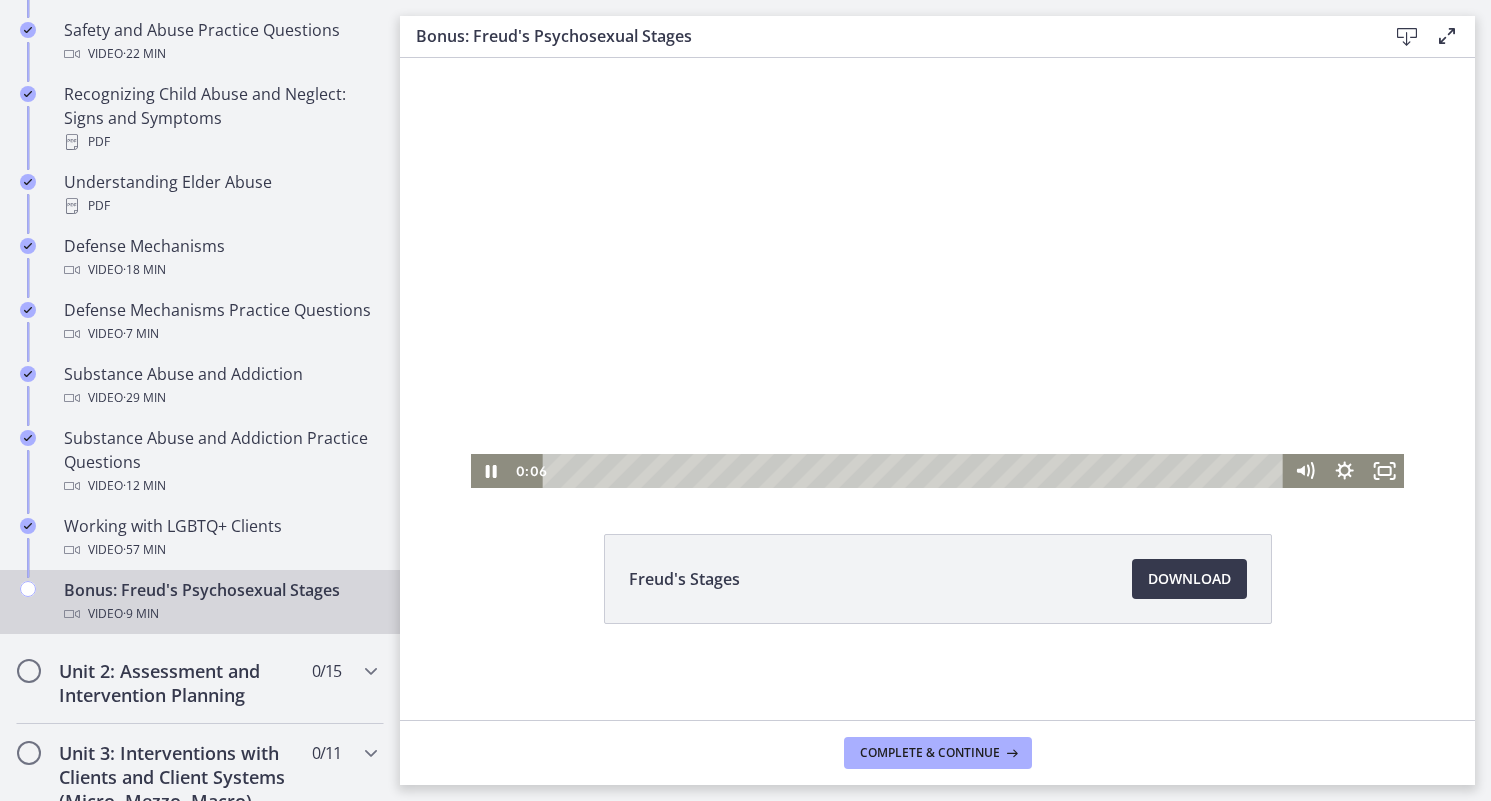 click at bounding box center (565, 470) 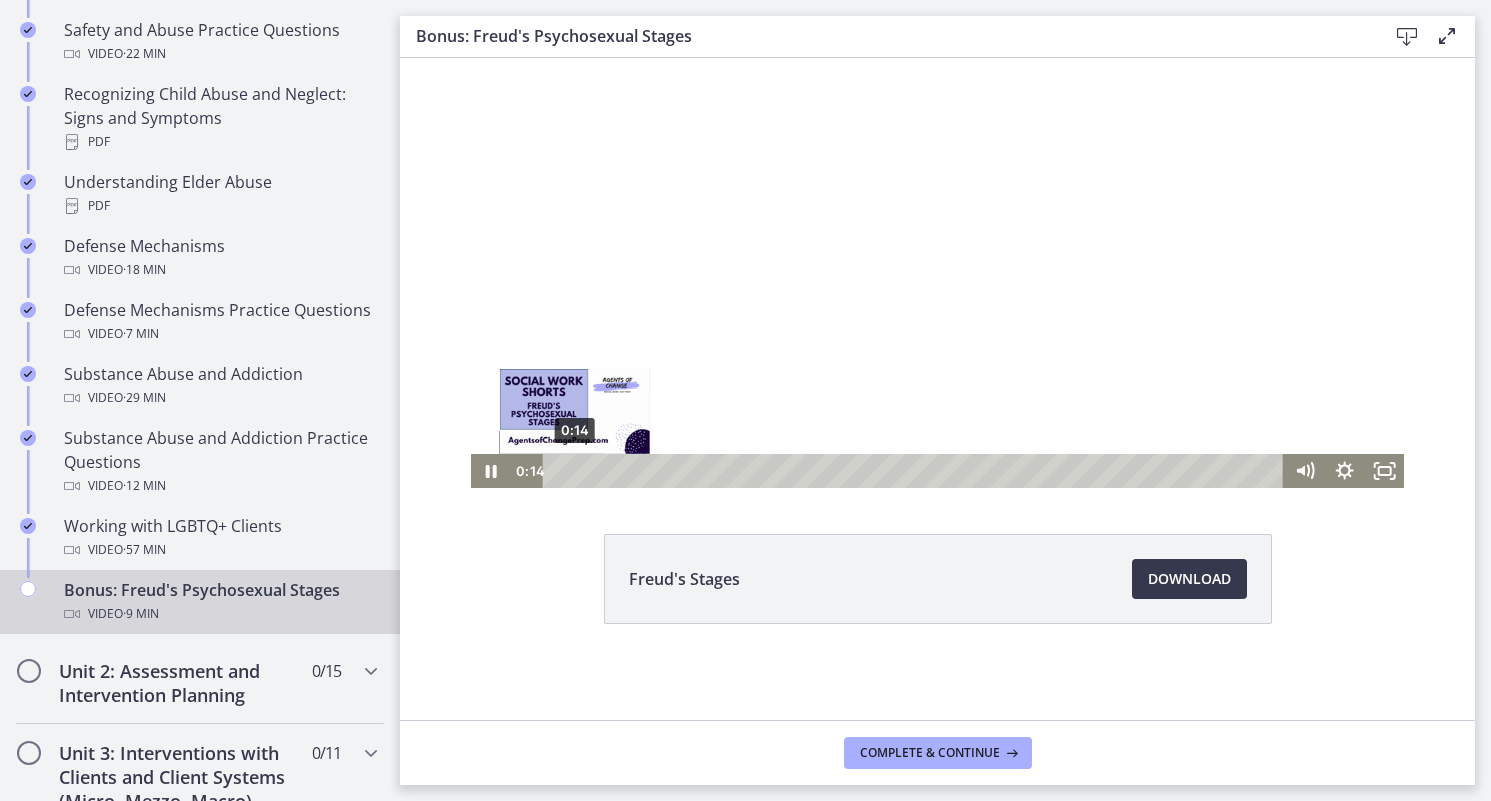 click at bounding box center (574, 470) 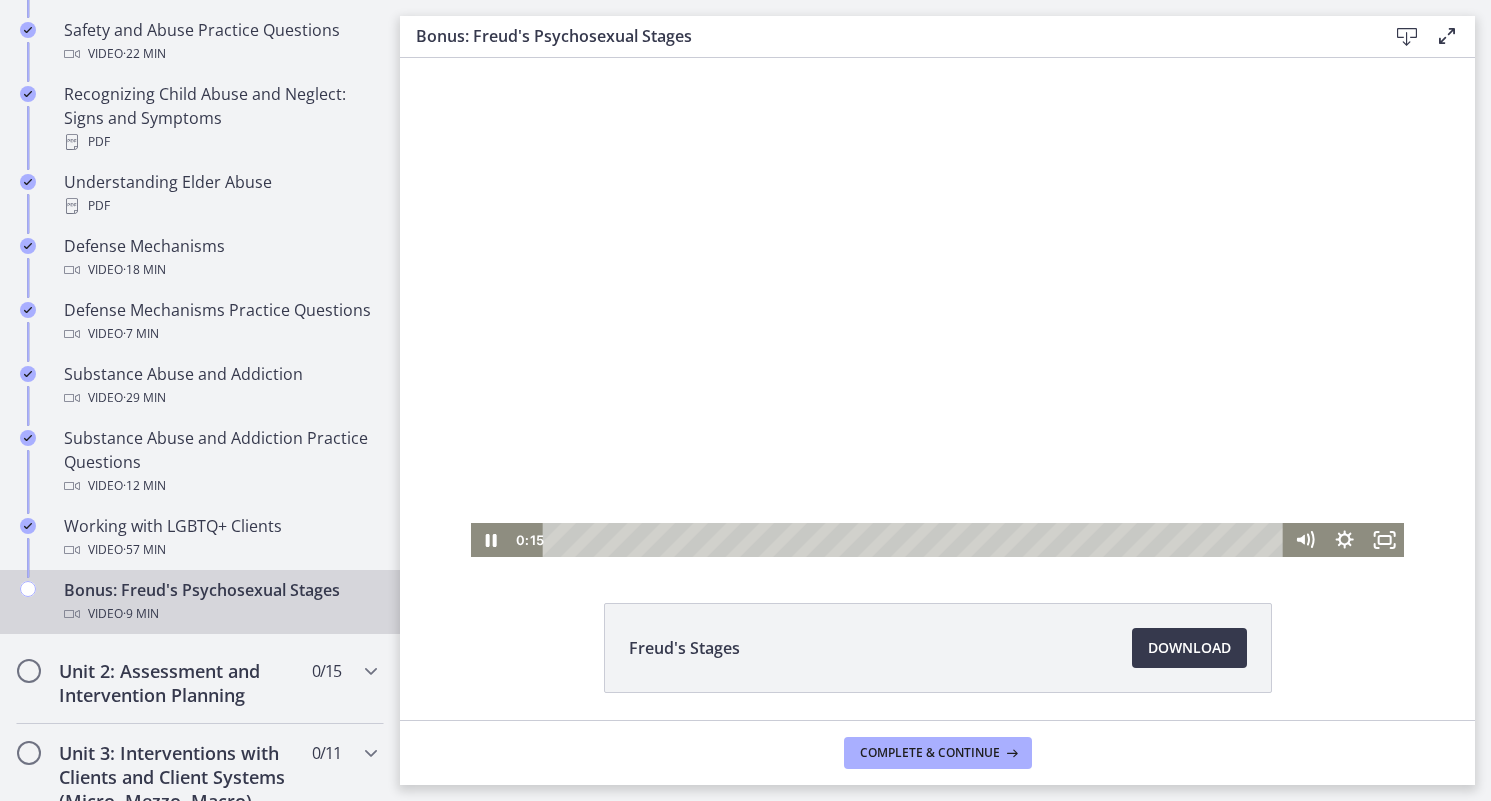 scroll, scrollTop: 0, scrollLeft: 0, axis: both 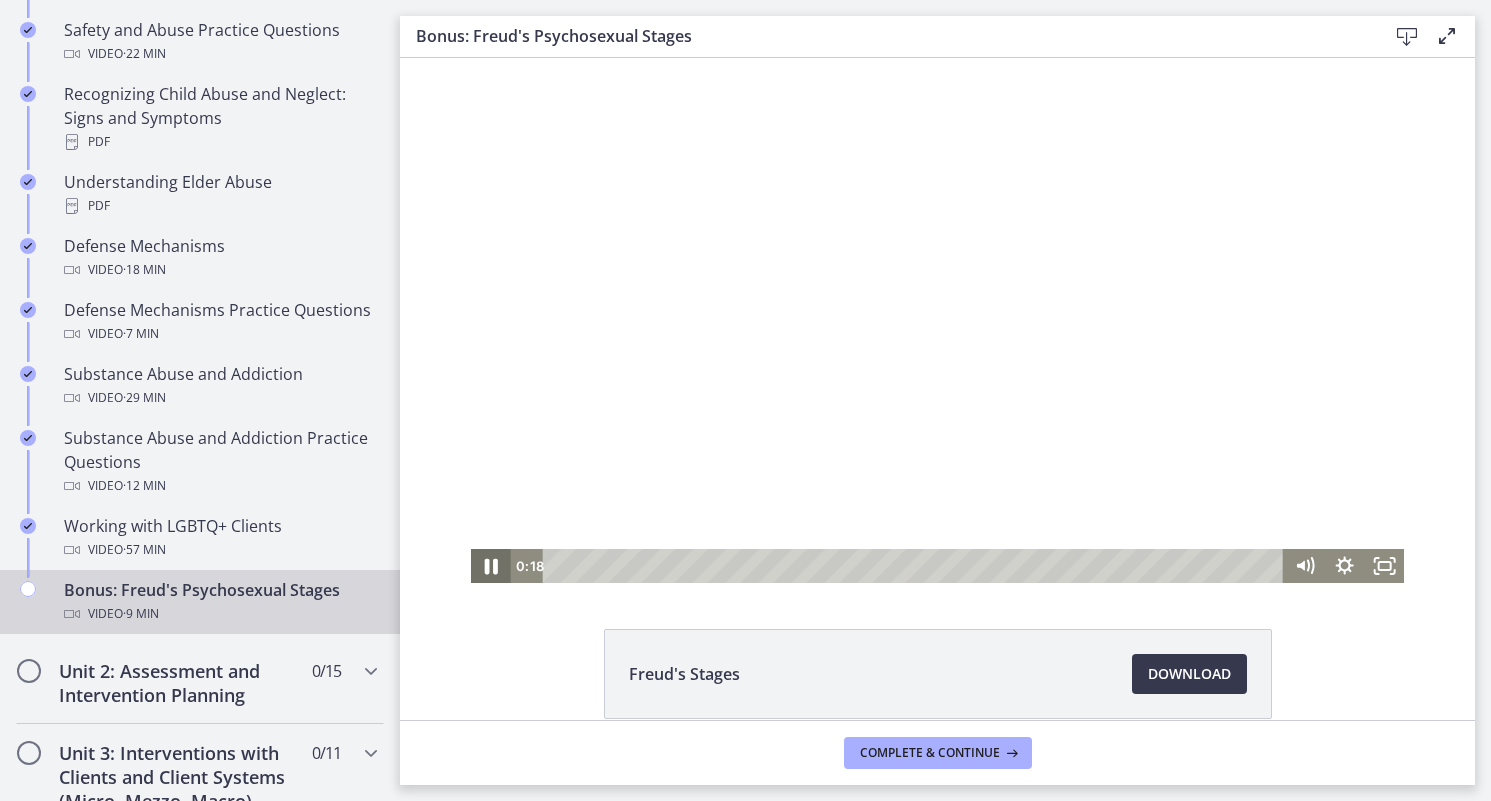 click 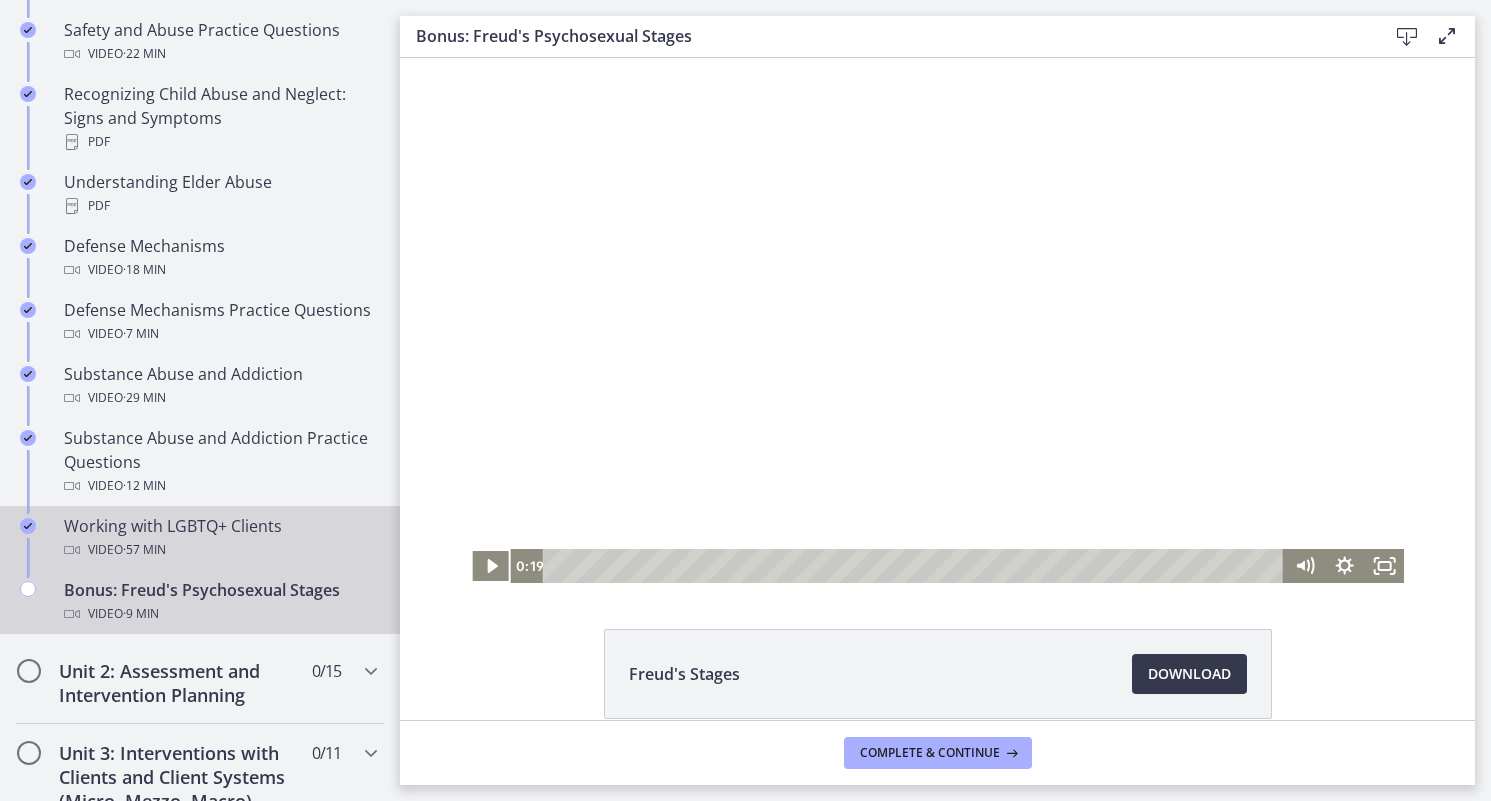 click on "Video
·  57 min" at bounding box center (220, 550) 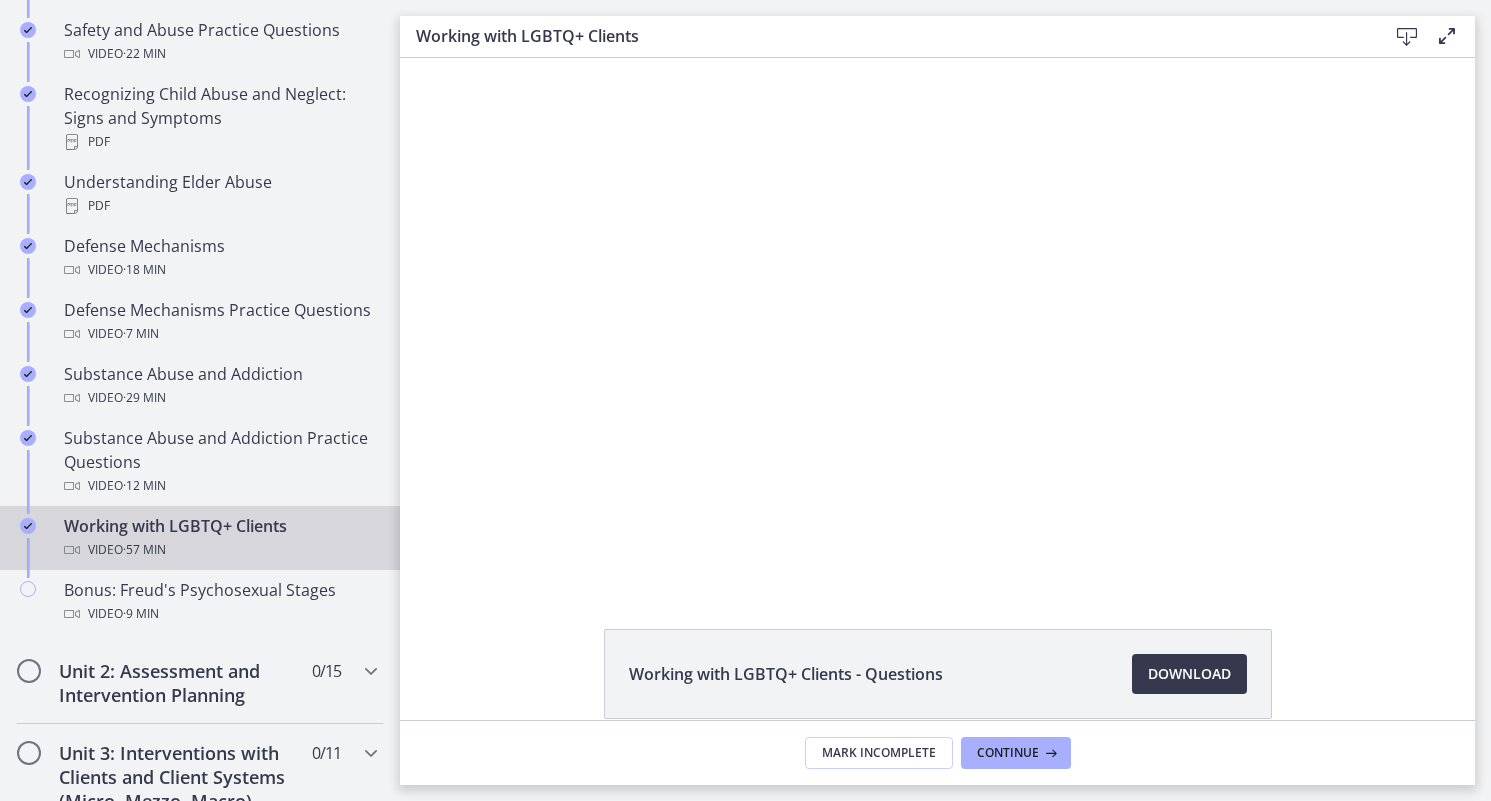 scroll, scrollTop: 0, scrollLeft: 0, axis: both 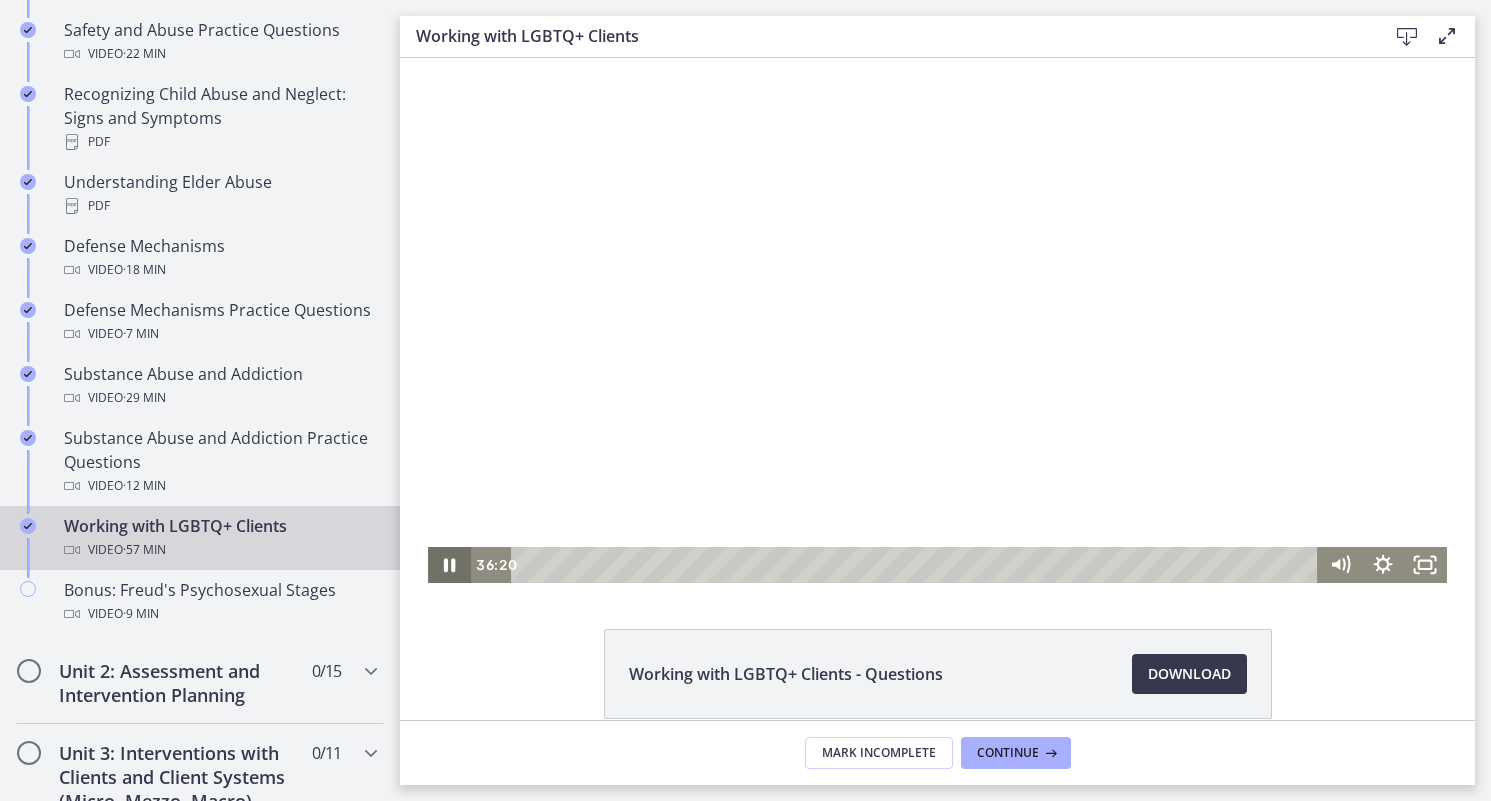 click 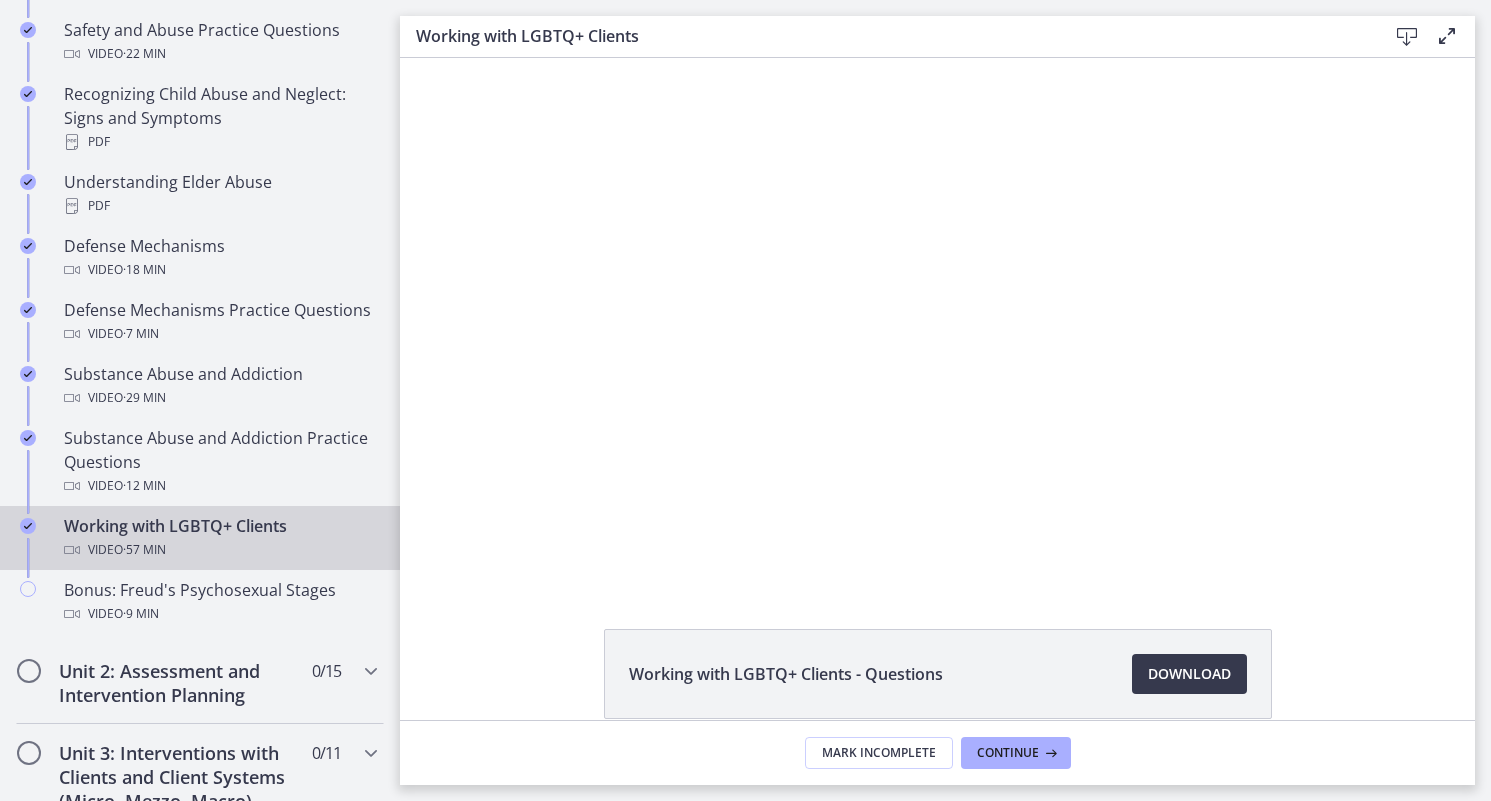 click on "Working with LGBTQ+ Clients - Questions
Download
Opens in a new window" at bounding box center (938, 674) 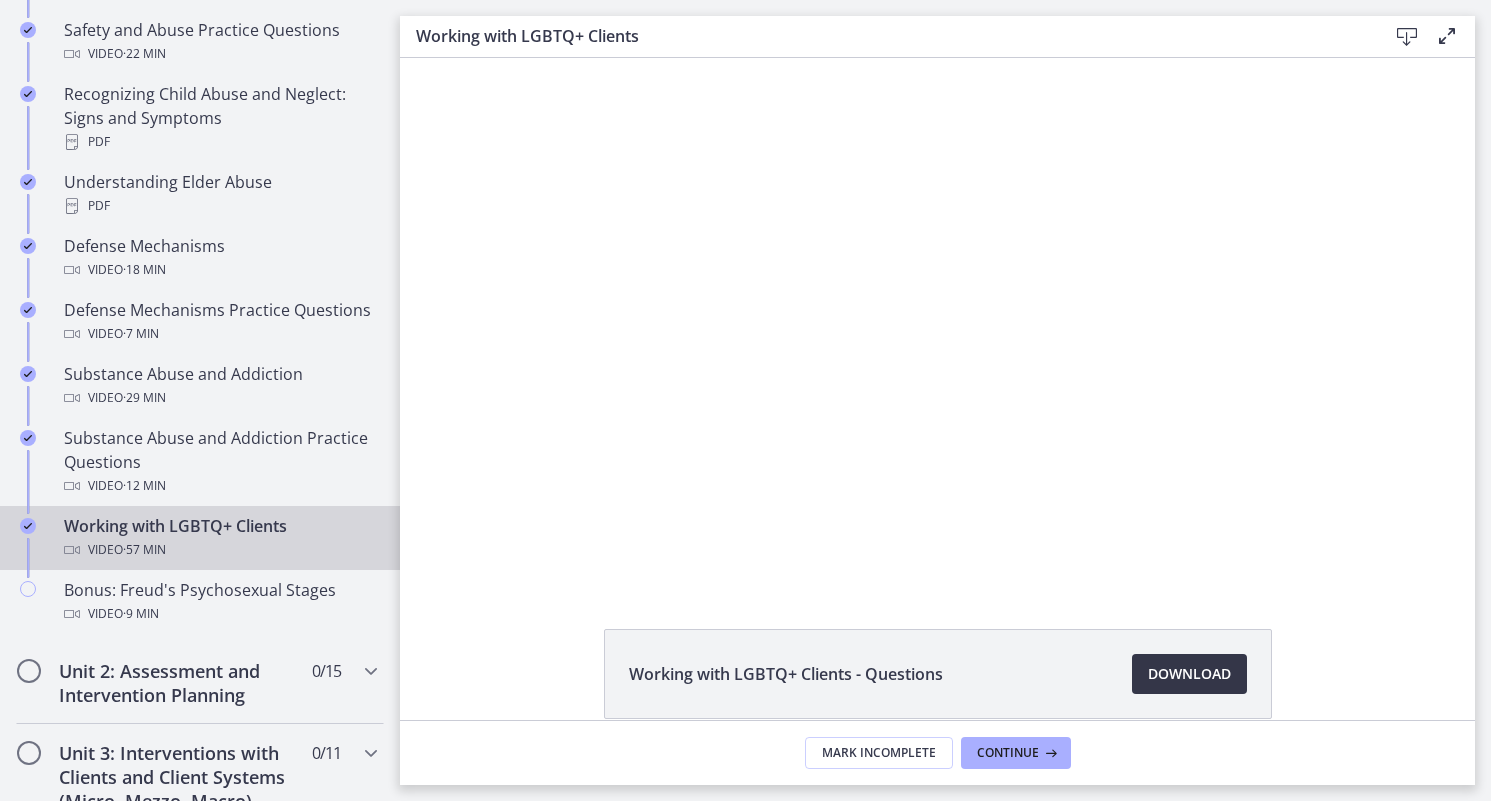 click on "Download
Opens in a new window" at bounding box center [1189, 674] 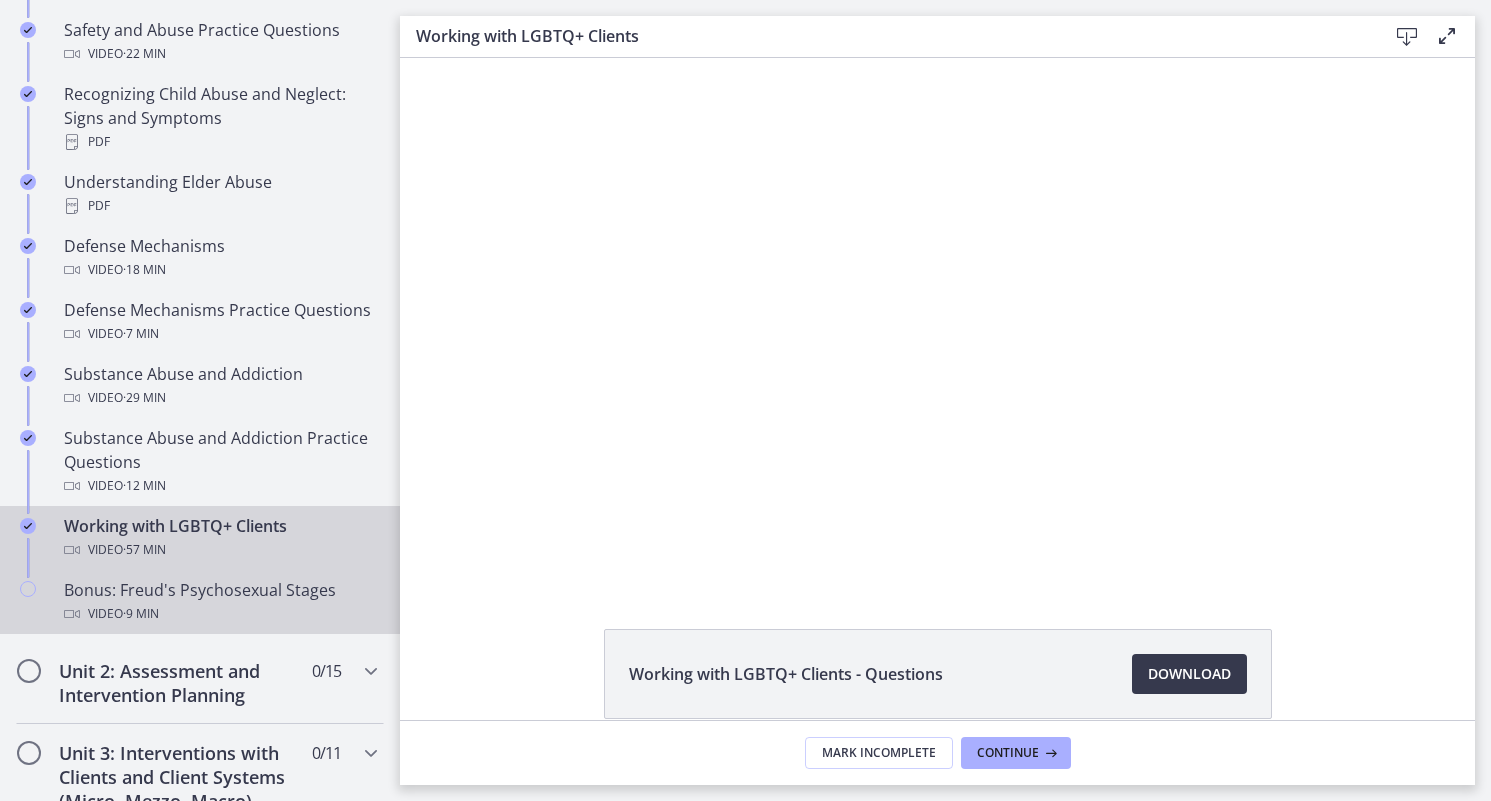 click on "Bonus: Freud's Psychosexual Stages
Video
·  9 min" at bounding box center [220, 602] 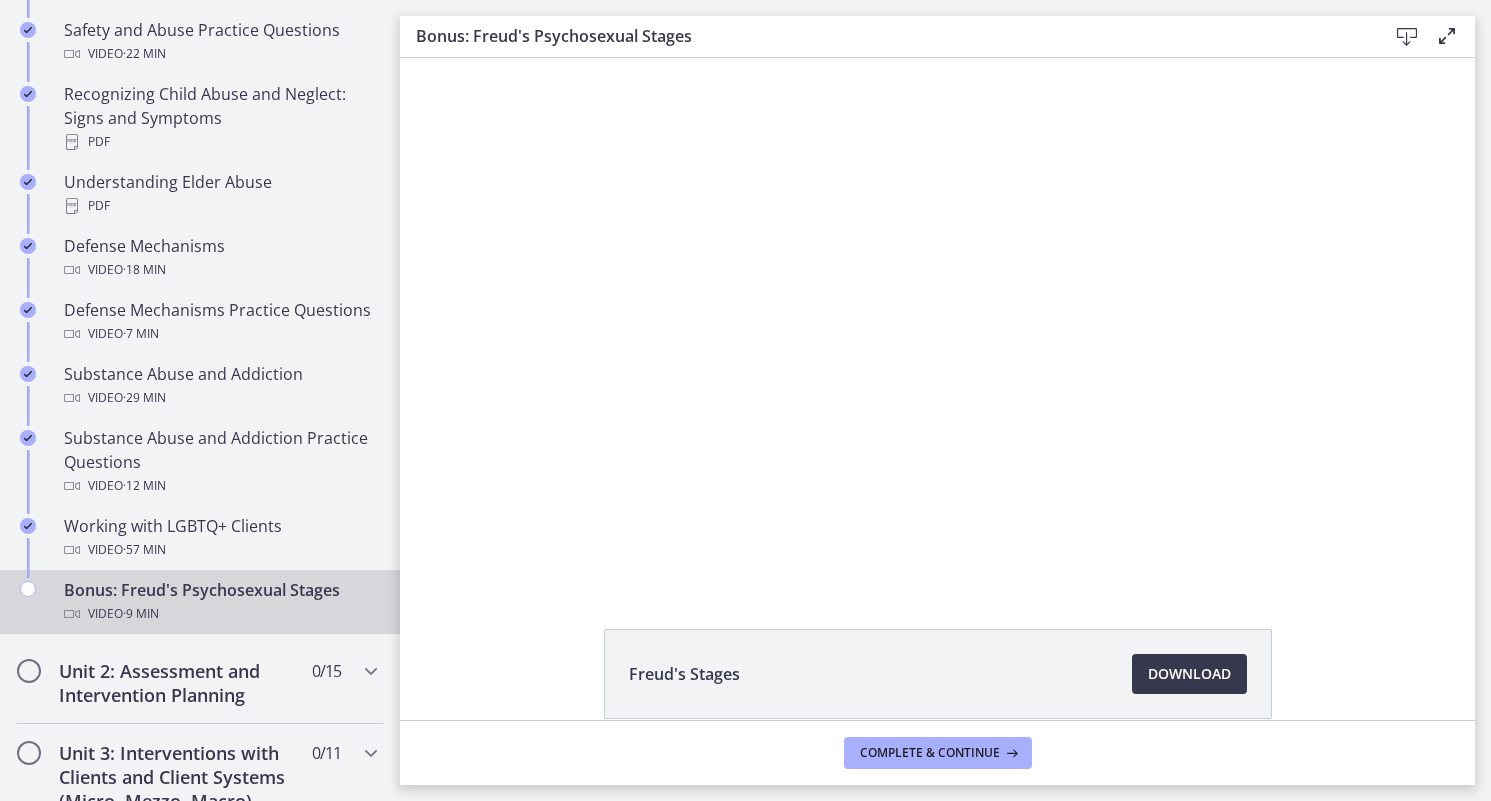 scroll, scrollTop: 0, scrollLeft: 0, axis: both 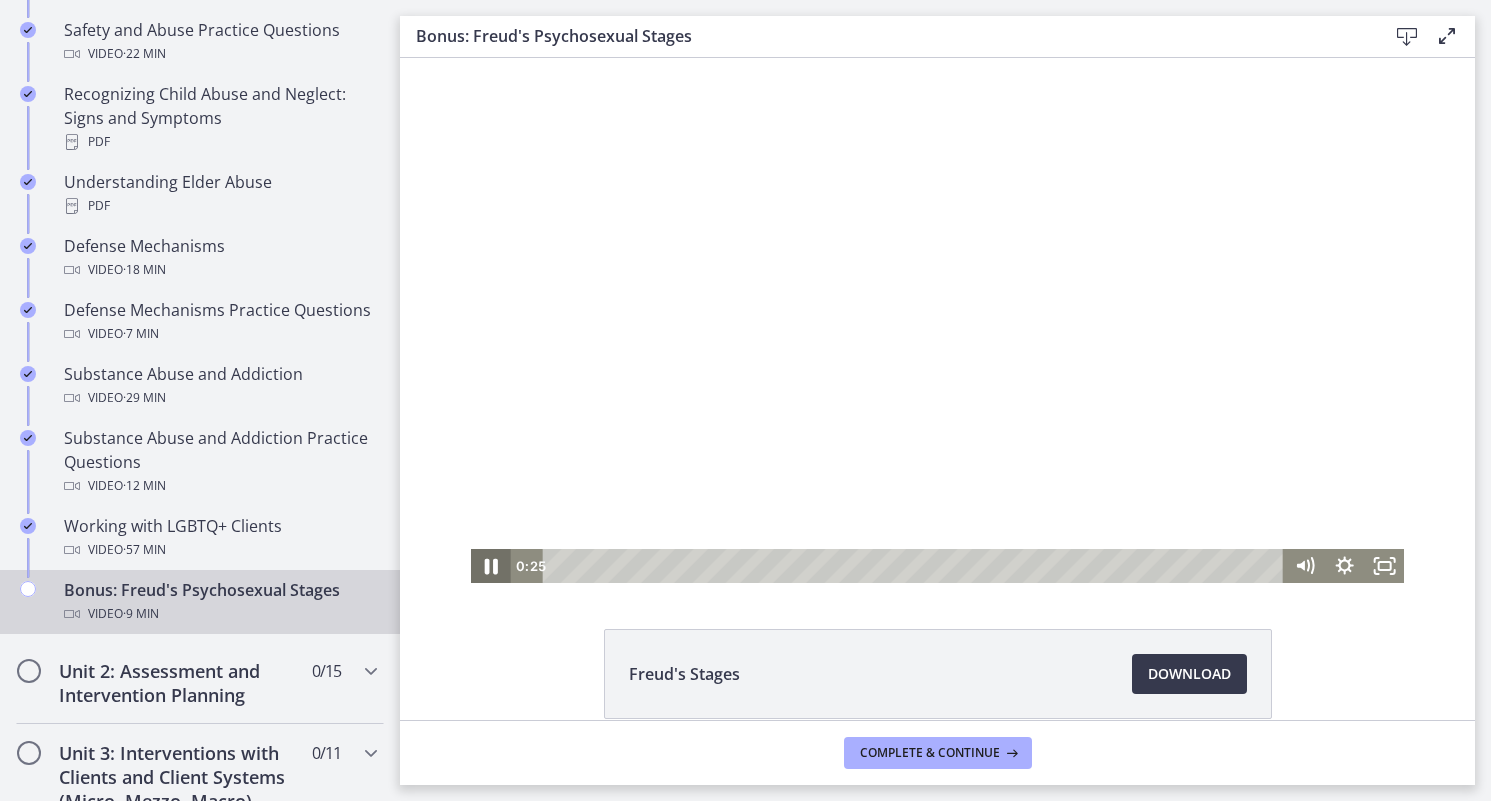 click 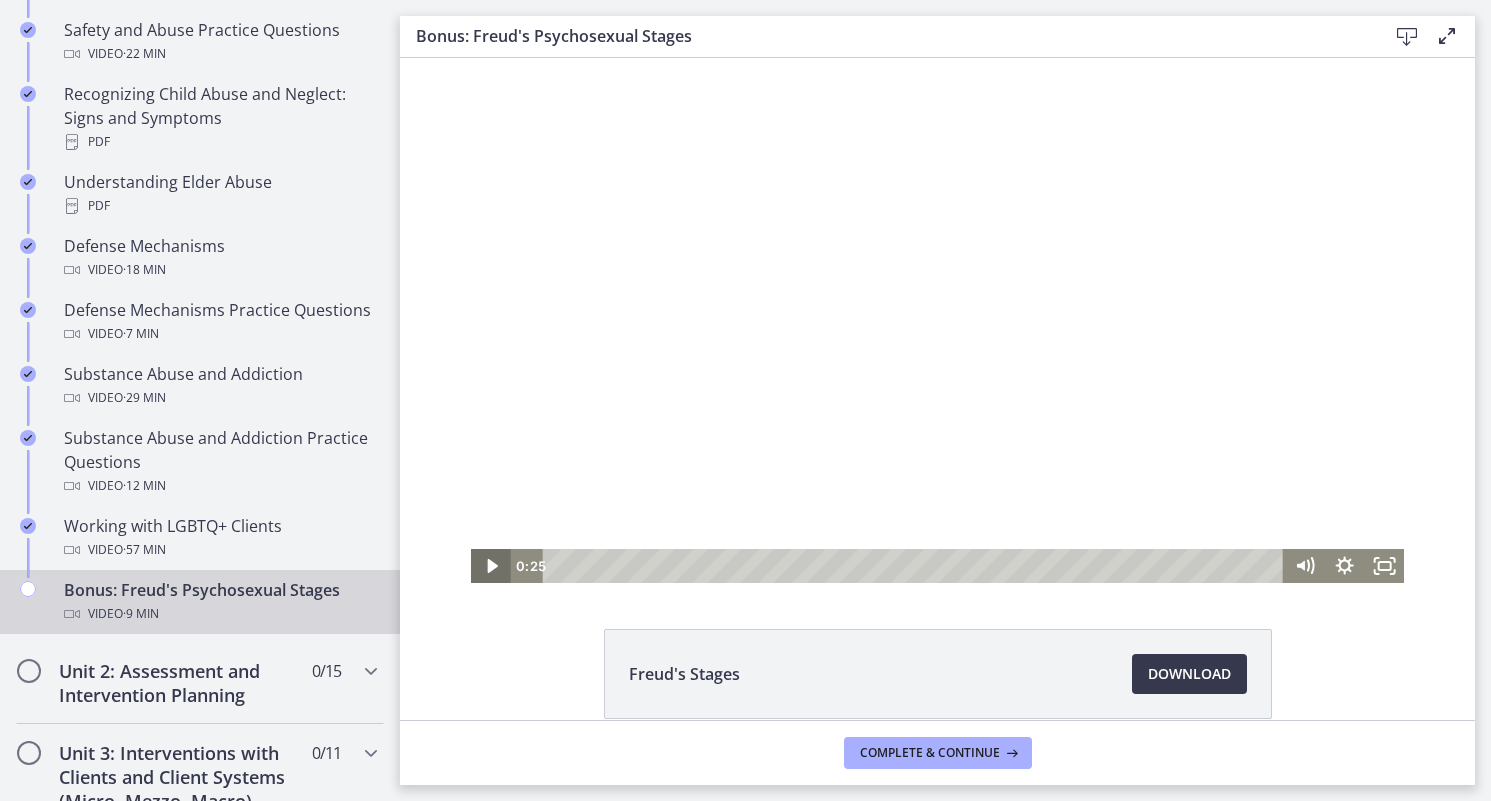 type 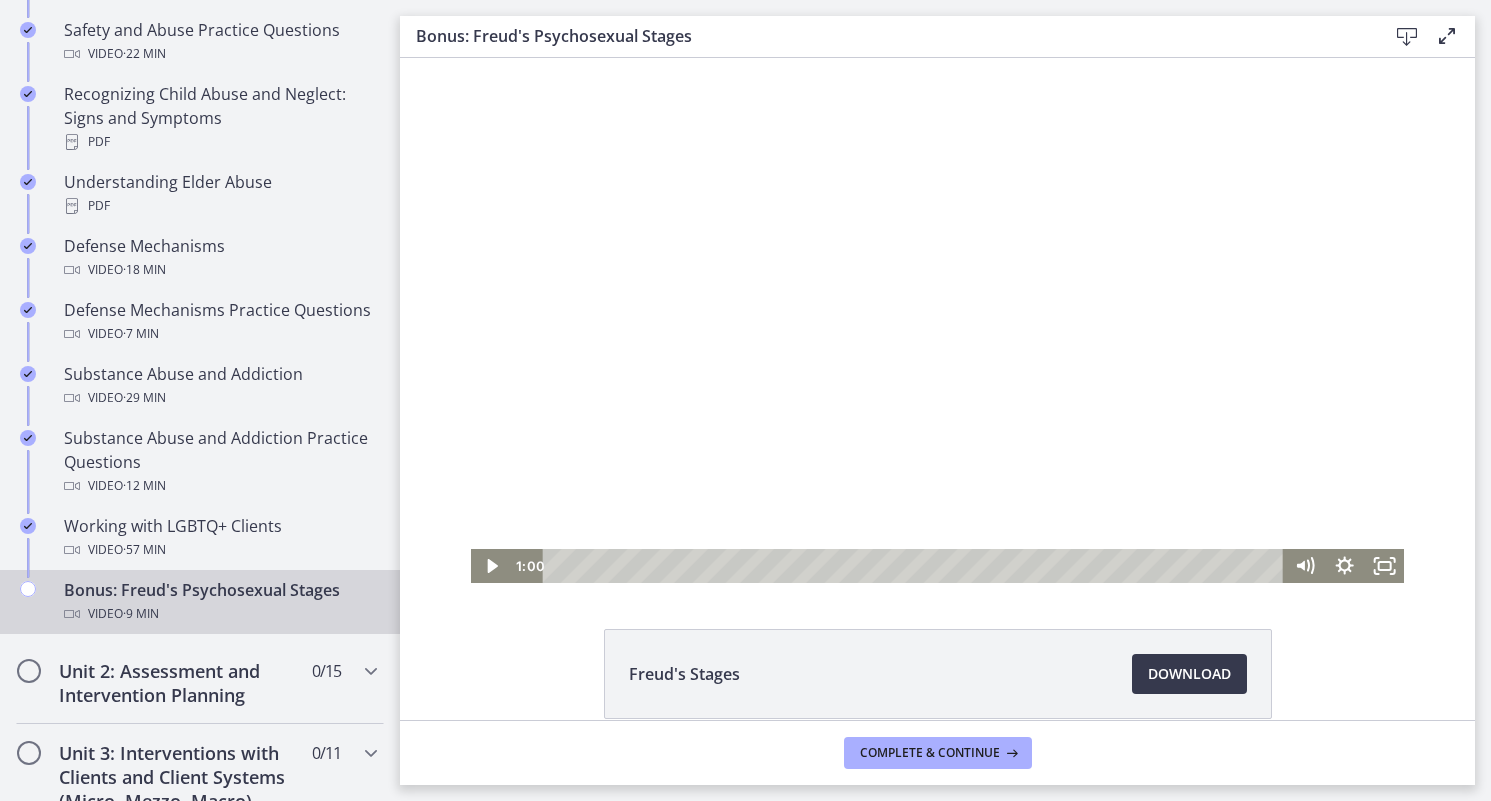 click at bounding box center (937, 320) 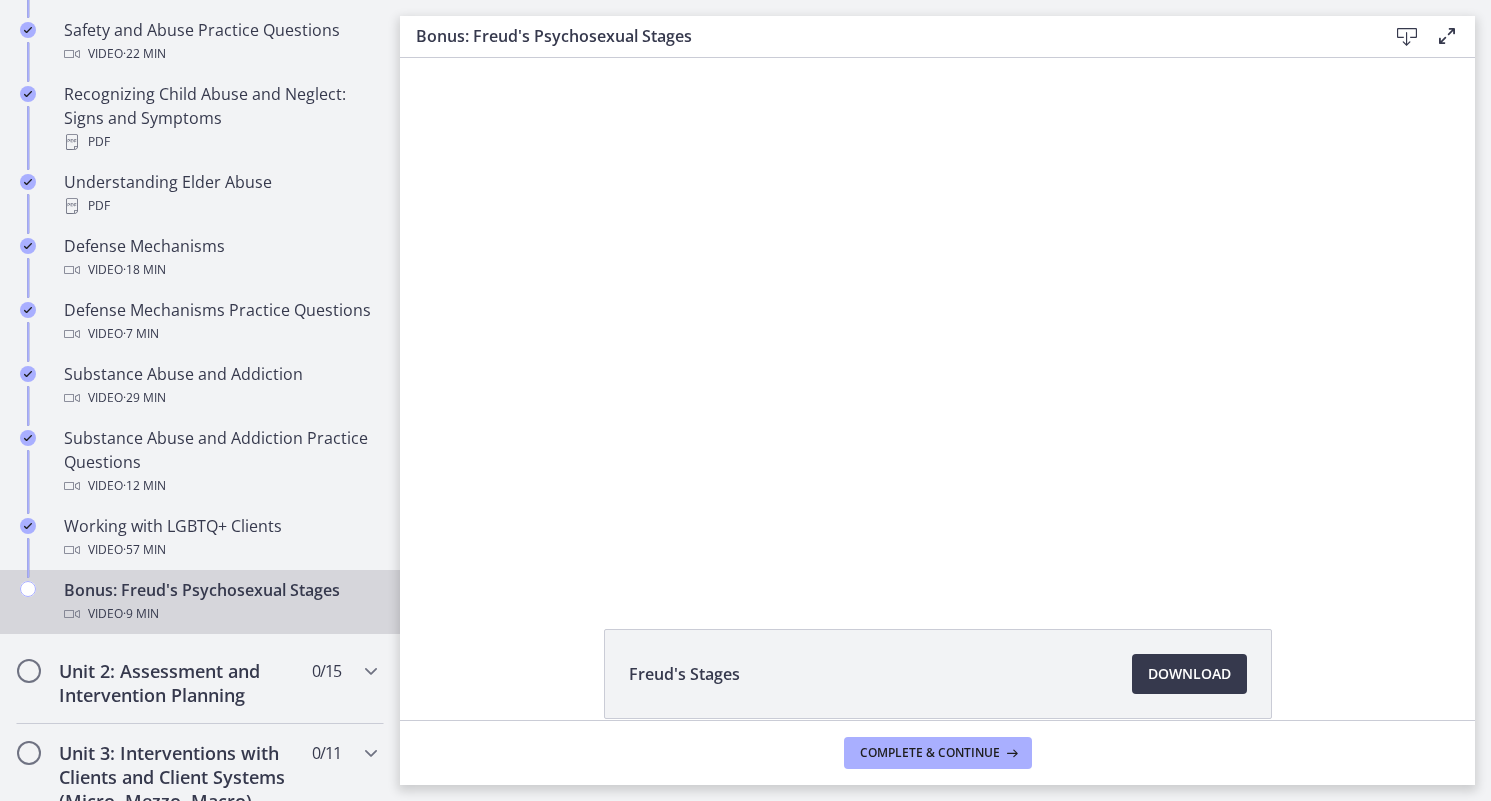 type 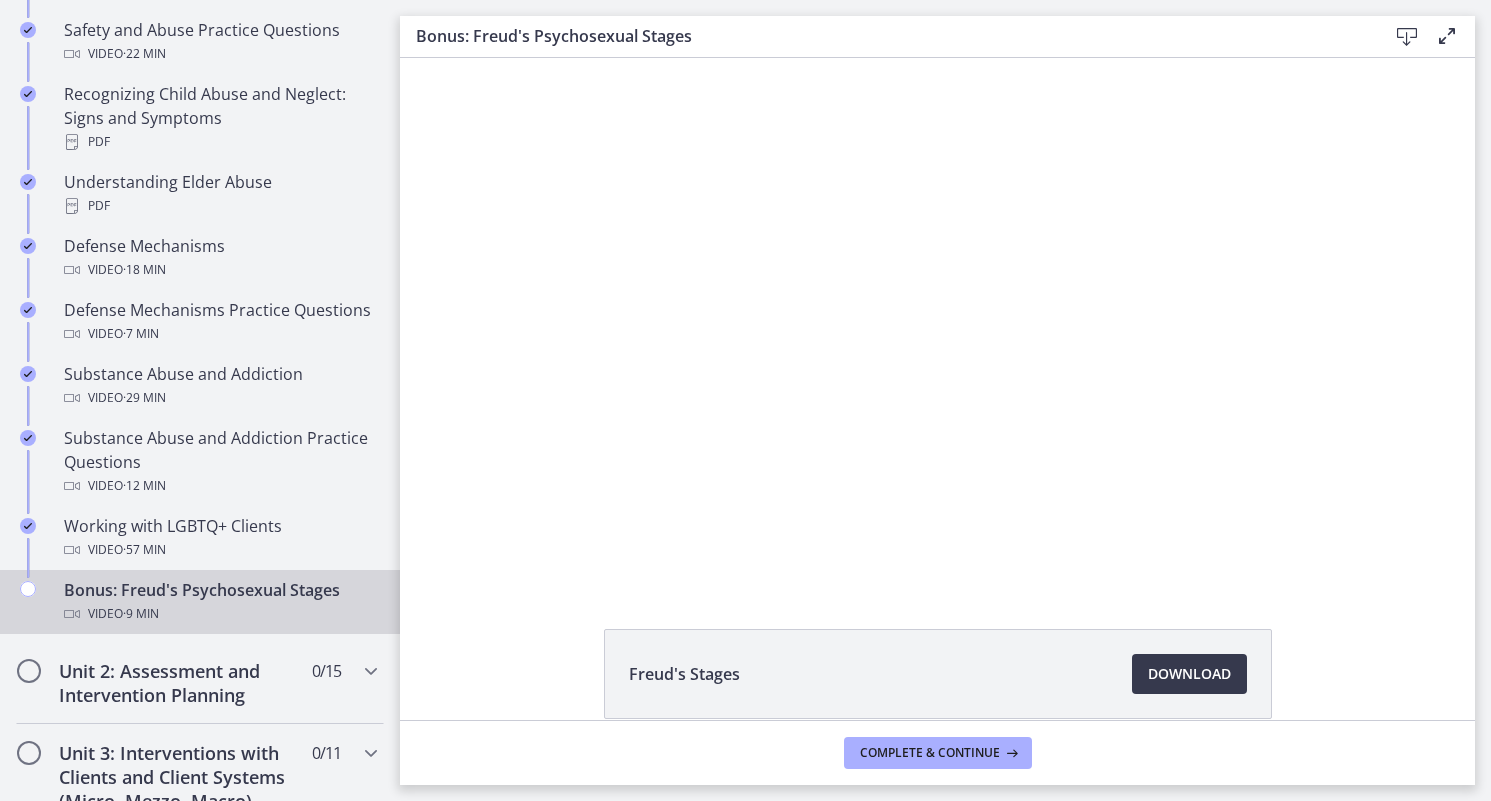 click at bounding box center [471, 58] 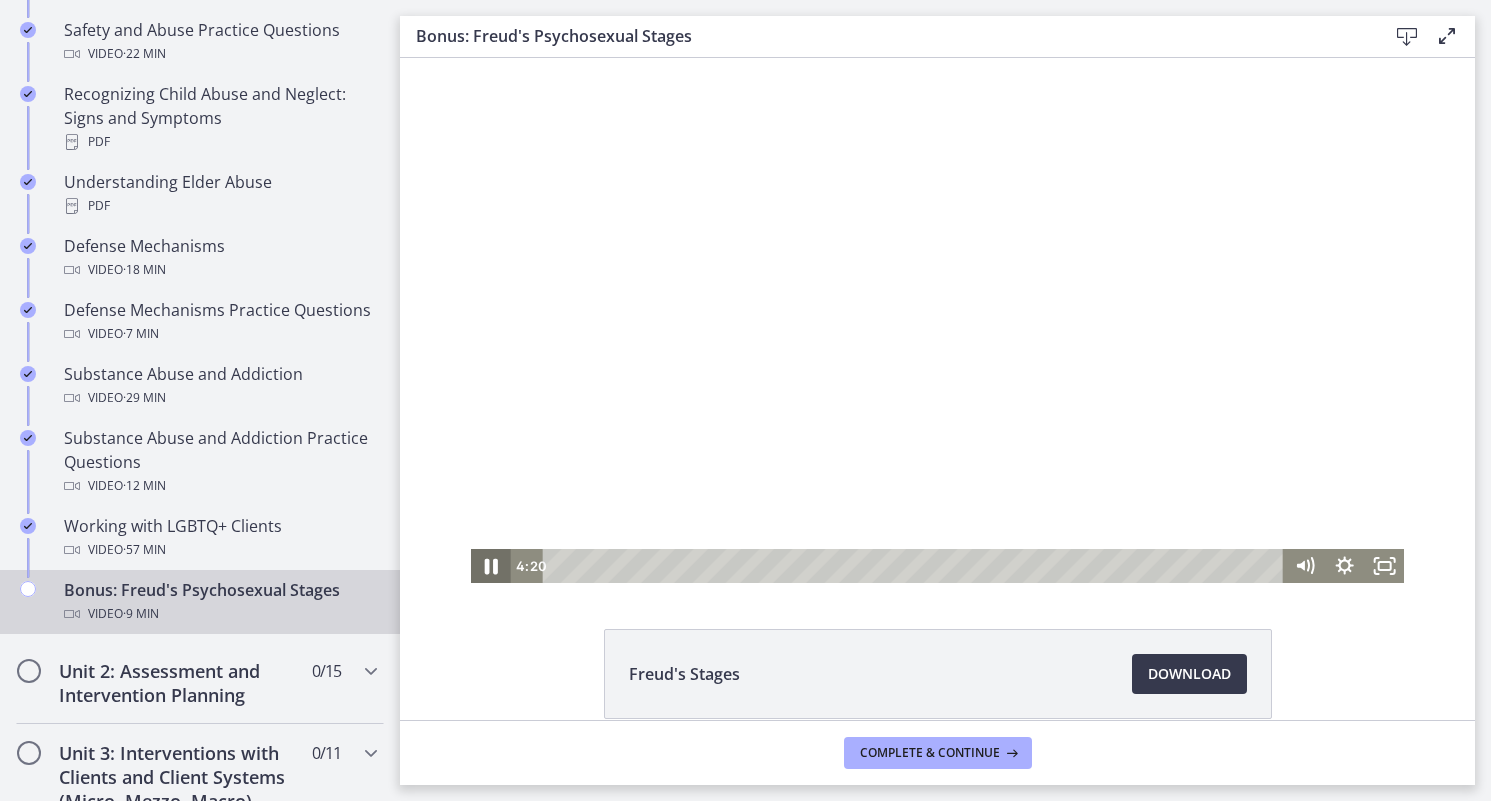 click 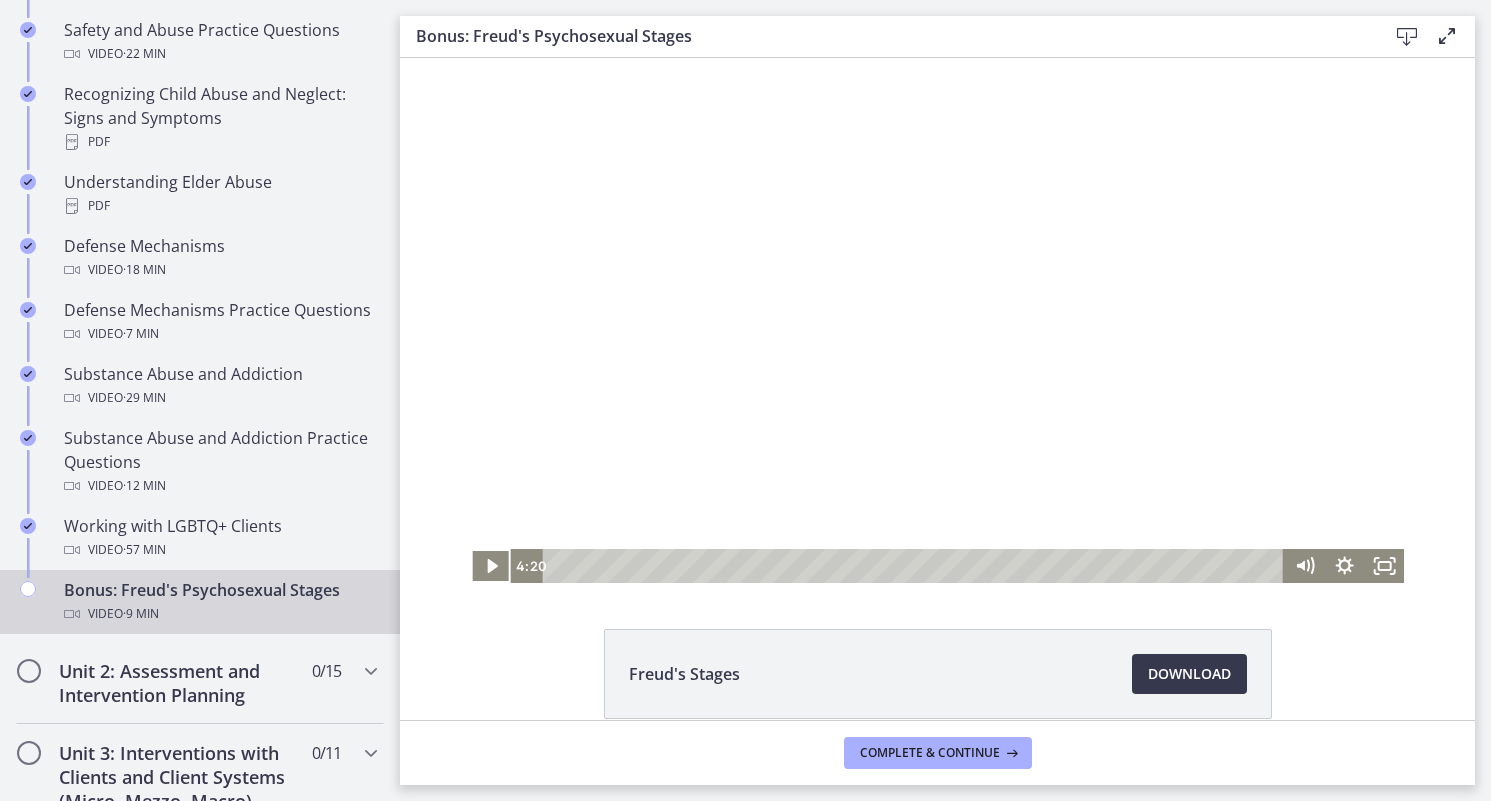 click at bounding box center [491, 566] 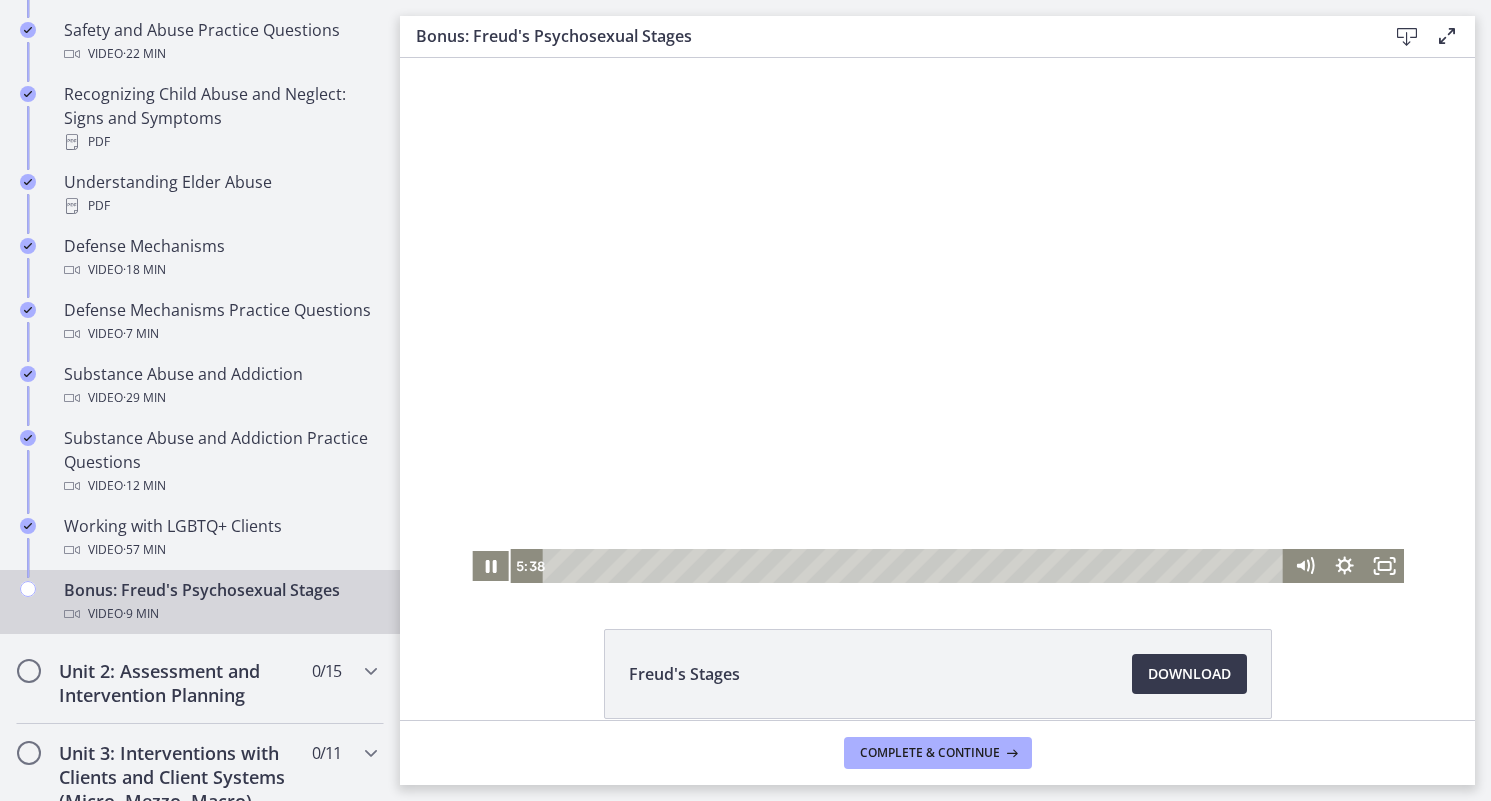click at bounding box center [491, 566] 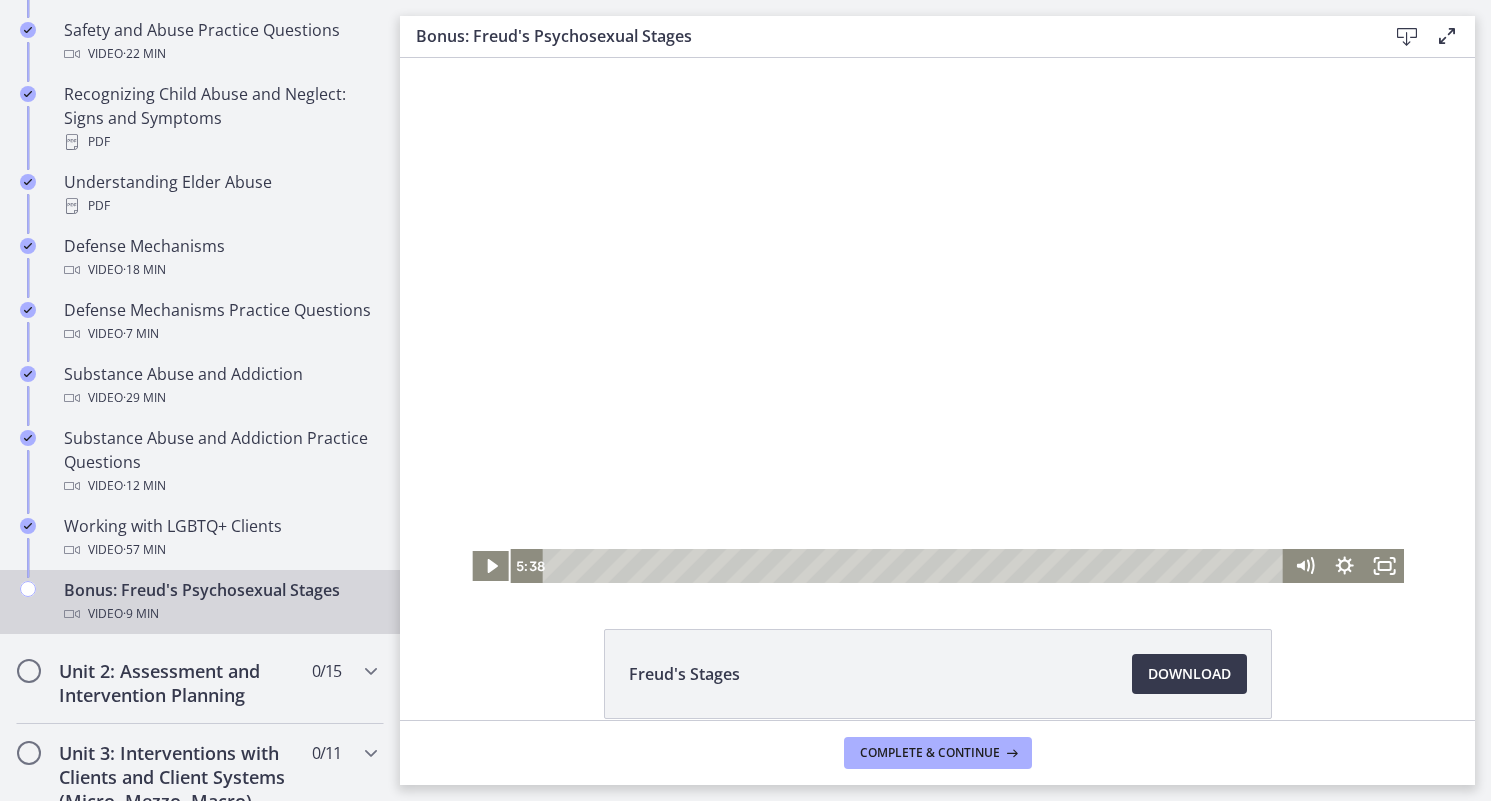 click at bounding box center [491, 566] 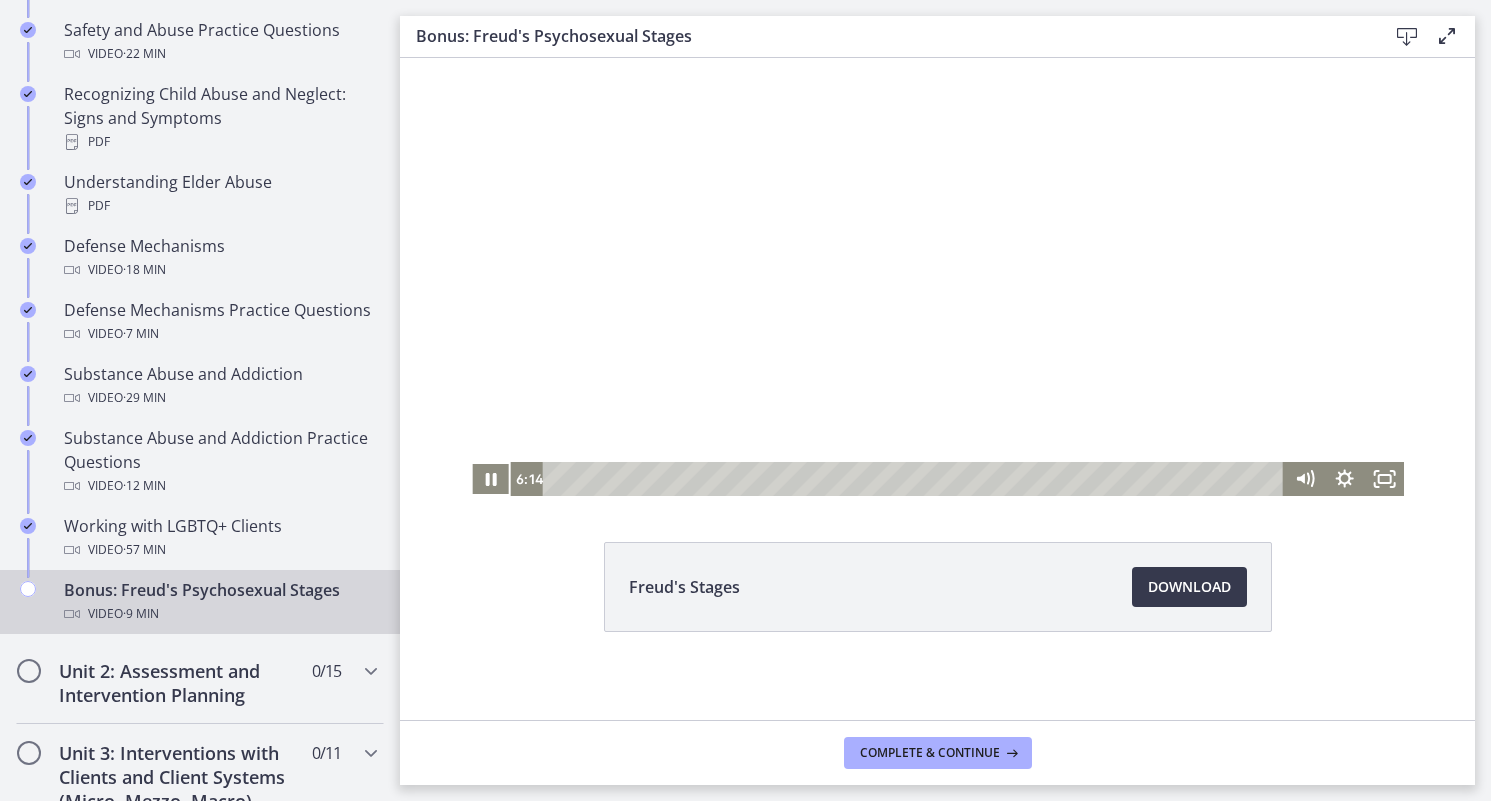 scroll, scrollTop: 95, scrollLeft: 0, axis: vertical 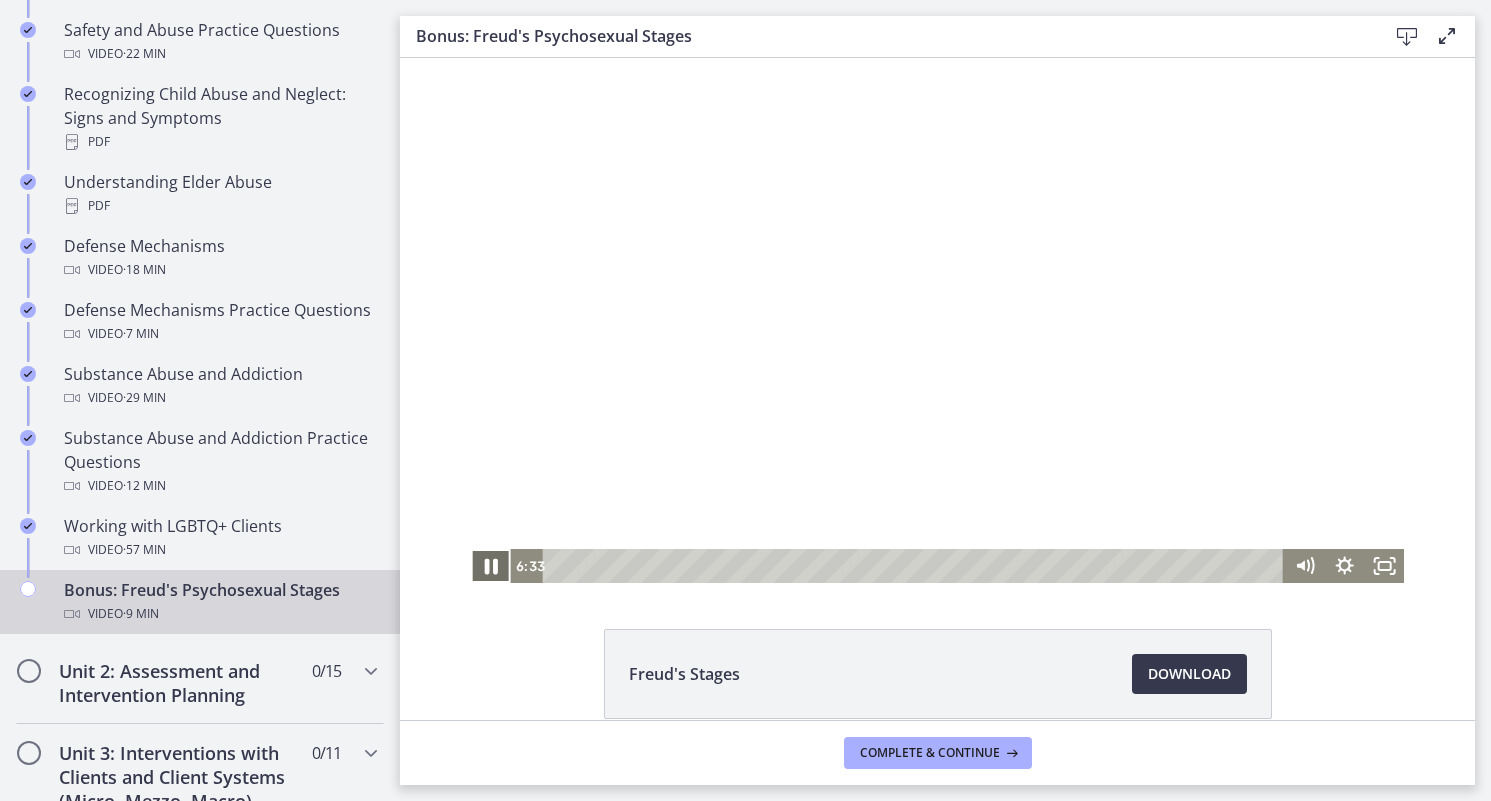 click 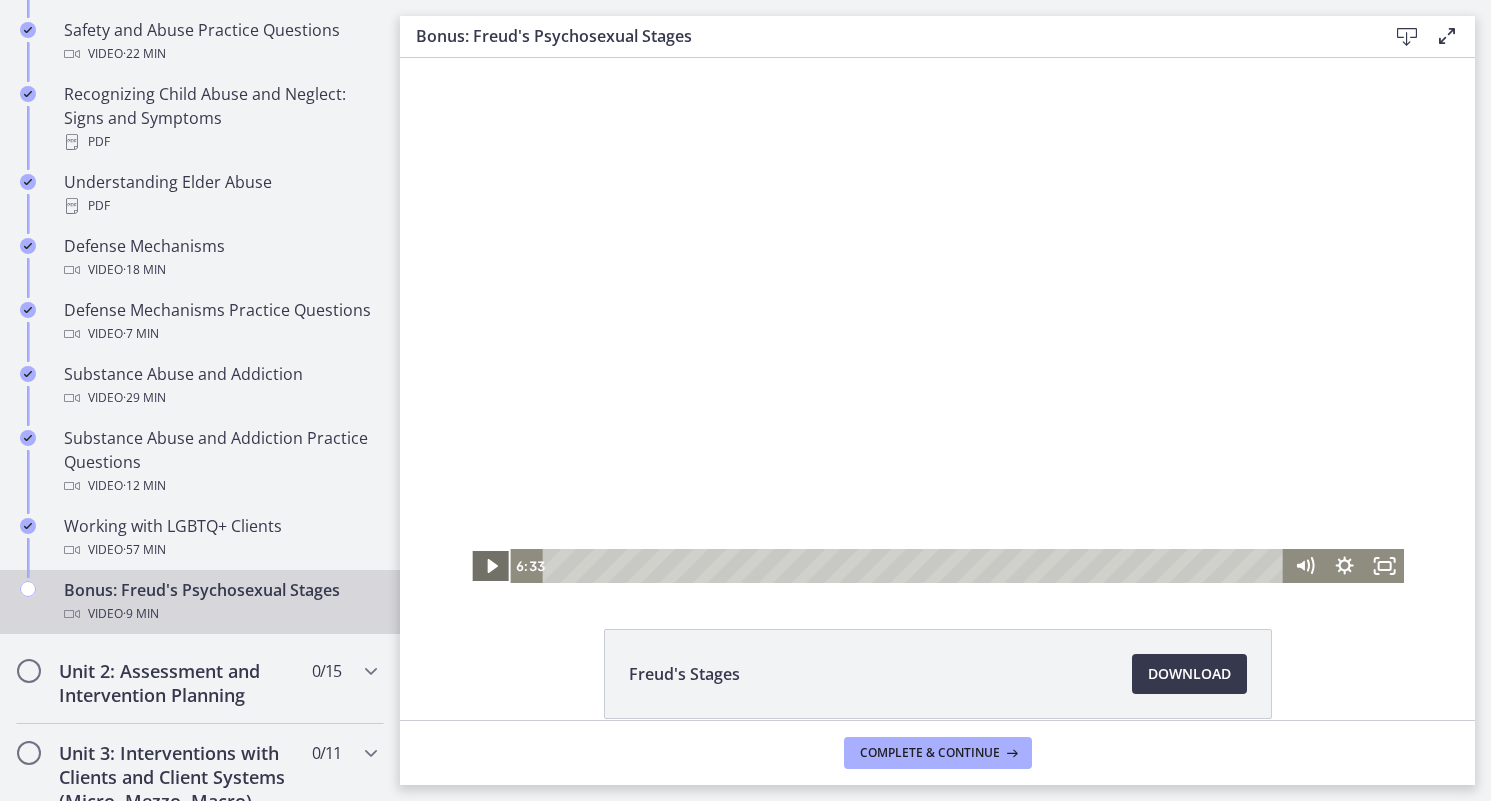 click 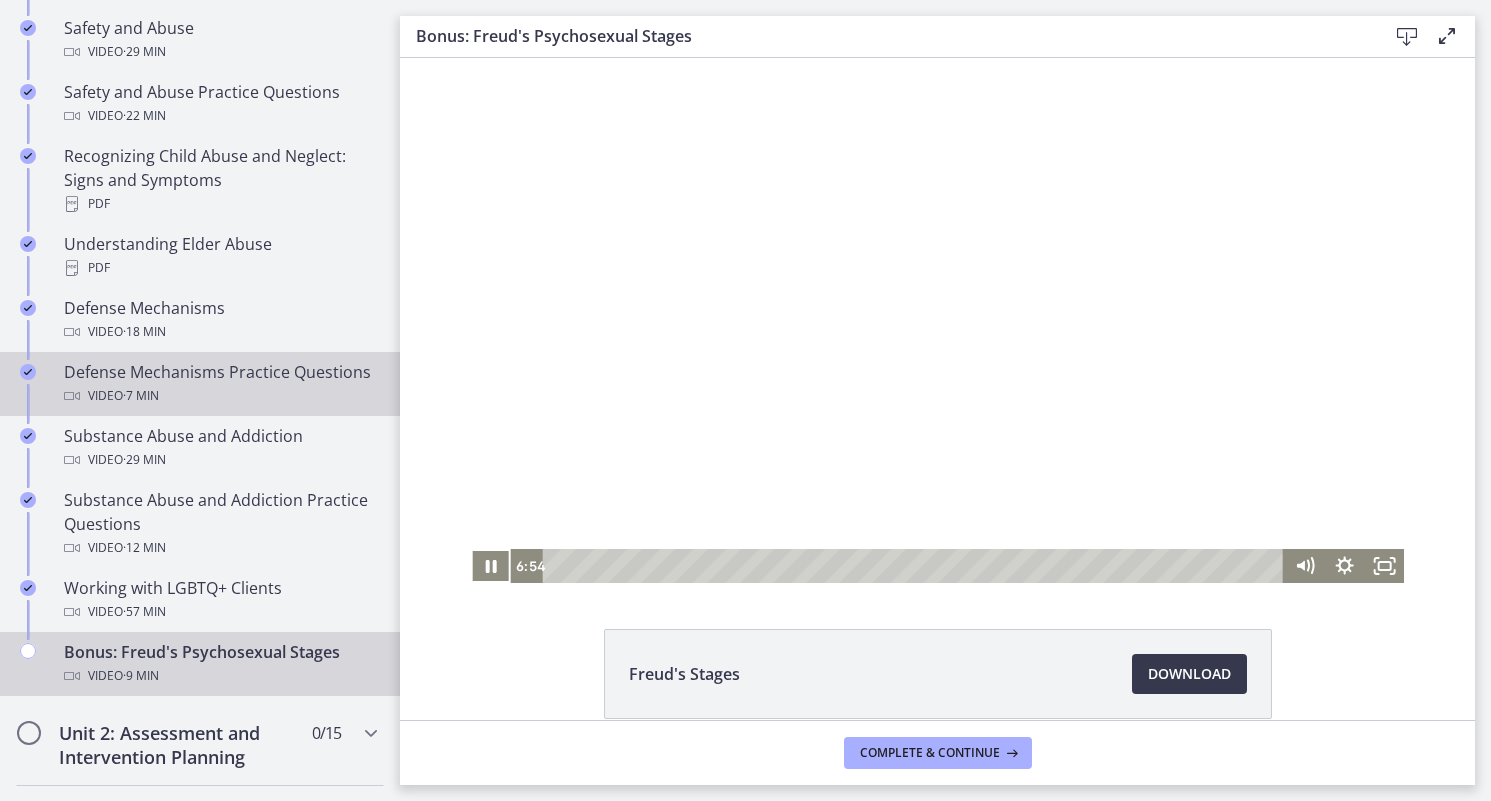 scroll, scrollTop: 941, scrollLeft: 0, axis: vertical 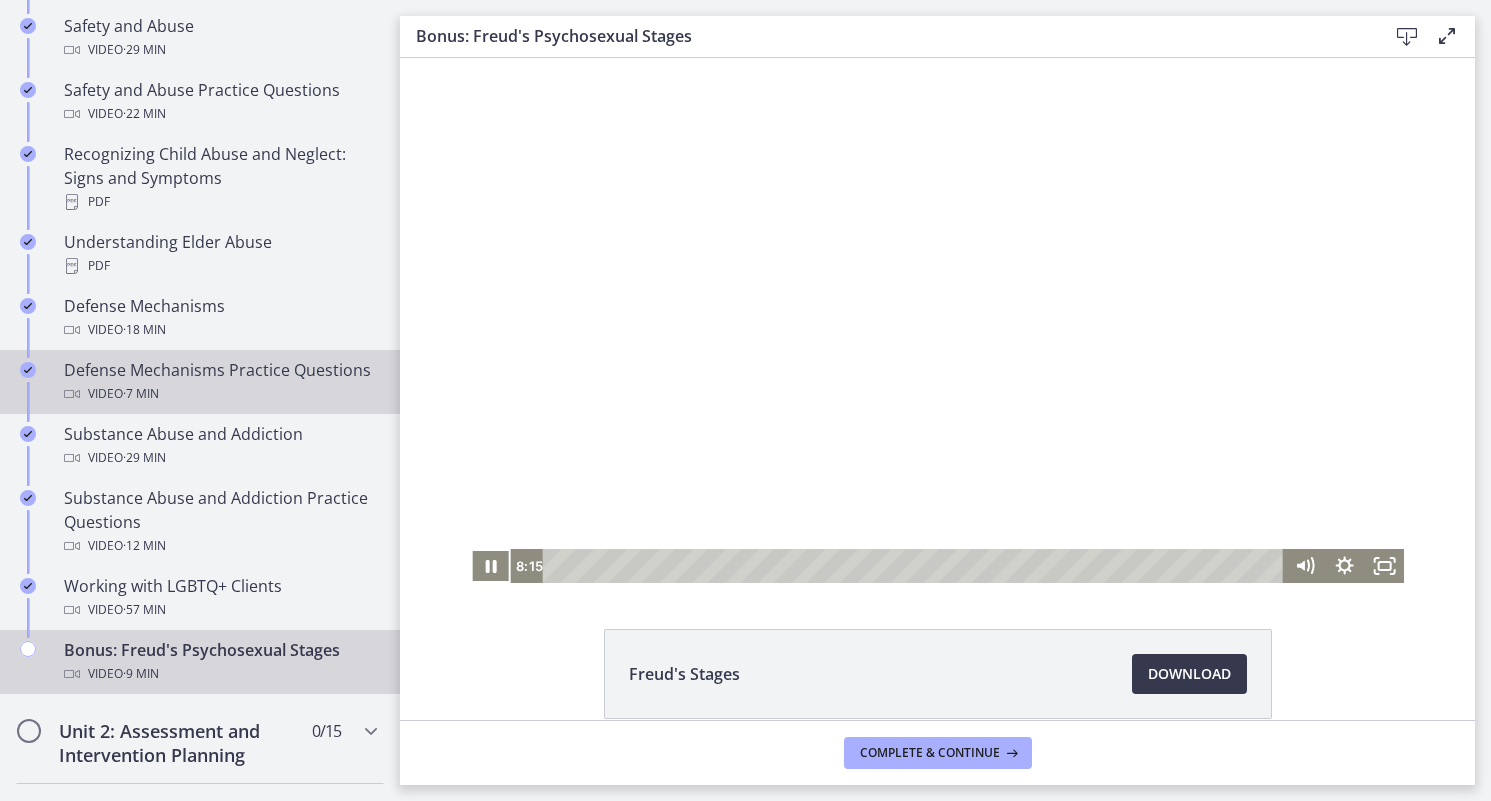 click at bounding box center [491, 566] 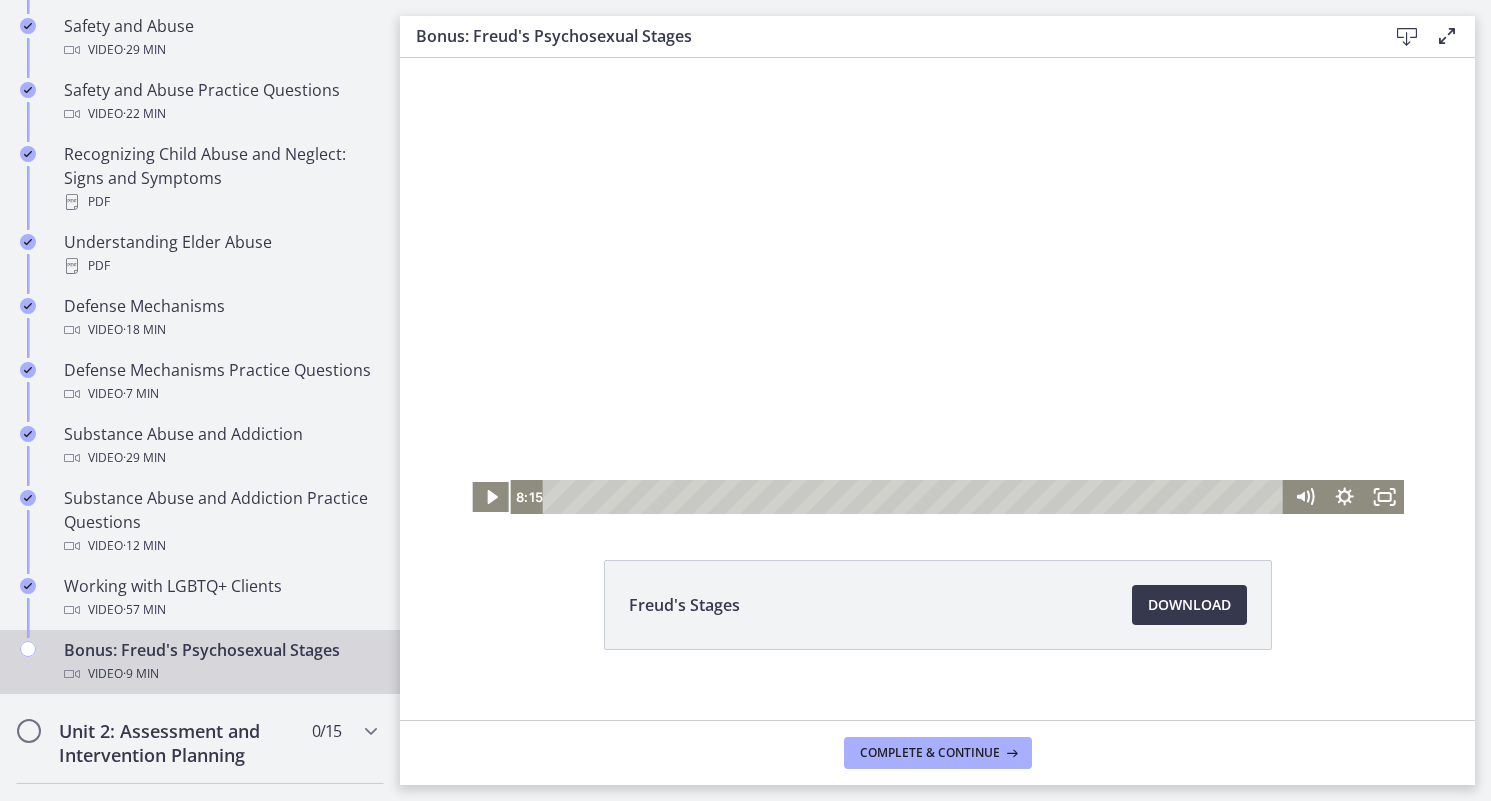 scroll, scrollTop: 95, scrollLeft: 0, axis: vertical 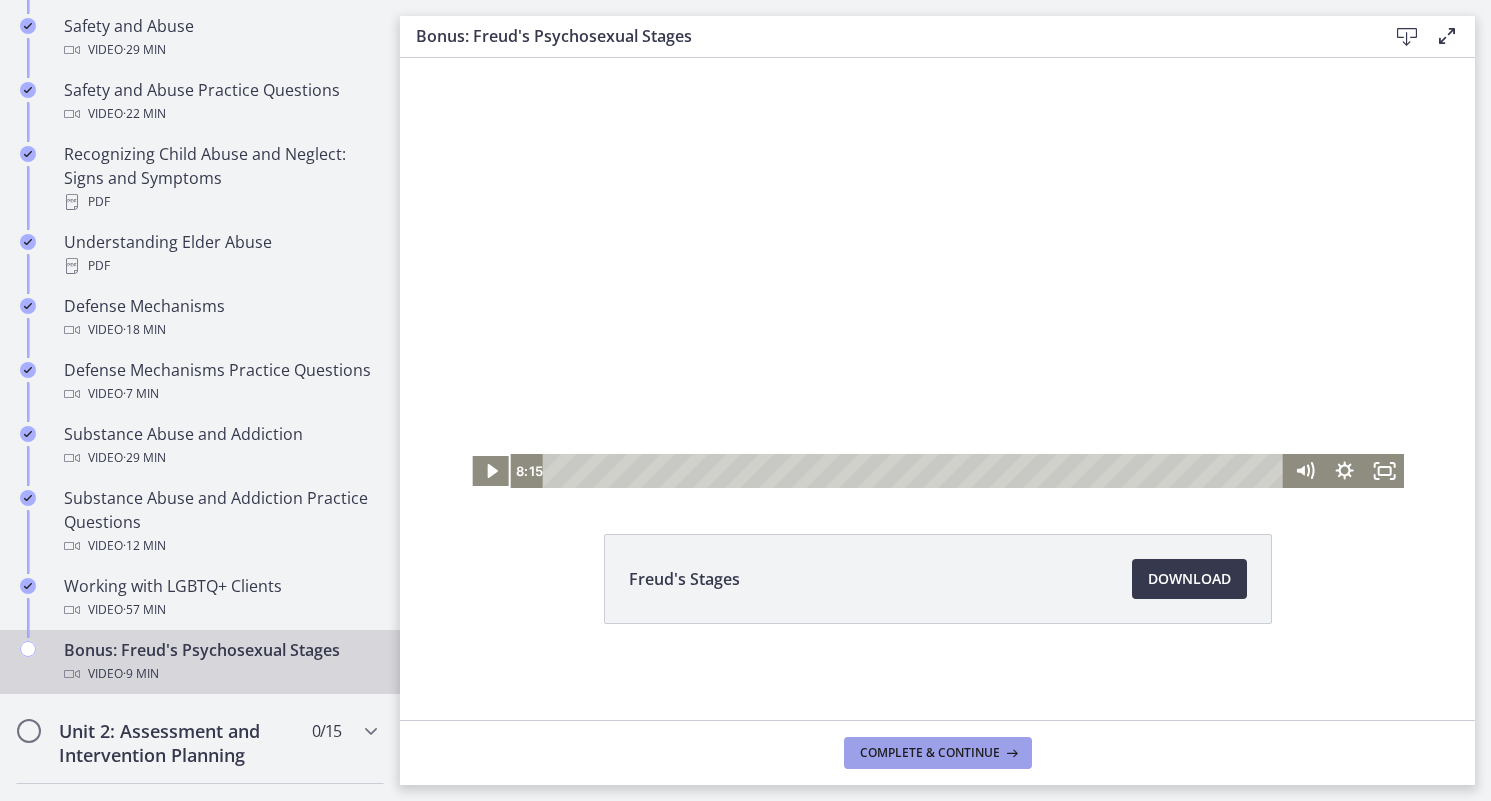 click on "Complete & continue" at bounding box center [930, 753] 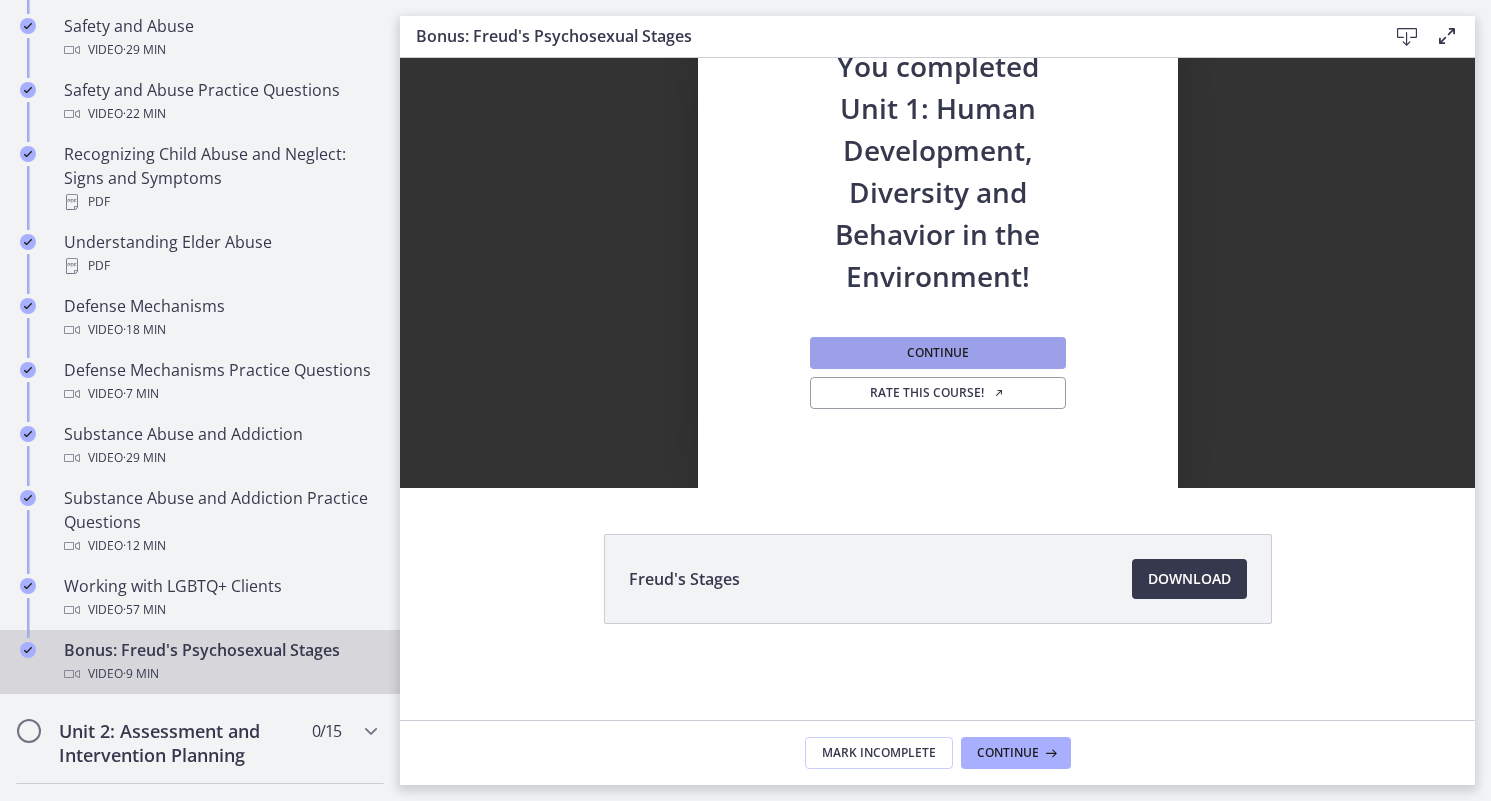 click on "Continue" at bounding box center [938, 353] 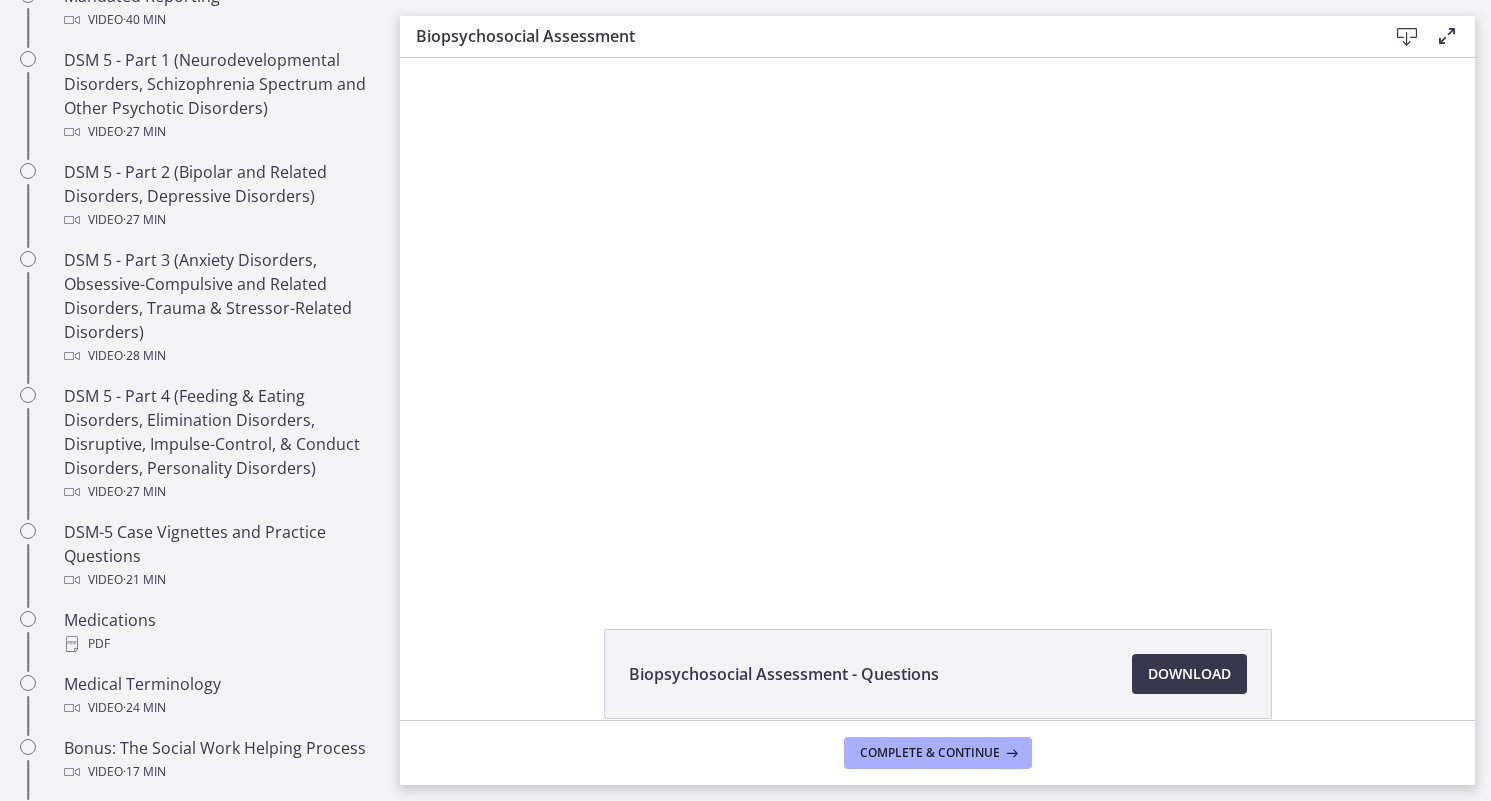 scroll, scrollTop: 0, scrollLeft: 0, axis: both 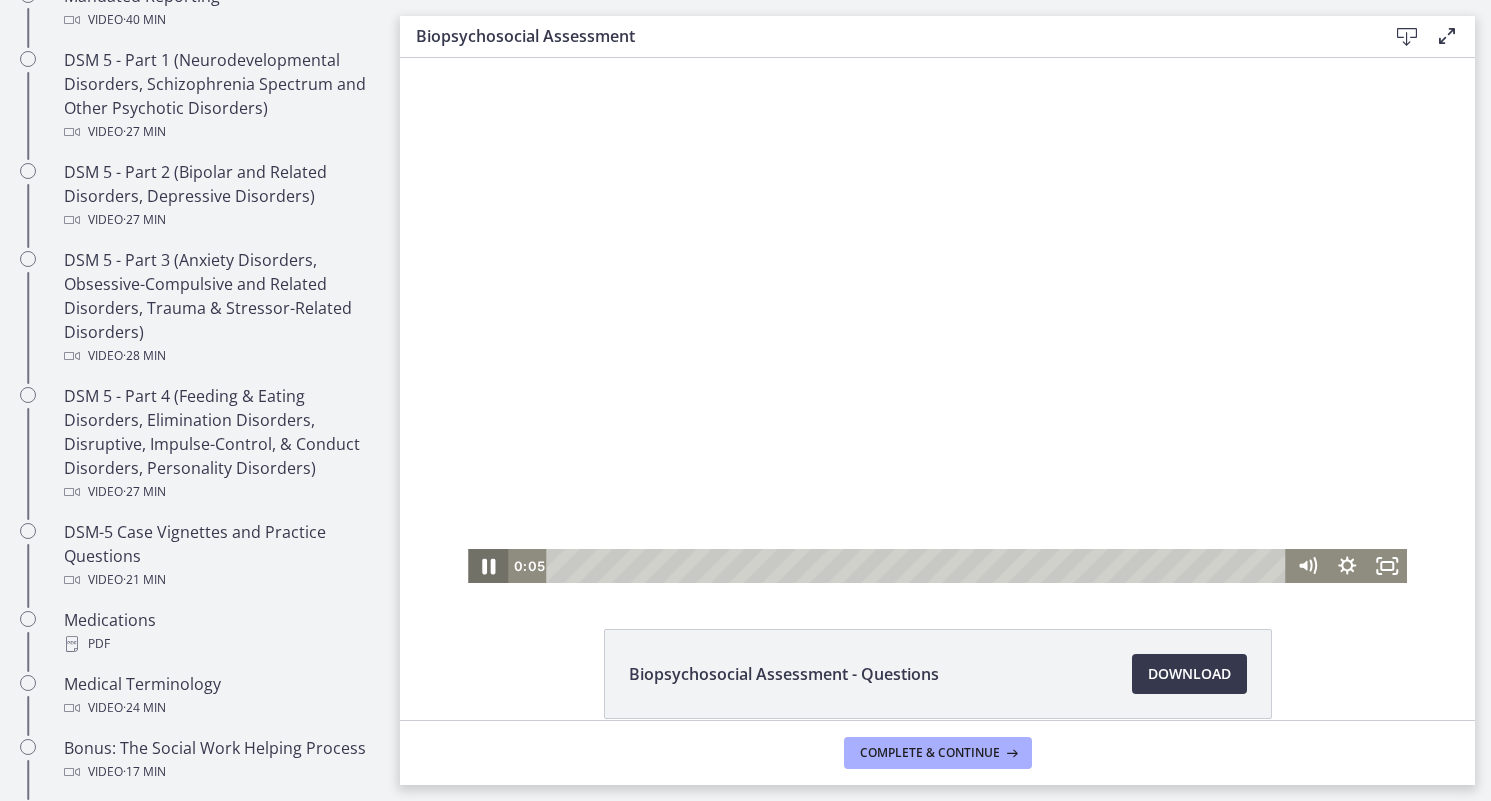 click 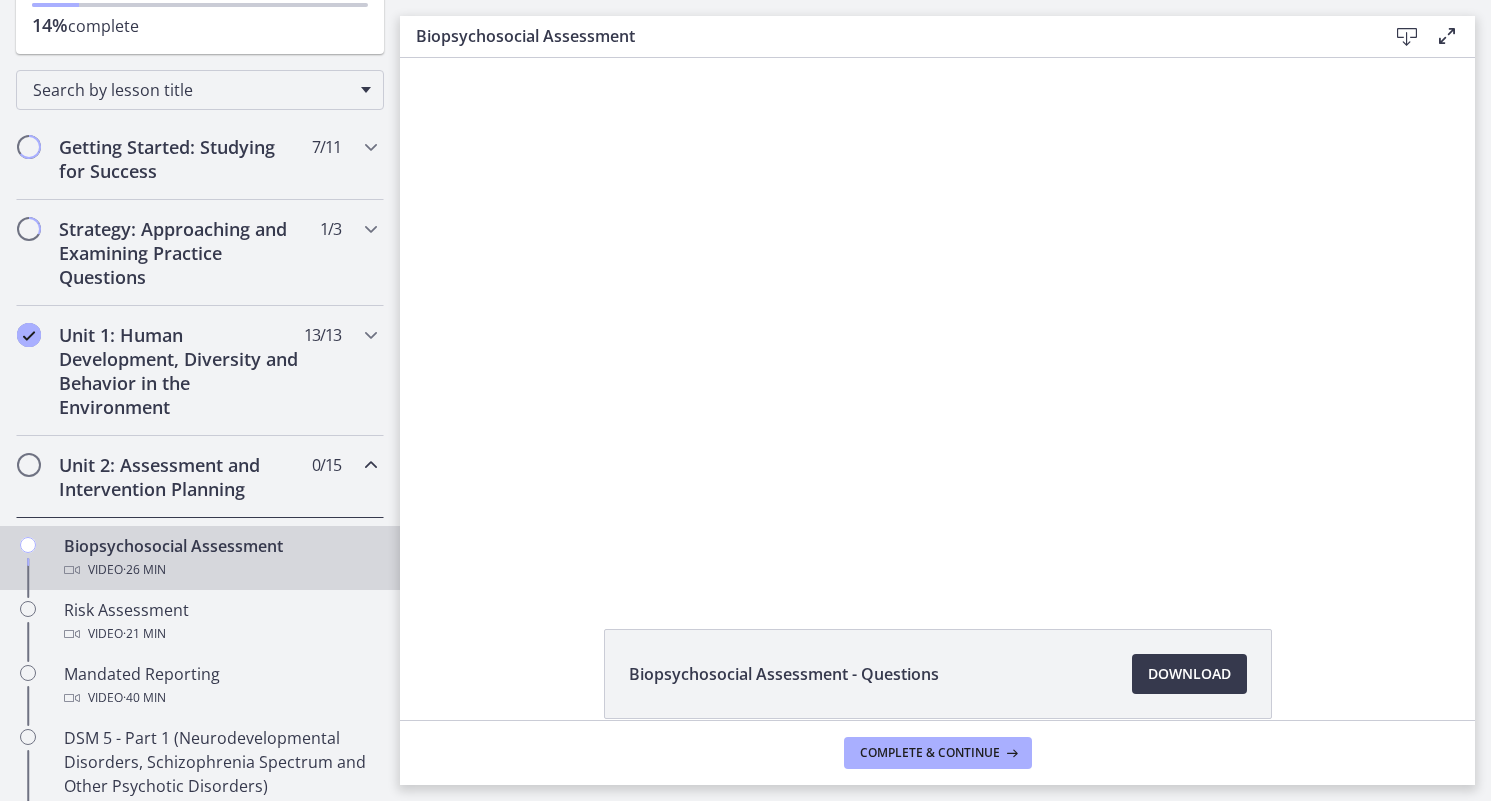 scroll, scrollTop: 403, scrollLeft: 0, axis: vertical 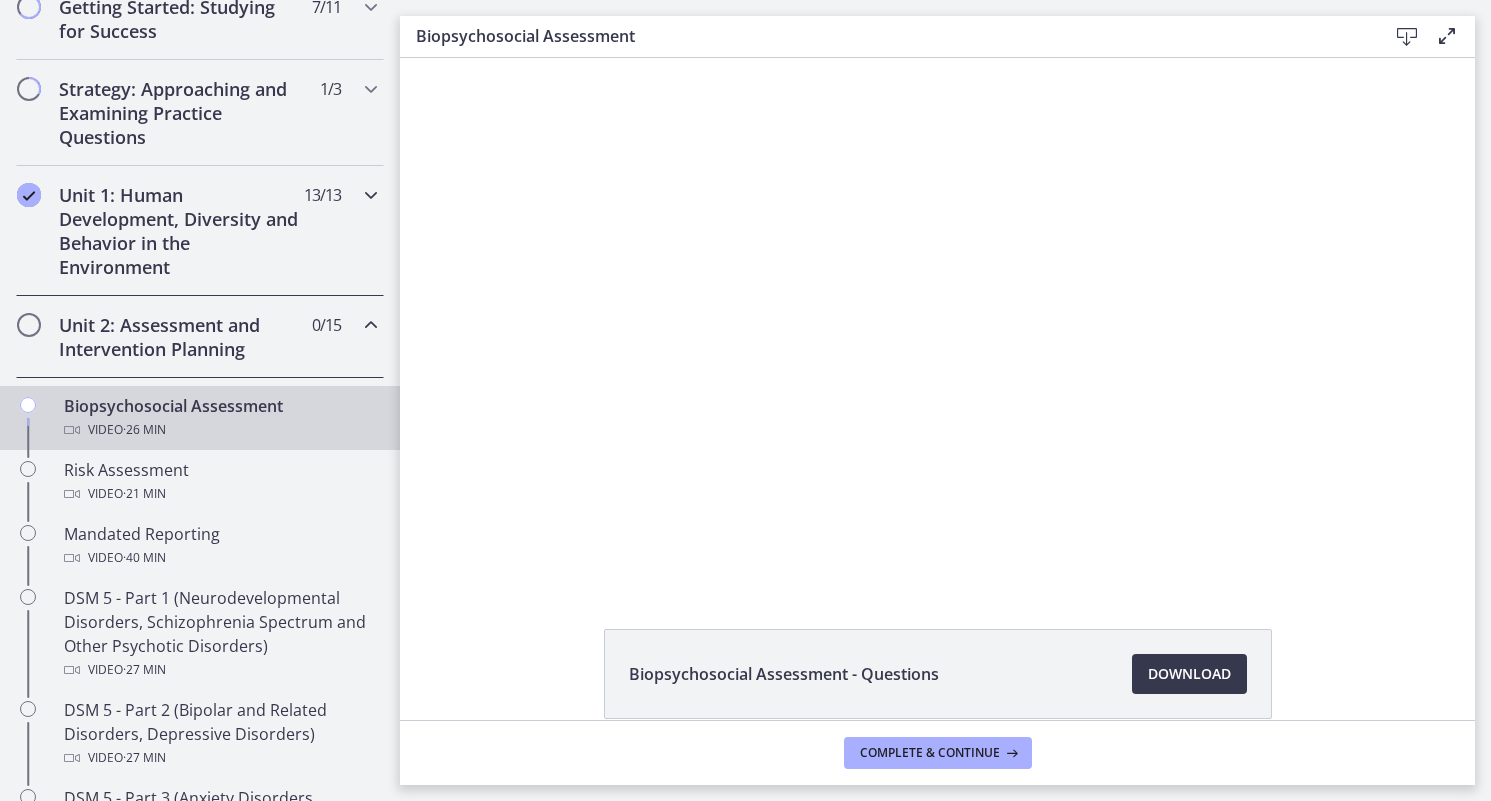 click on "Unit 1: Human Development, Diversity and Behavior in the Environment" at bounding box center [181, 231] 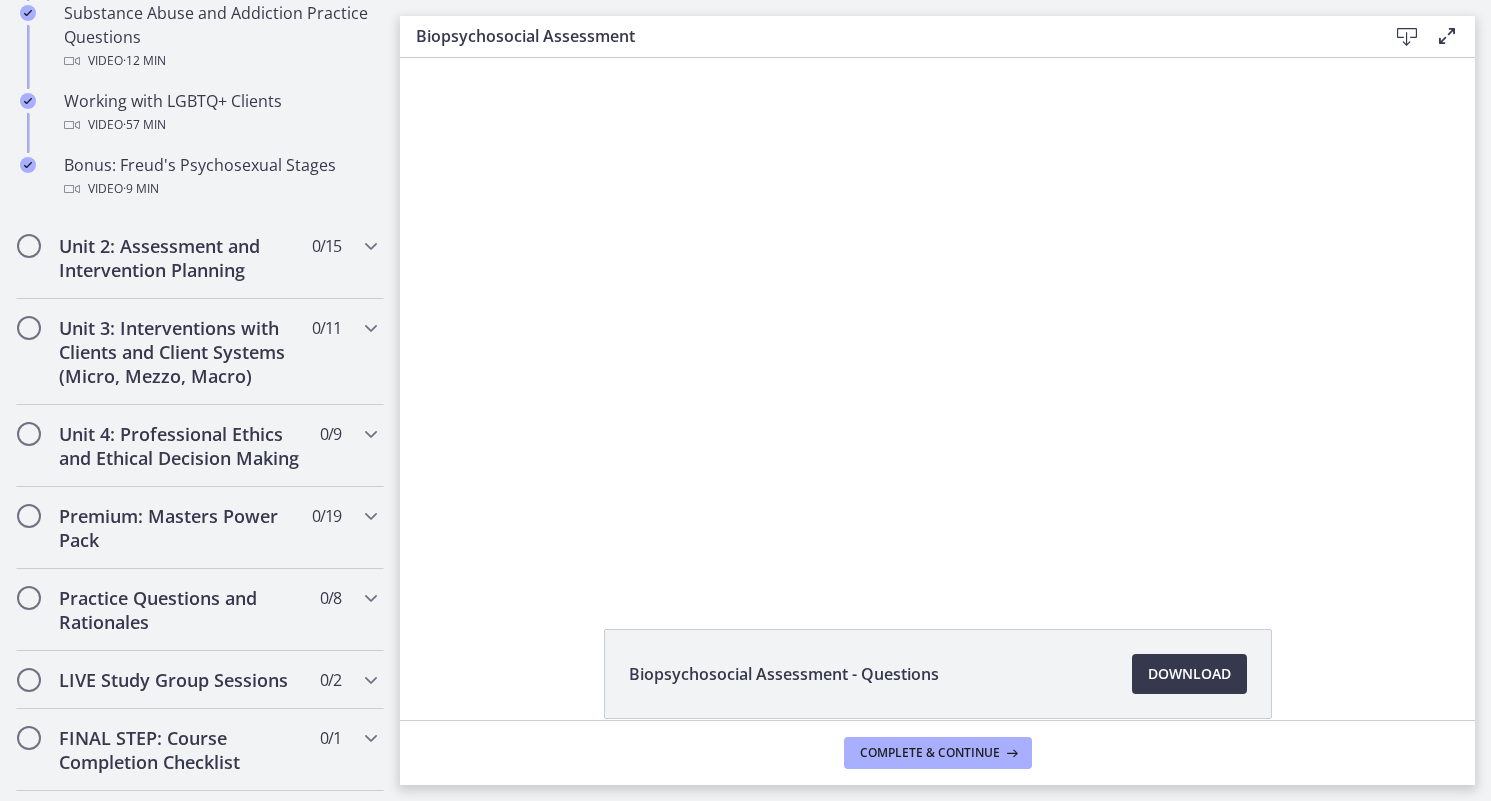 scroll, scrollTop: 1427, scrollLeft: 0, axis: vertical 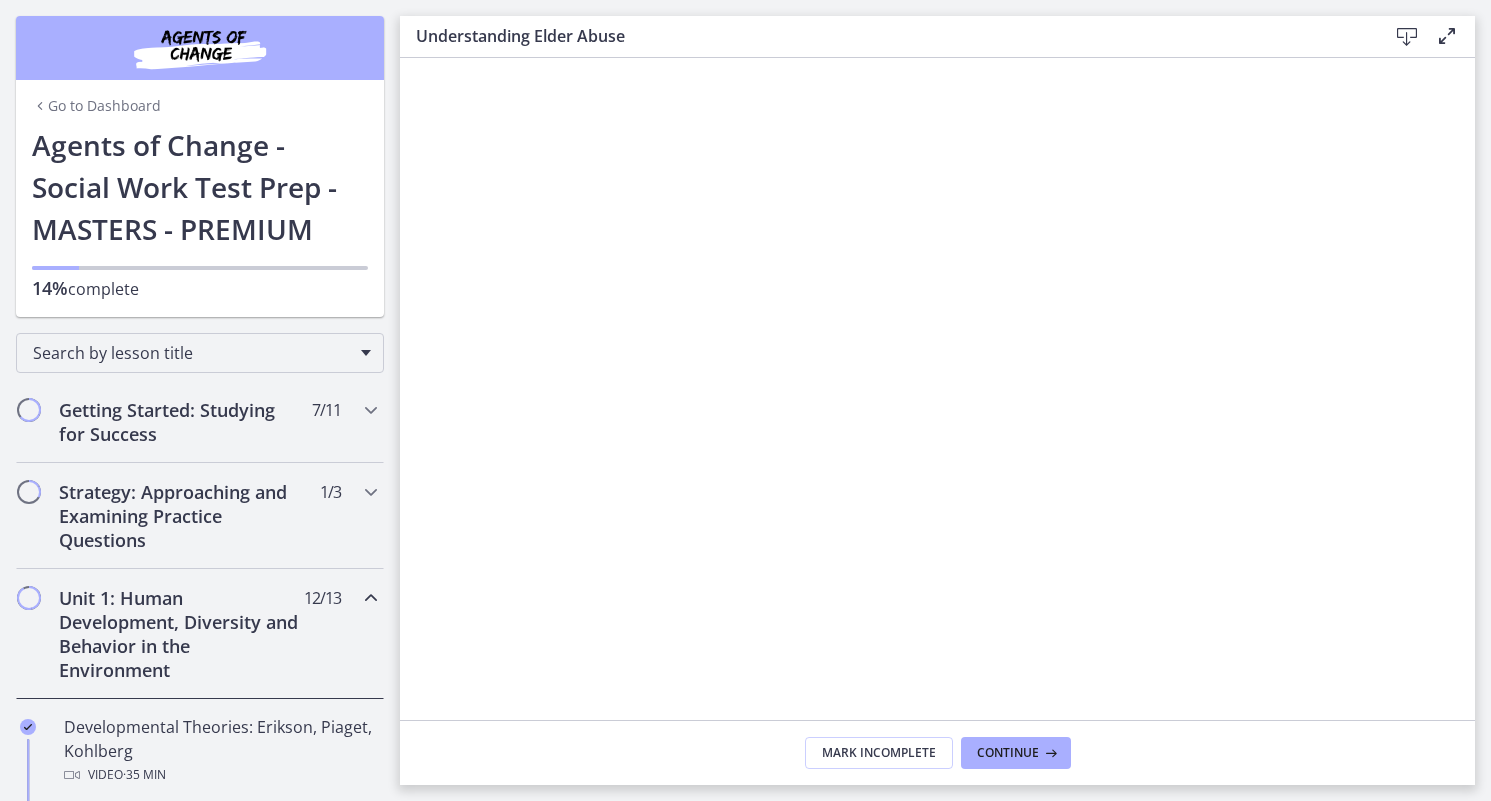 click at bounding box center (200, 48) 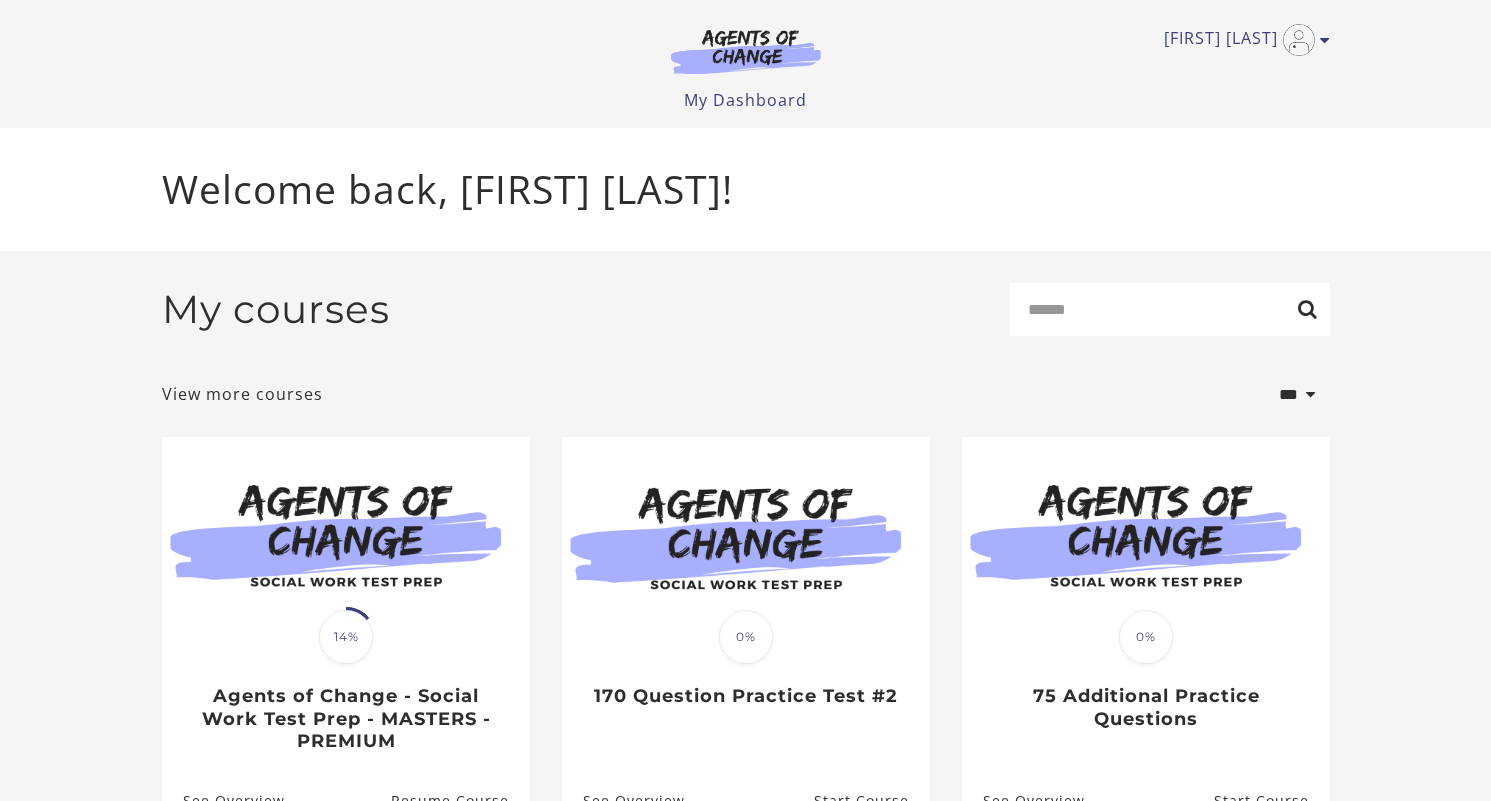 scroll, scrollTop: 0, scrollLeft: 0, axis: both 